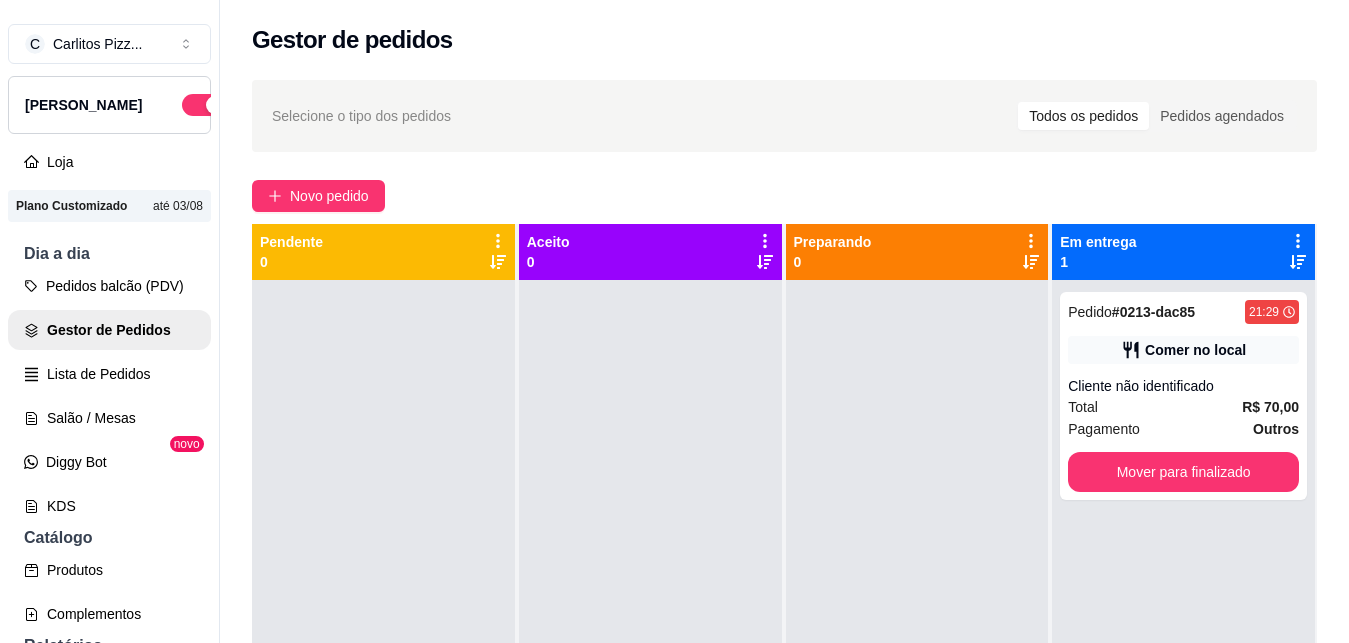 scroll, scrollTop: 0, scrollLeft: 0, axis: both 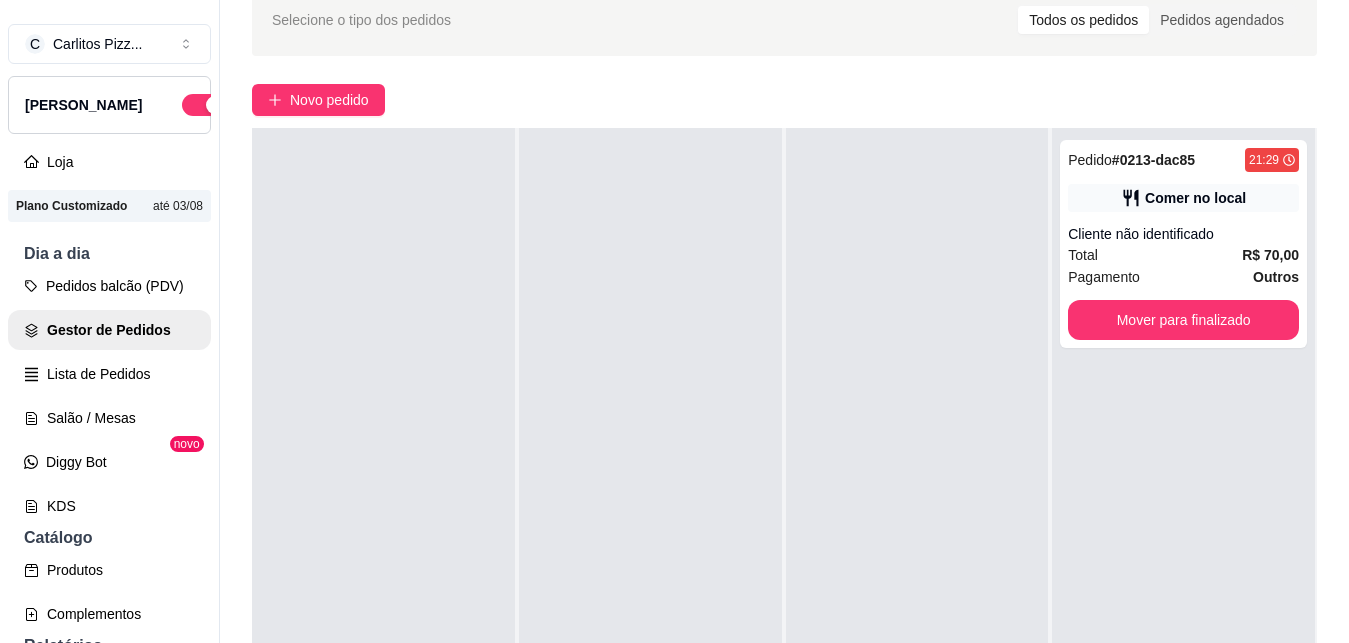 click on "Pedidos balcão (PDV)" at bounding box center [109, 286] 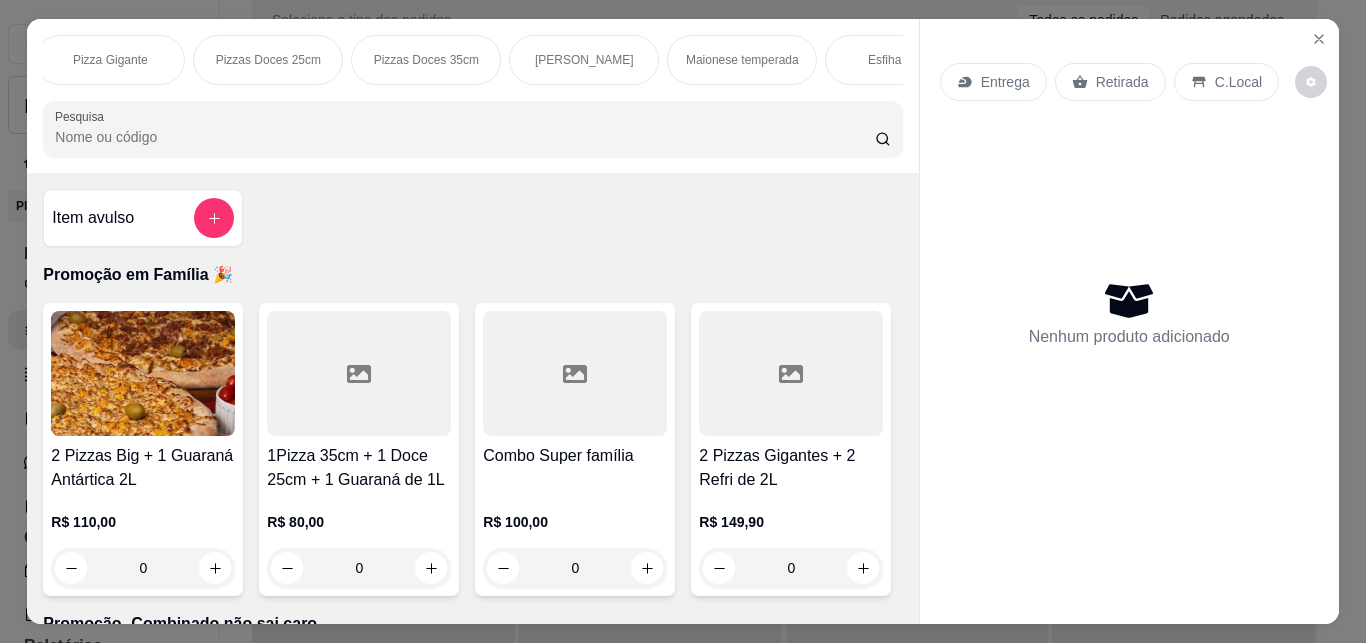 scroll, scrollTop: 0, scrollLeft: 810, axis: horizontal 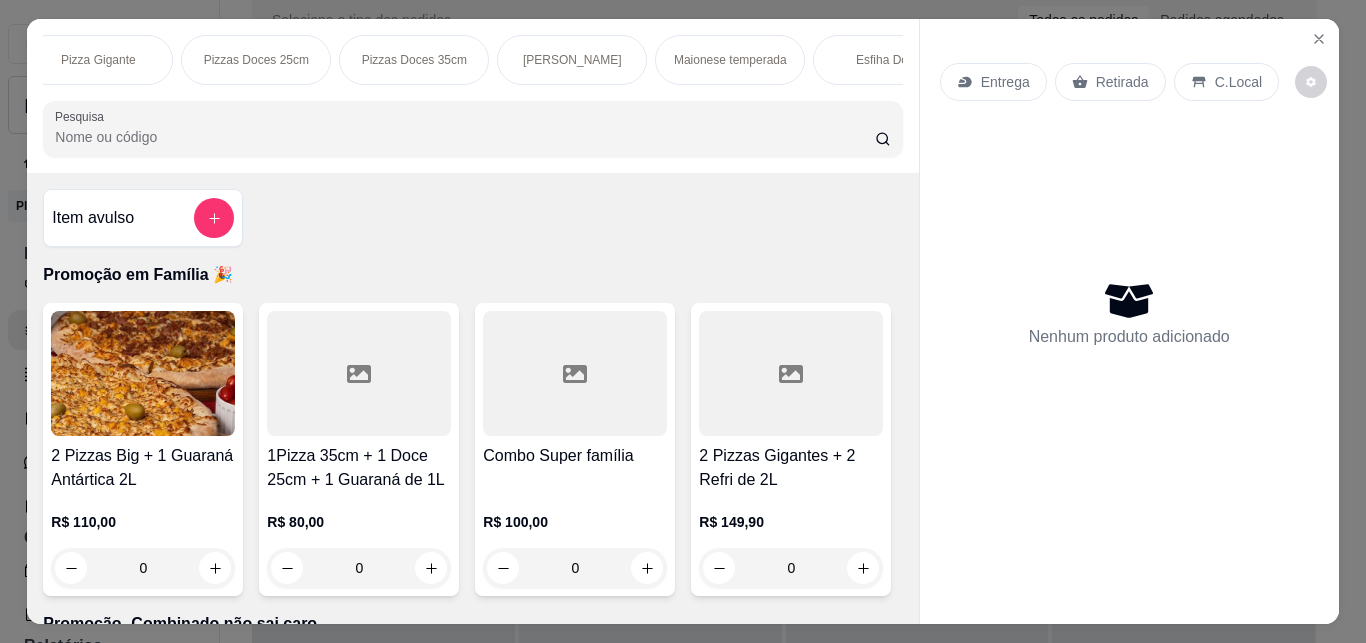 click on "[PERSON_NAME]" at bounding box center (572, 60) 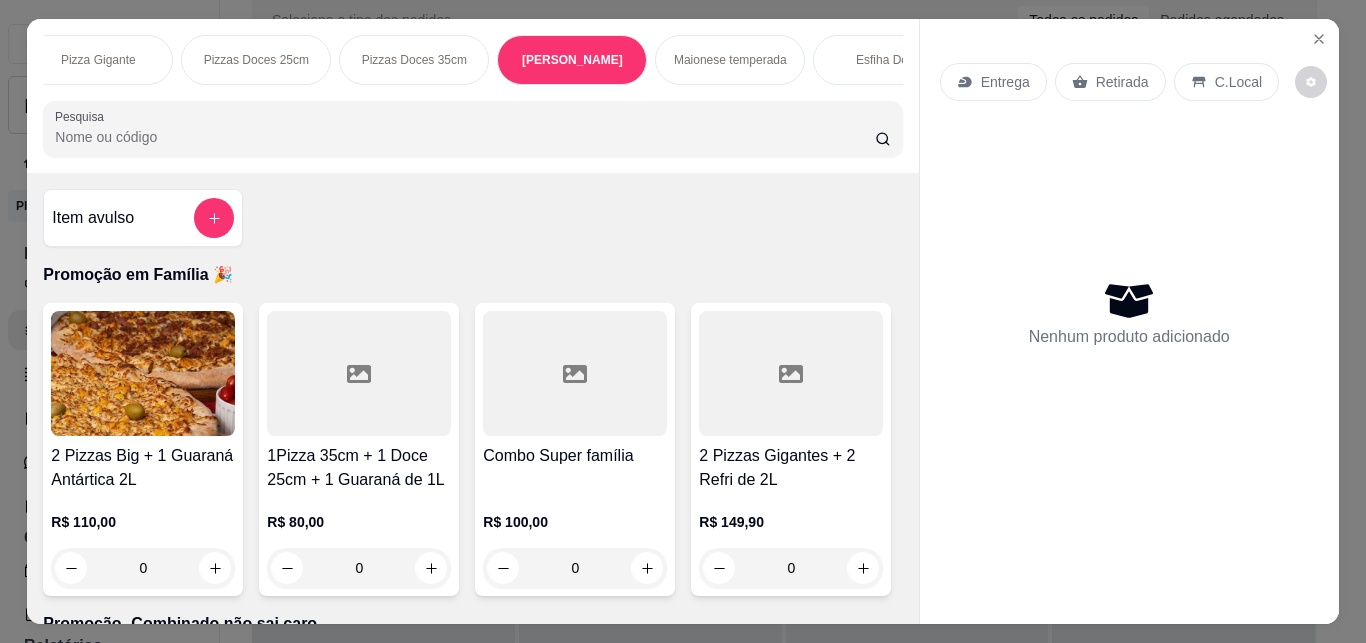 scroll, scrollTop: 2951, scrollLeft: 0, axis: vertical 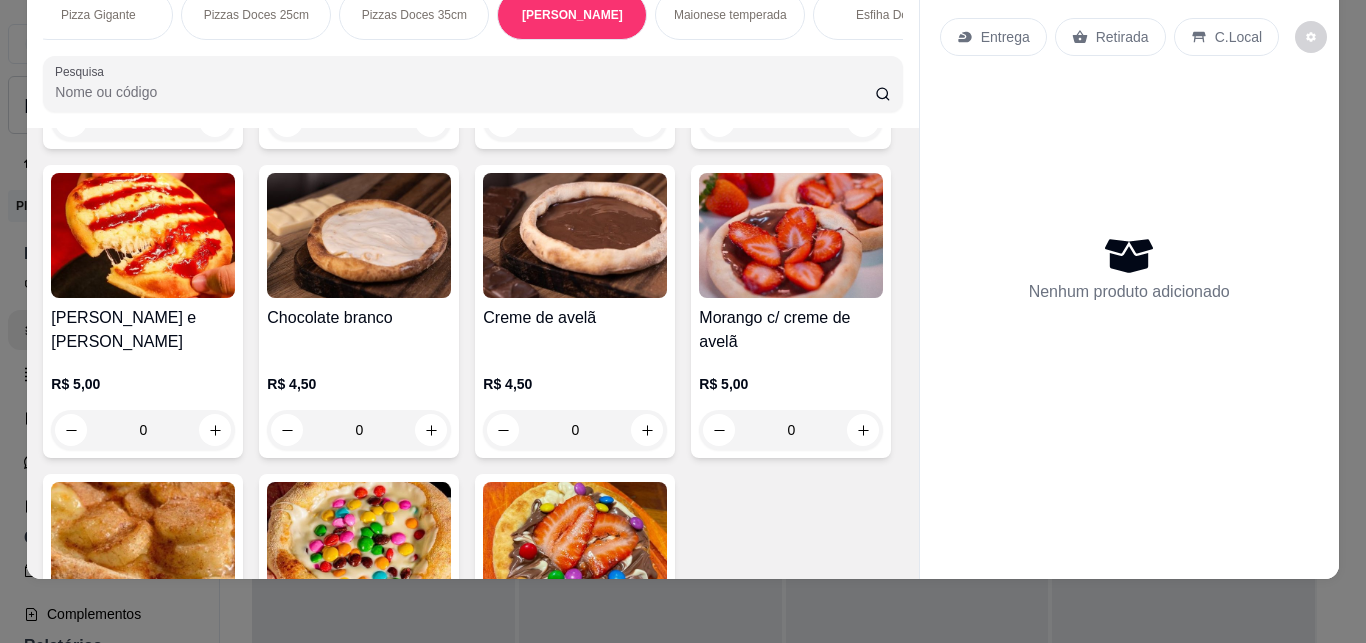 click at bounding box center [431, -188] 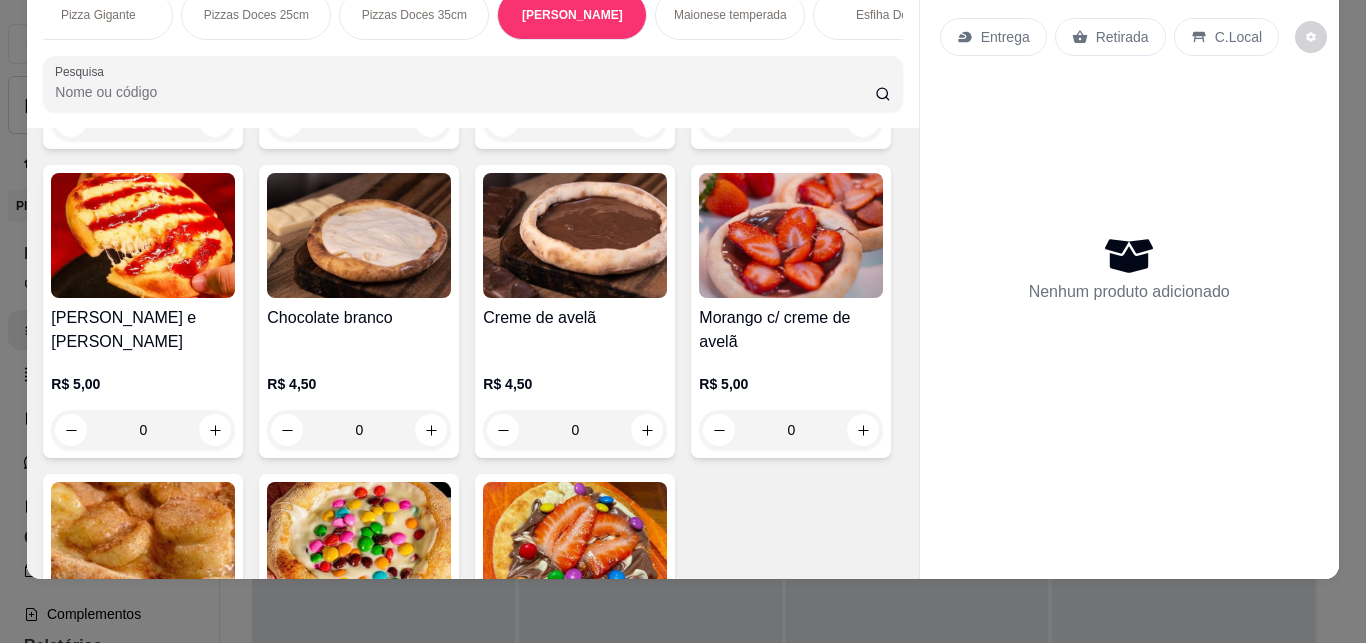 type on "1" 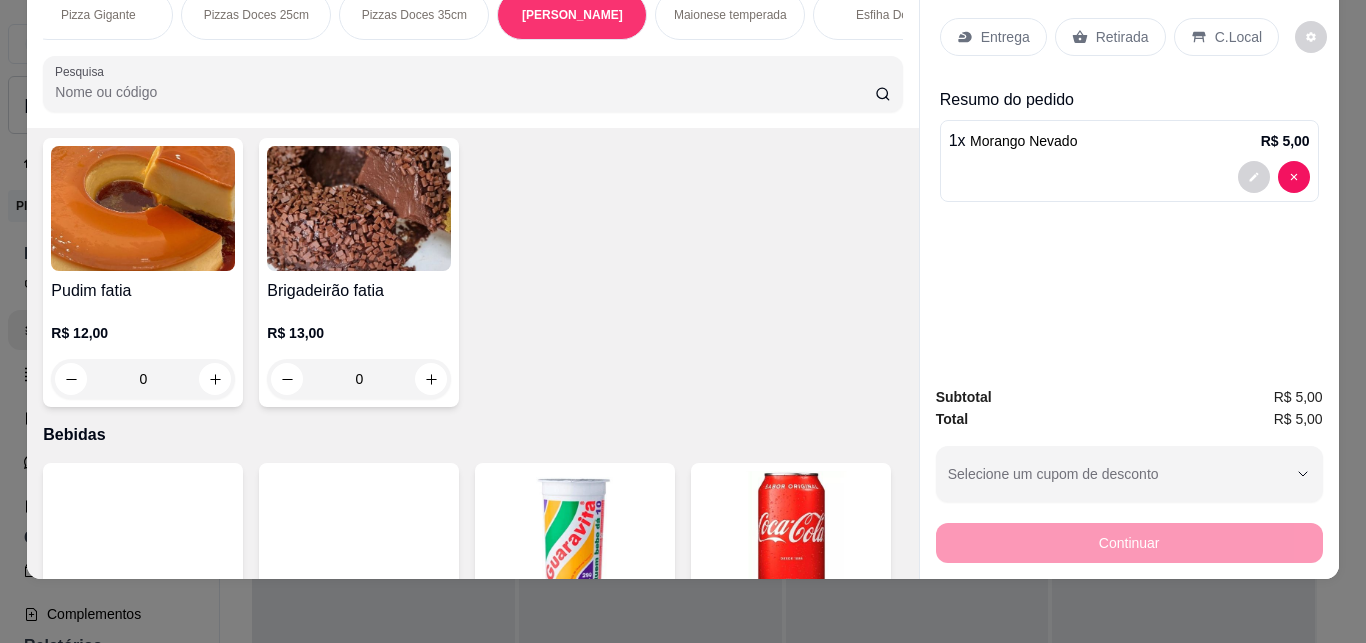 scroll, scrollTop: 5484, scrollLeft: 0, axis: vertical 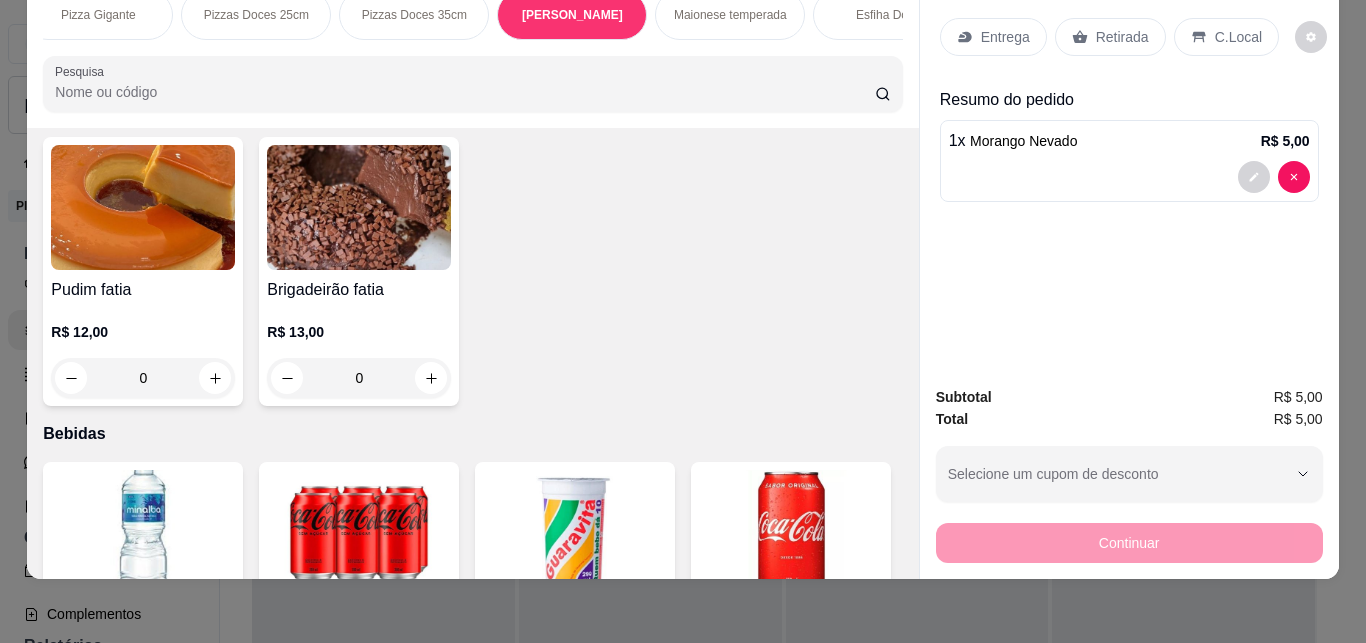 click 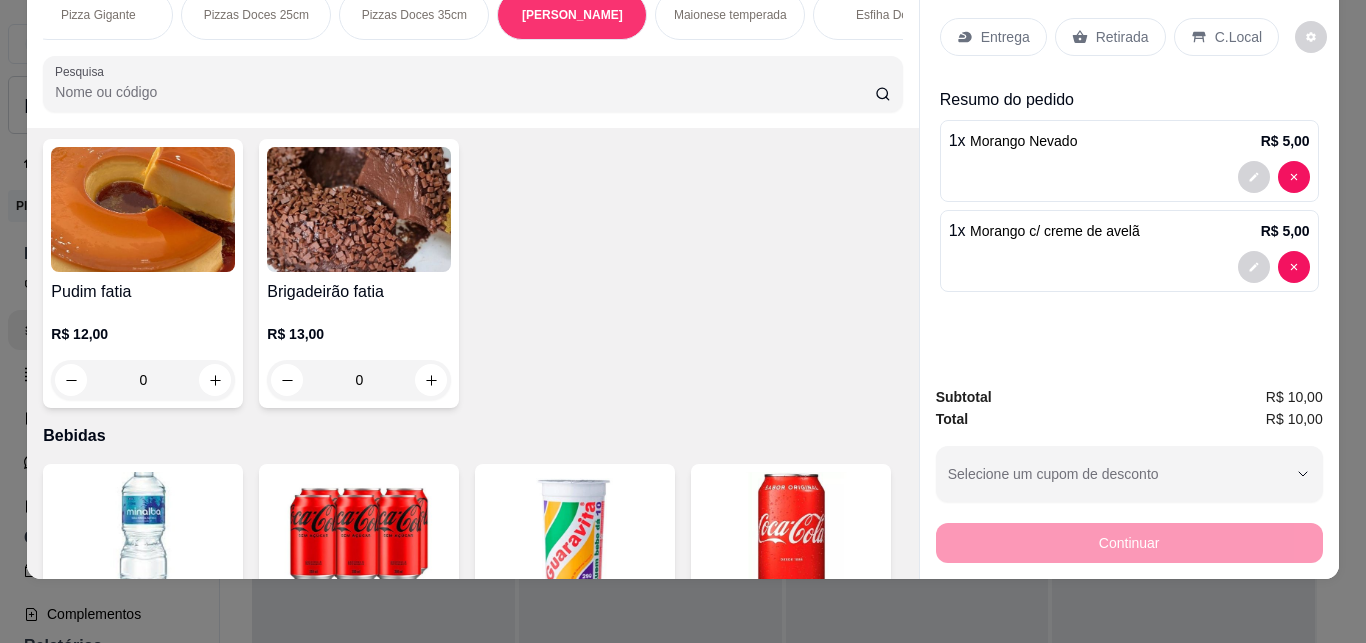 type on "1" 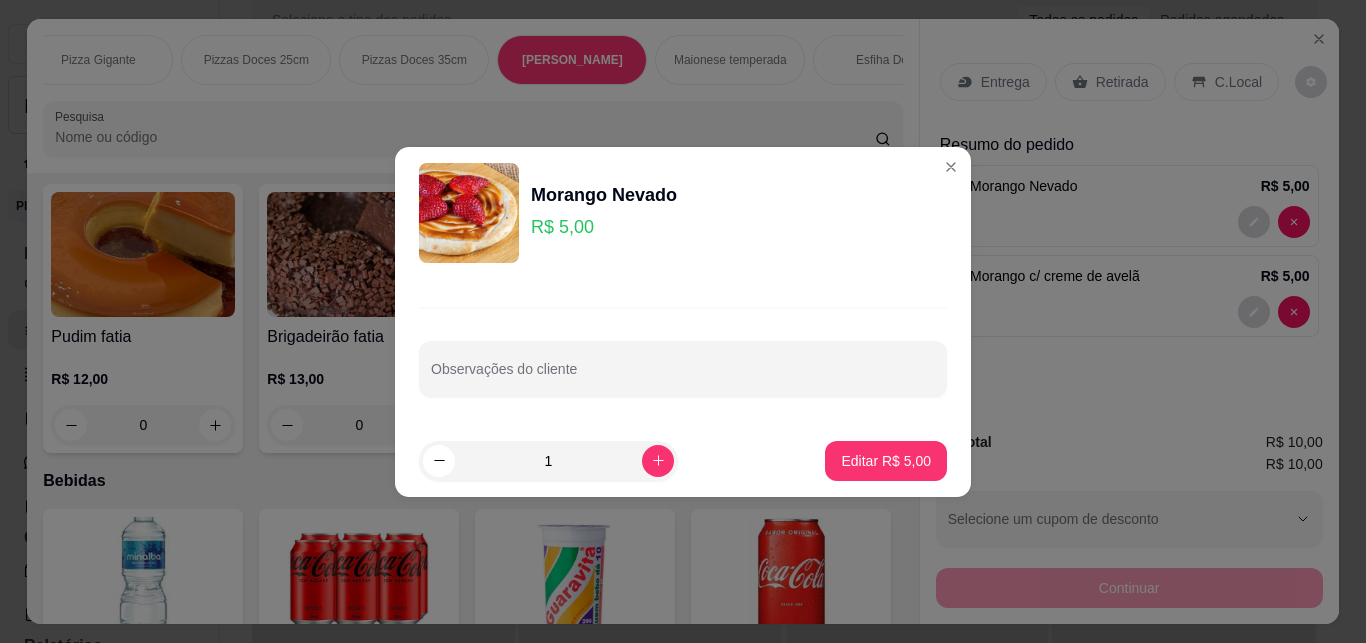 click on "Entrega Retirada C.Local Resumo do pedido 1 x   Morango Nevado R$ 5,00 1 x   Morango c/ creme de avelã  R$ 5,00" at bounding box center [1129, 216] 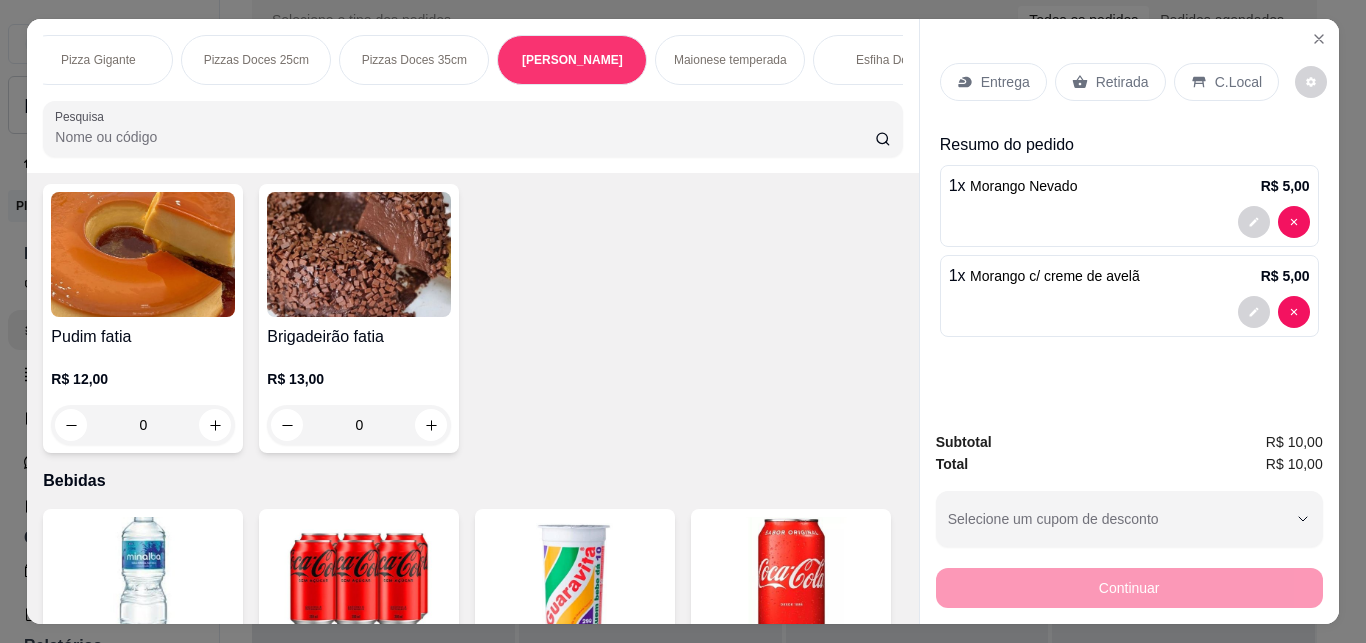 click at bounding box center [1294, 222] 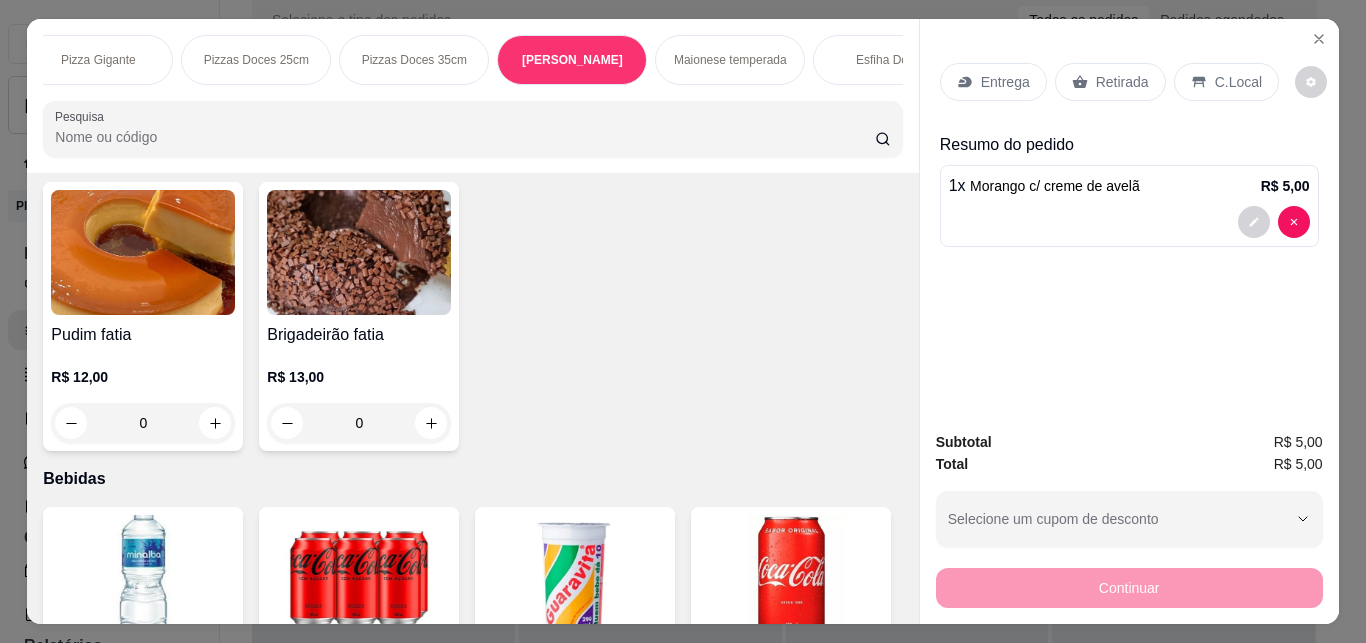 type on "0" 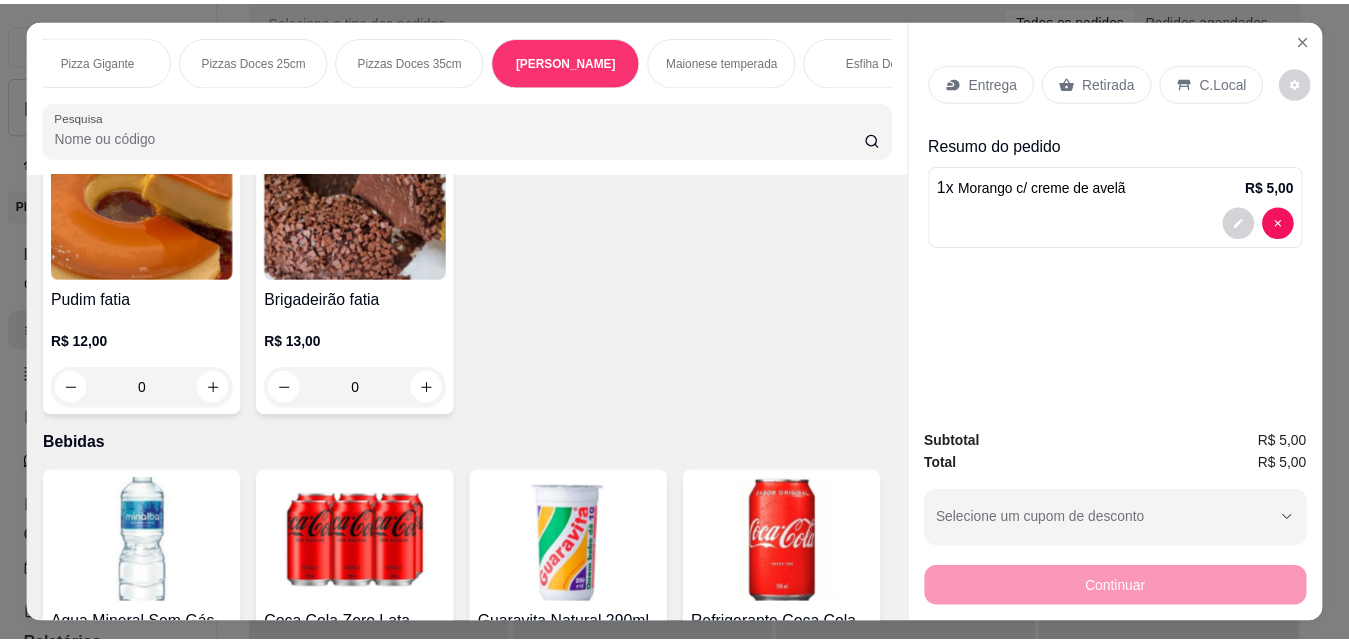 scroll, scrollTop: 5530, scrollLeft: 0, axis: vertical 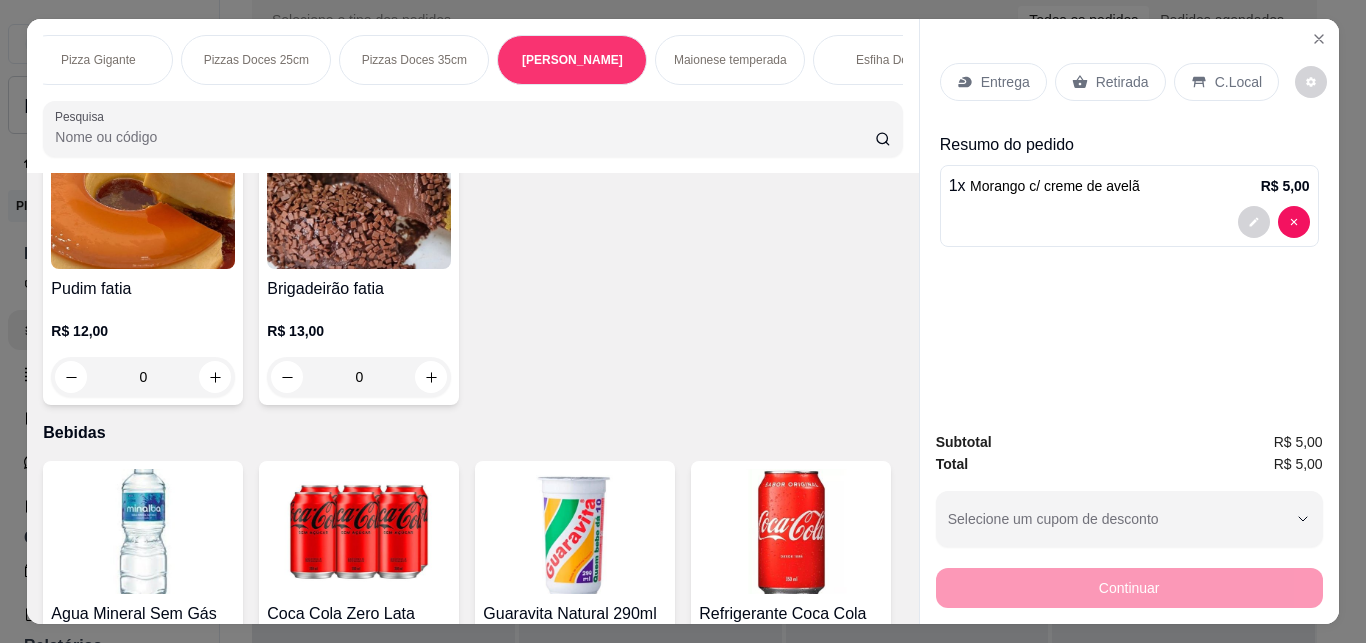 click 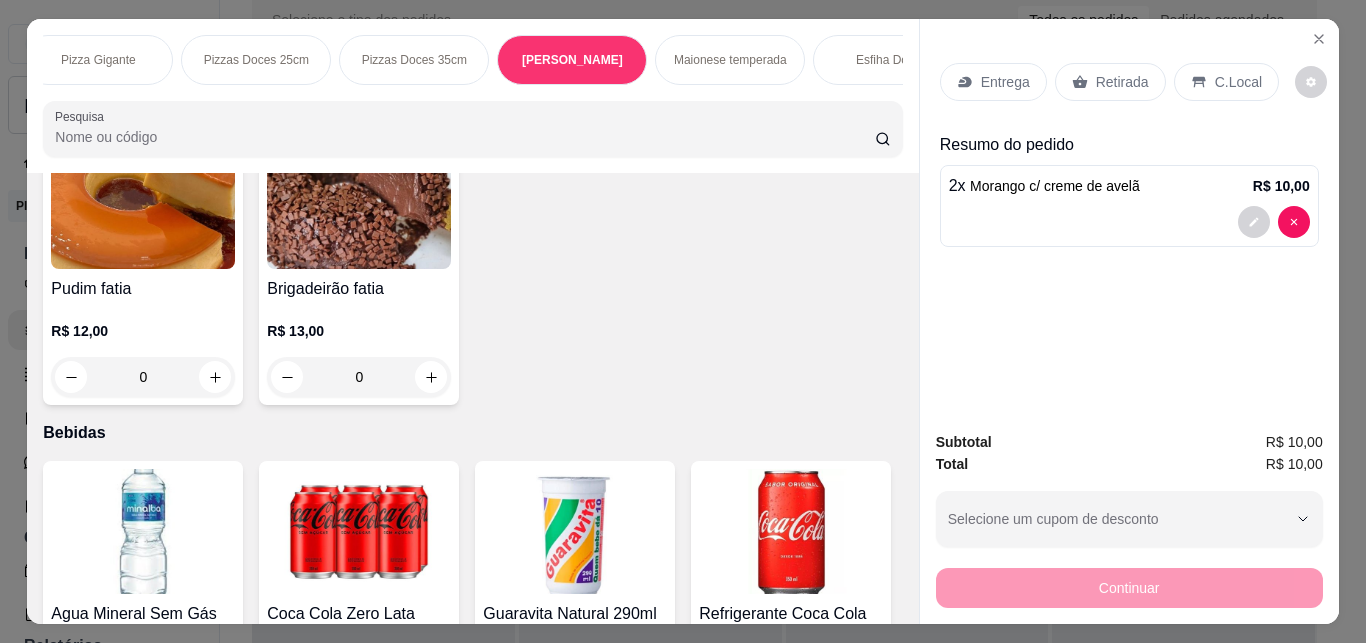 click on "C.Local" at bounding box center [1238, 82] 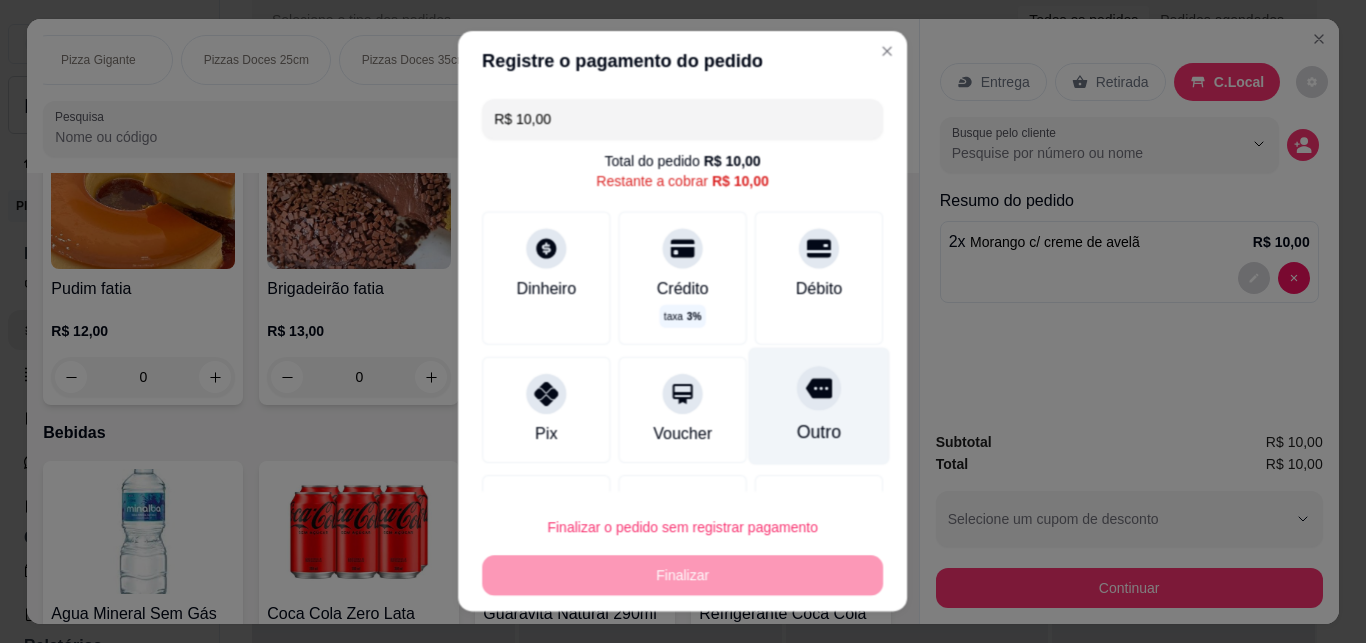 click on "Outro" at bounding box center (819, 433) 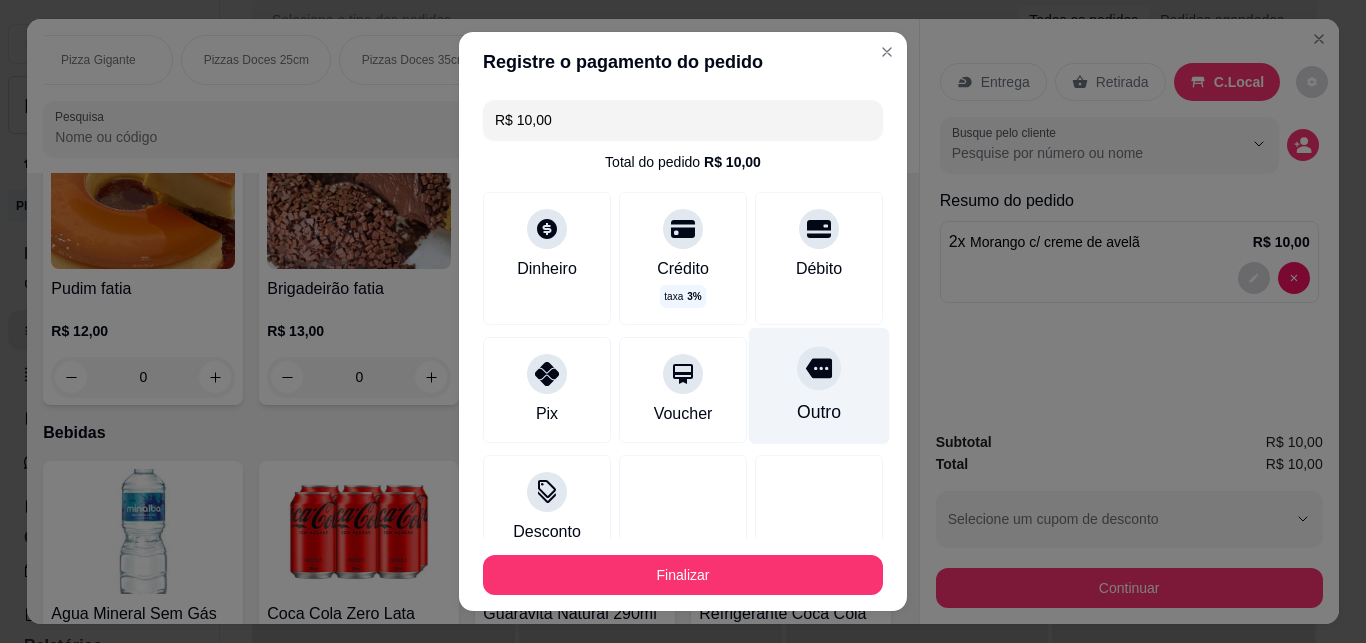 type on "R$ 0,00" 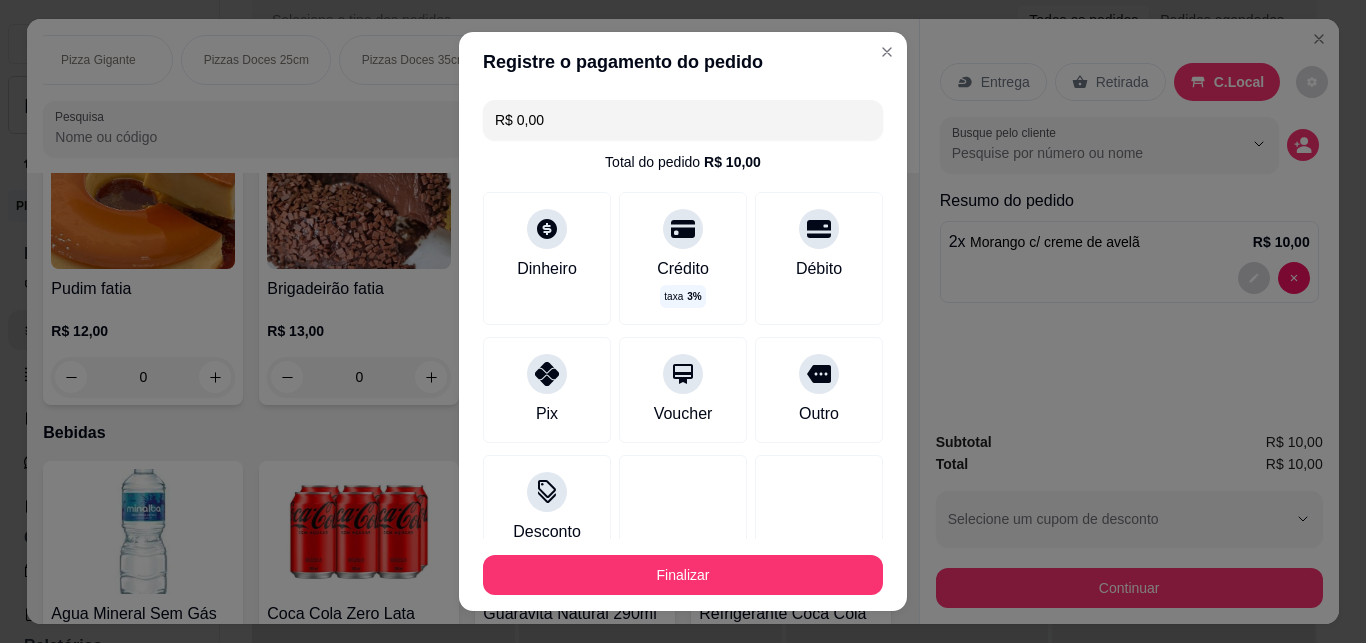 click on "Finalizar" at bounding box center (683, 575) 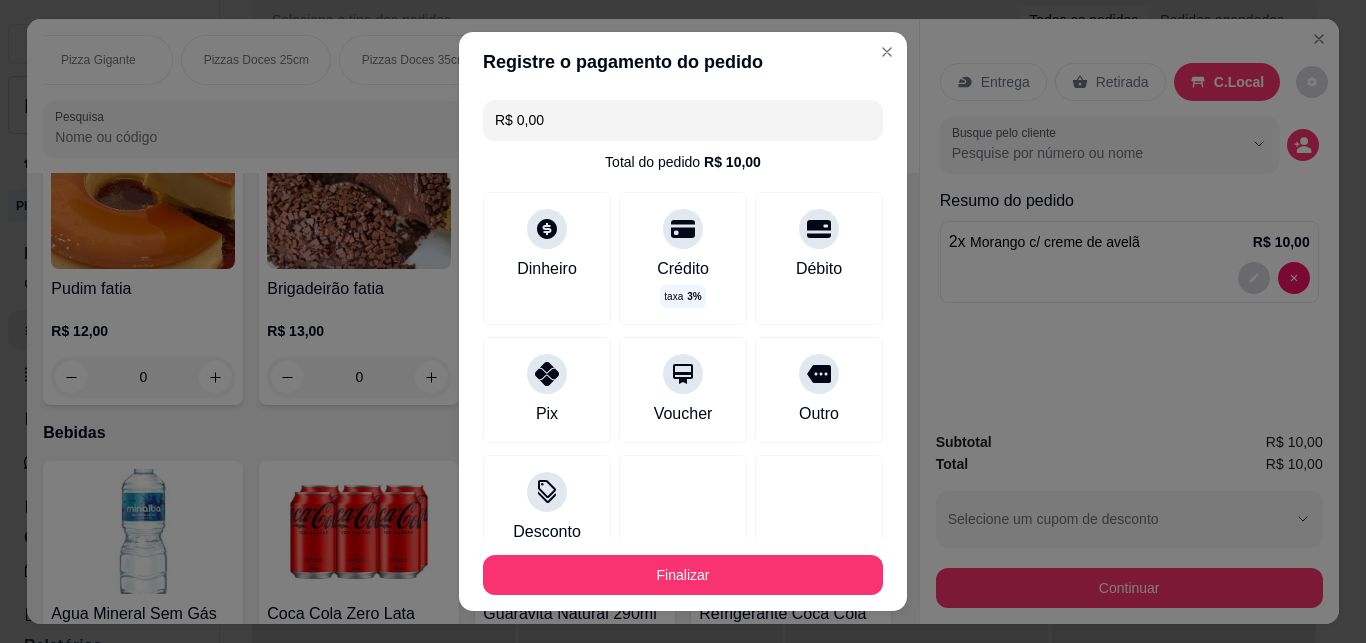 click on "Finalizar" at bounding box center [683, 575] 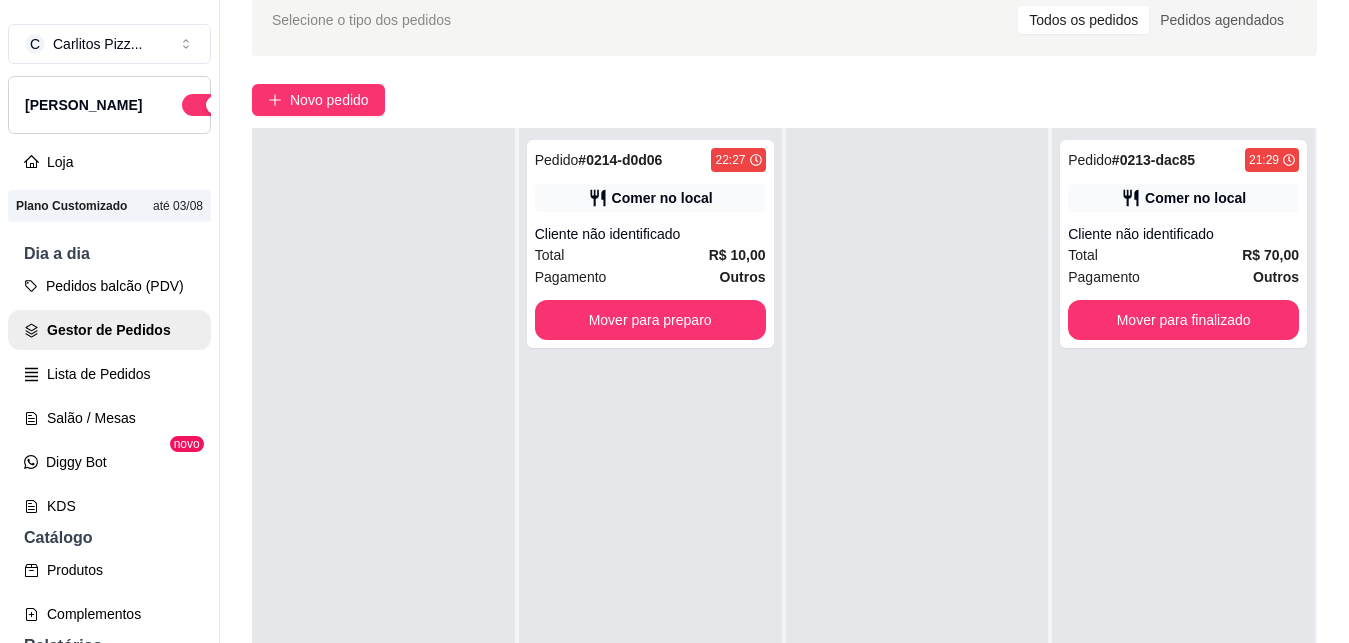 click on "Mover para preparo" at bounding box center (650, 320) 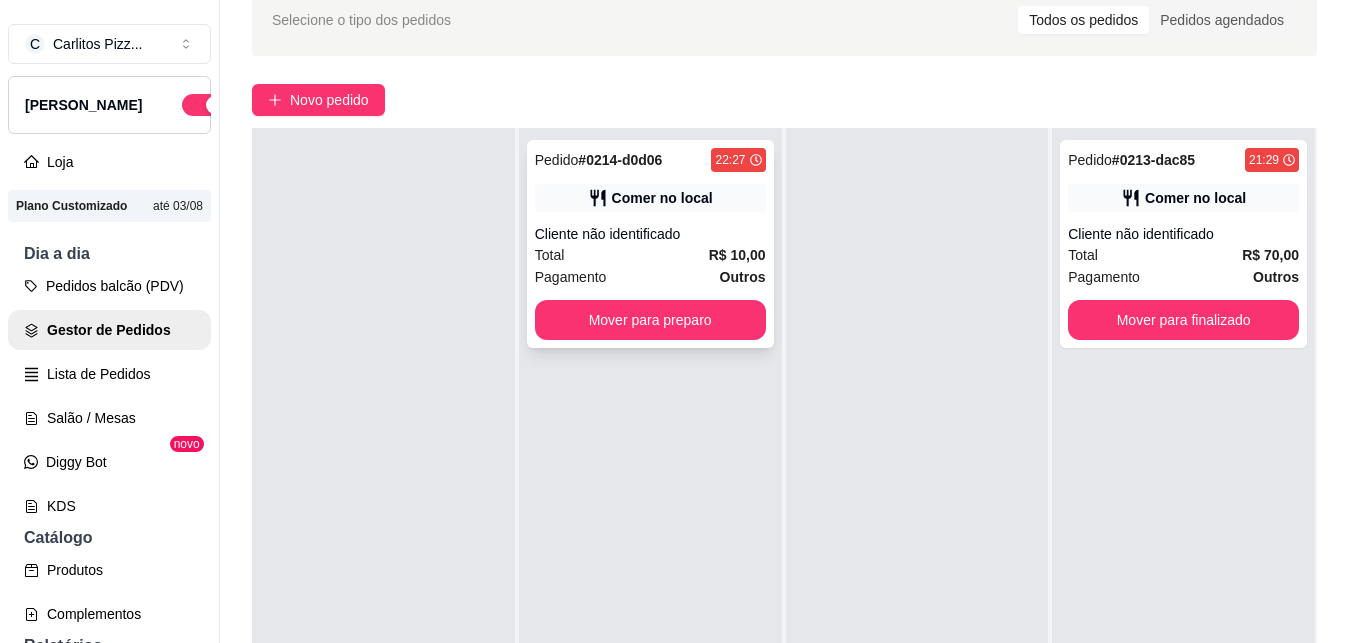 click on "R$ 10,00" at bounding box center (737, 255) 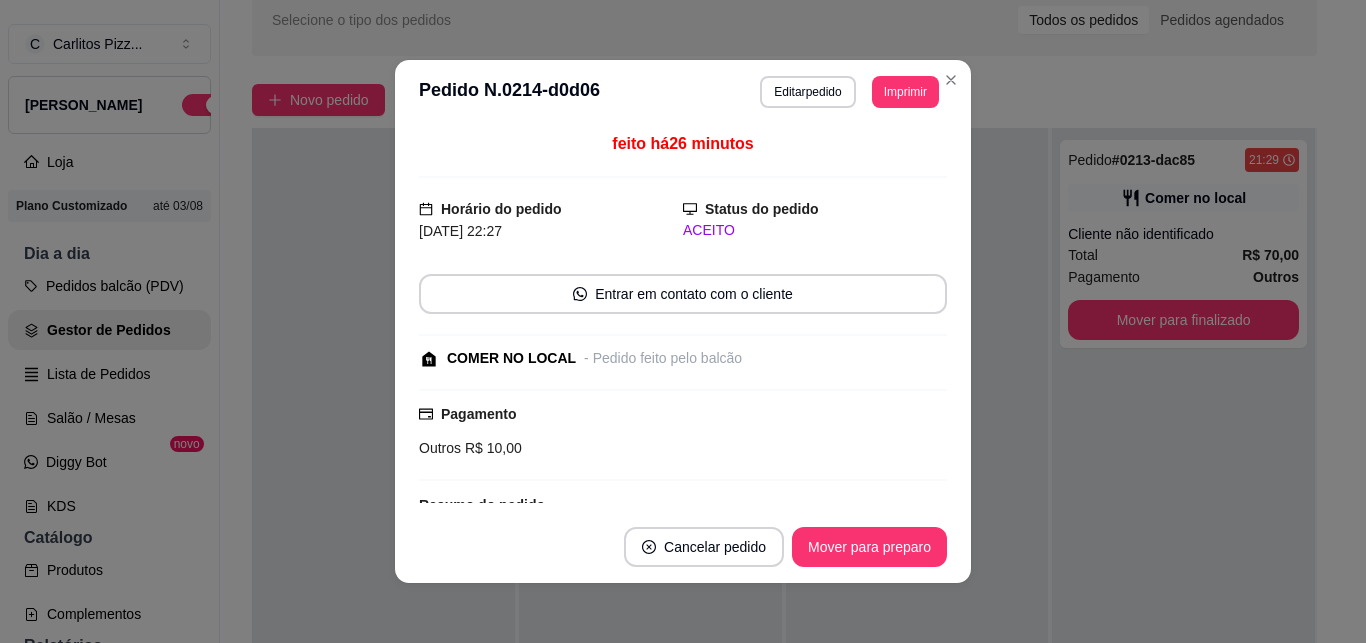 click on "Pedido  # 0213-dac85 21:29 Comer no local Cliente não identificado Total R$ 70,00 Pagamento Outros Mover para finalizado" at bounding box center (1183, 244) 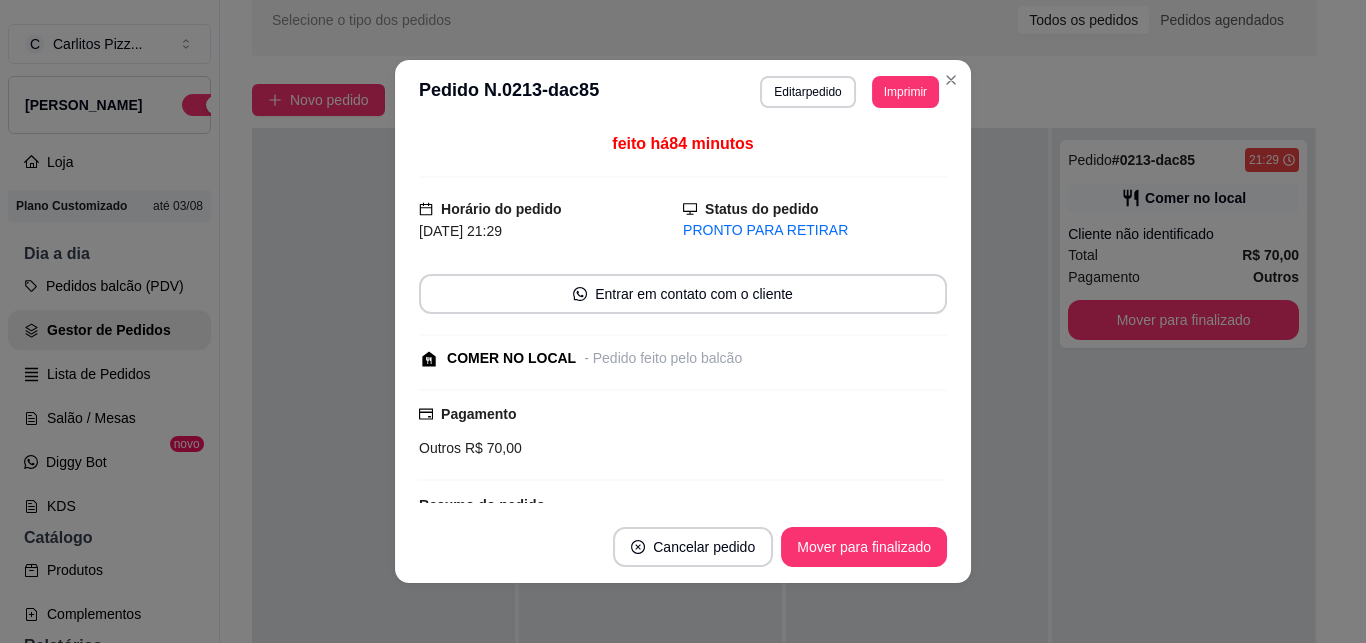 scroll, scrollTop: 0, scrollLeft: 0, axis: both 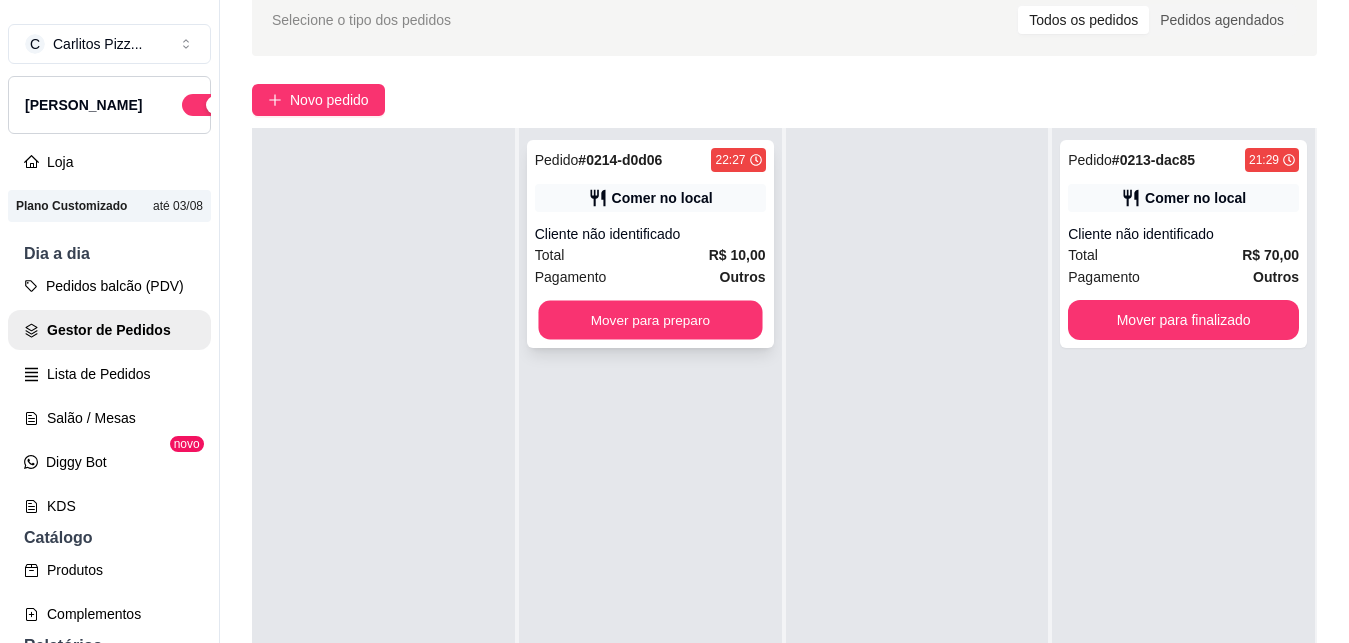click on "Mover para preparo" at bounding box center (650, 320) 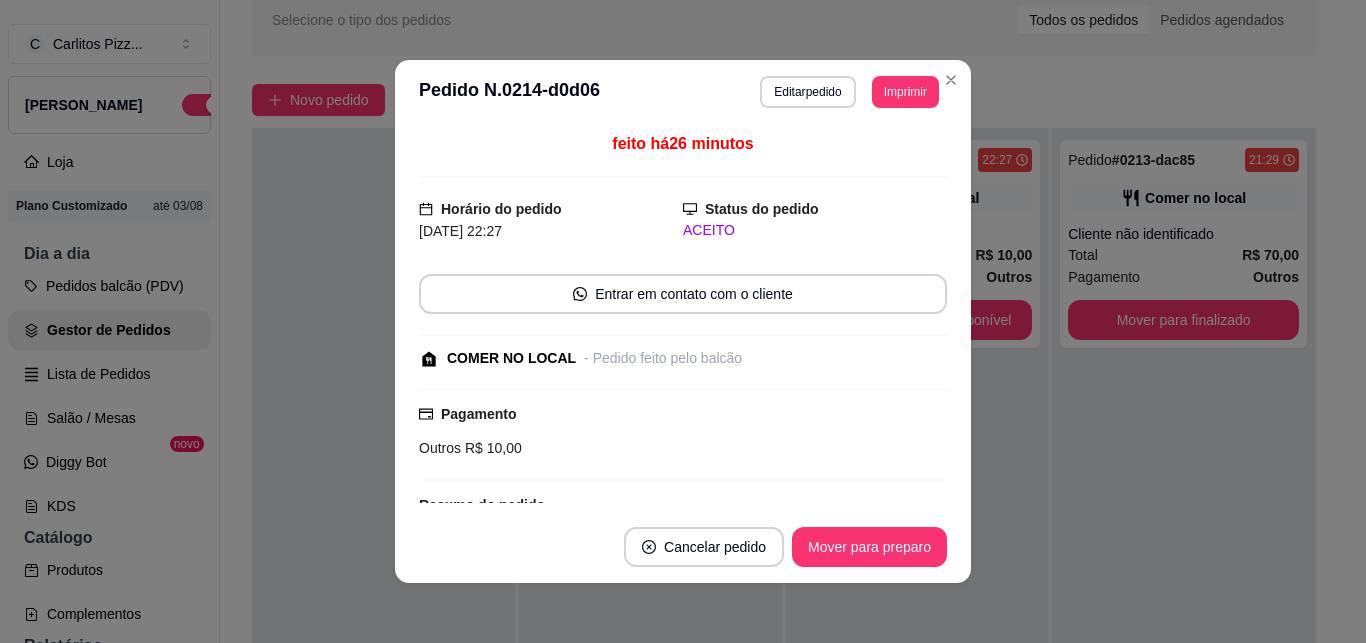 click on "Pedido  # 0213-dac85 21:29 Comer no local Cliente não identificado Total R$ 70,00 Pagamento Outros Mover para finalizado" at bounding box center [1183, 449] 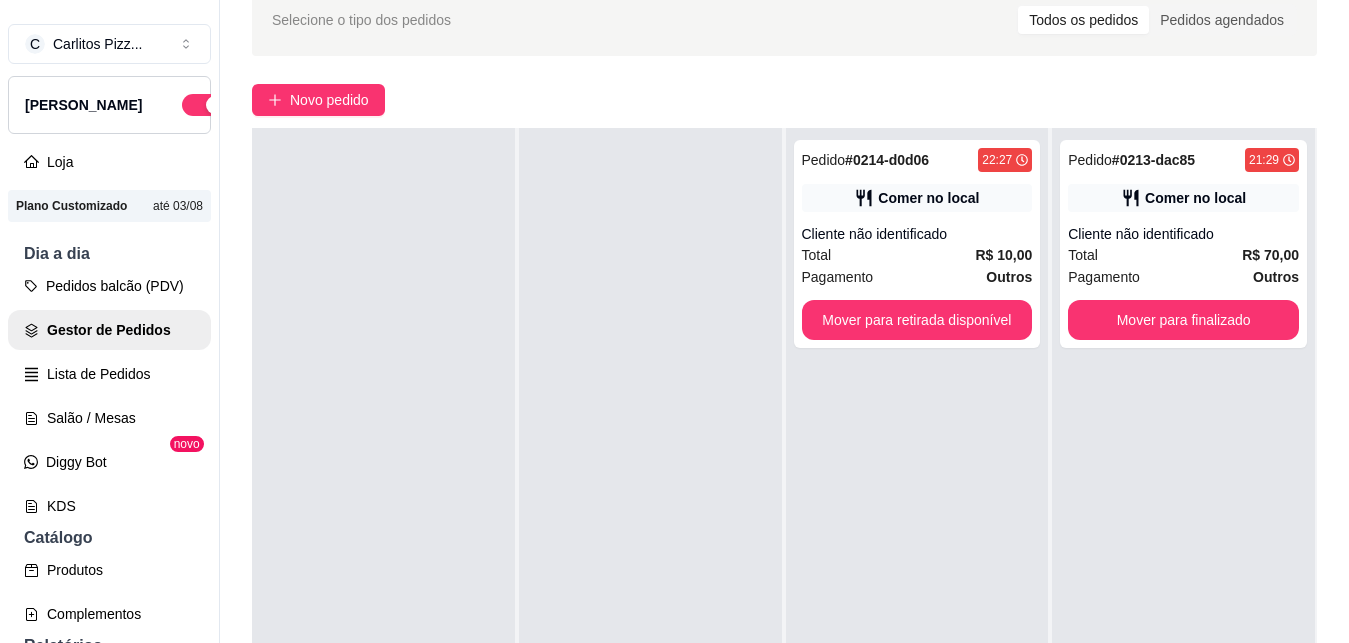 click on "Mover para retirada disponível" at bounding box center [917, 320] 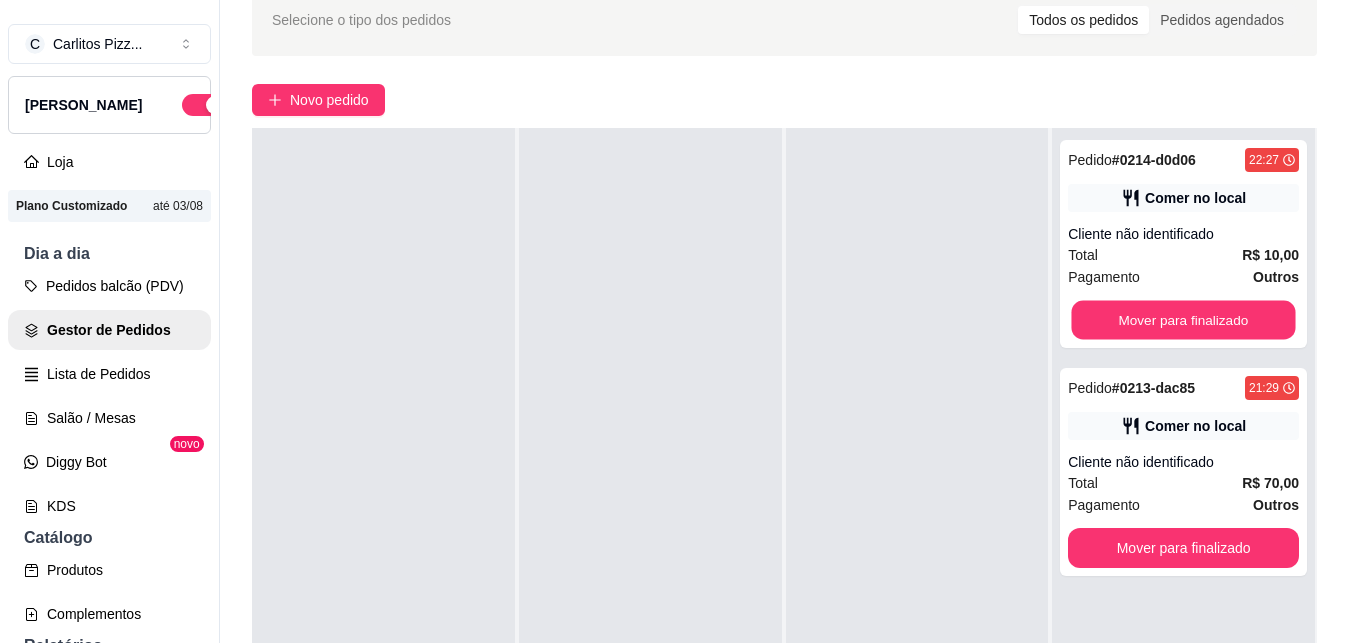 click on "Mover para finalizado" at bounding box center [1184, 320] 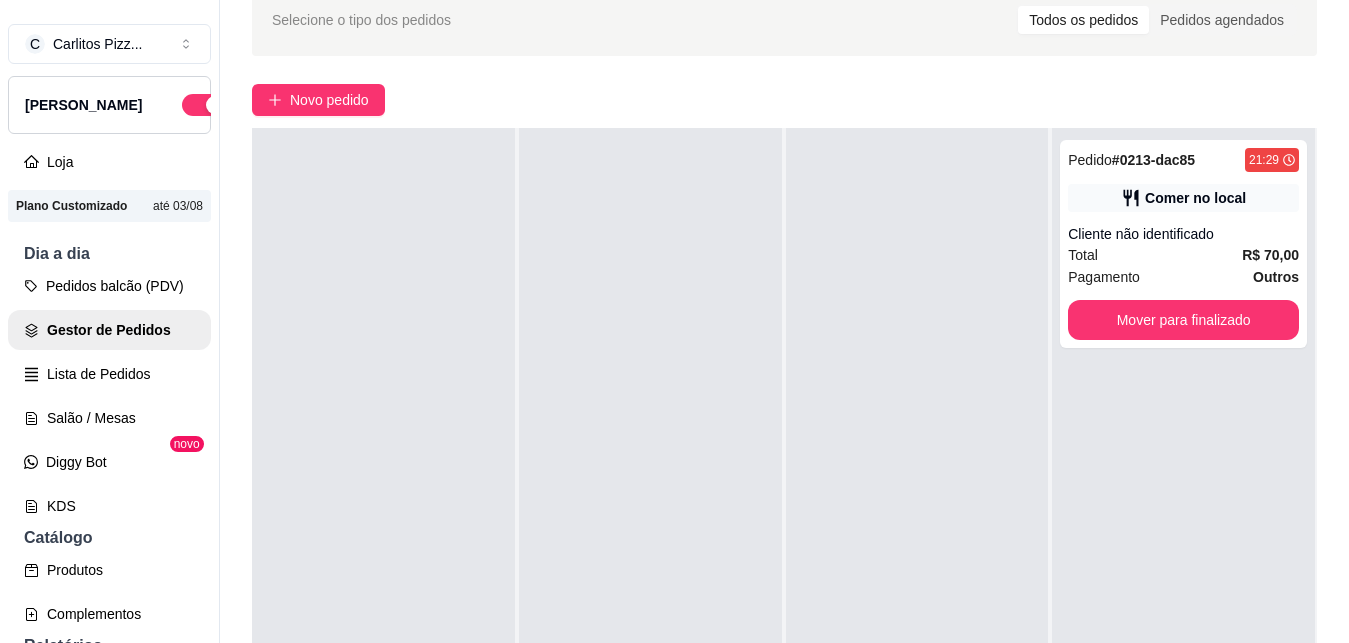 click on "Pedidos balcão (PDV)" at bounding box center (109, 286) 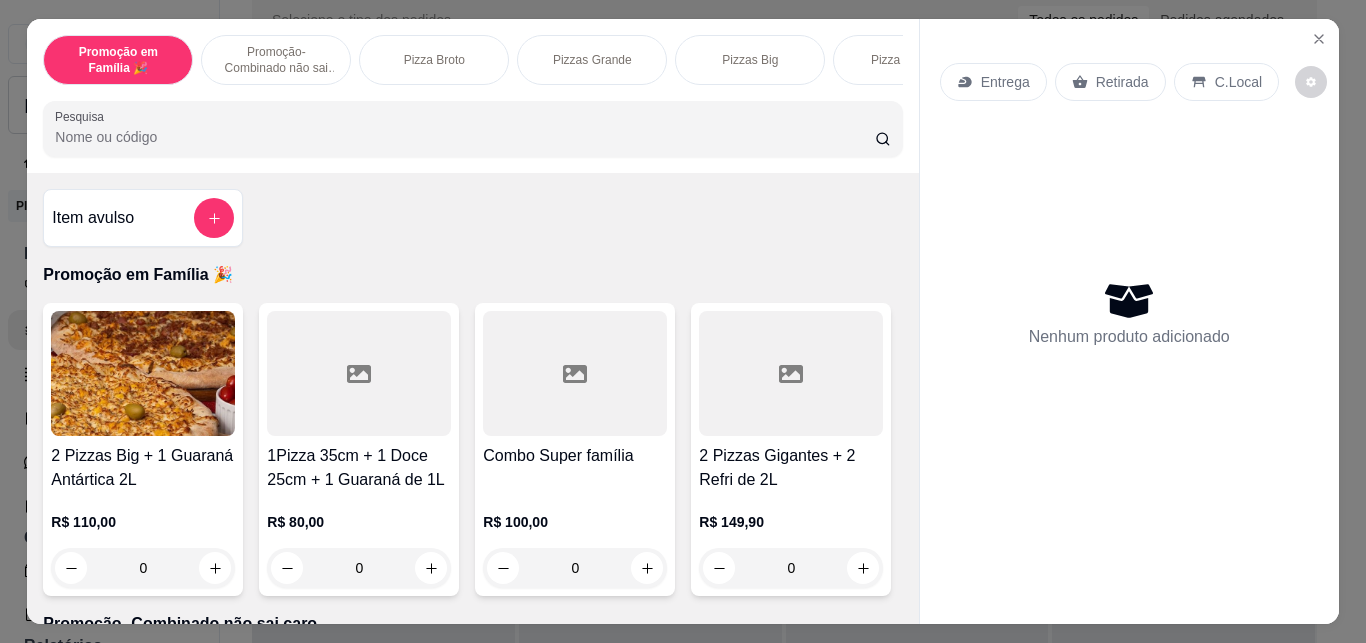 scroll, scrollTop: 0, scrollLeft: 112, axis: horizontal 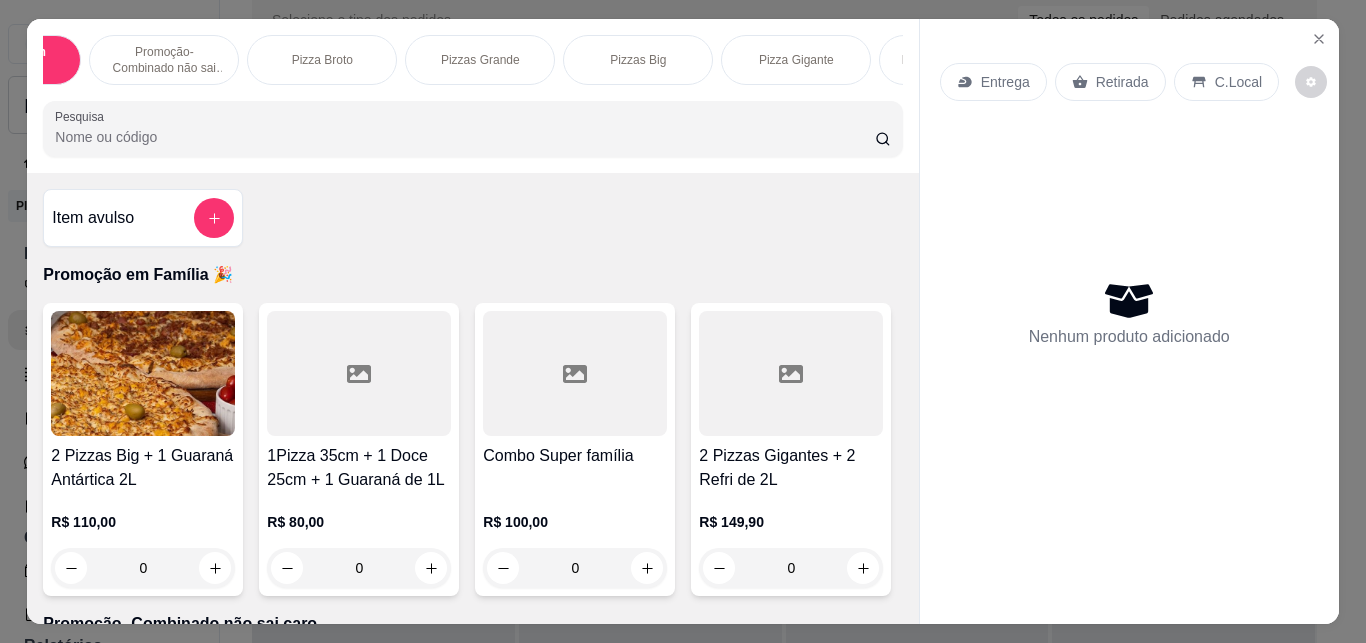 click on "Pizzas Grande" at bounding box center (480, 60) 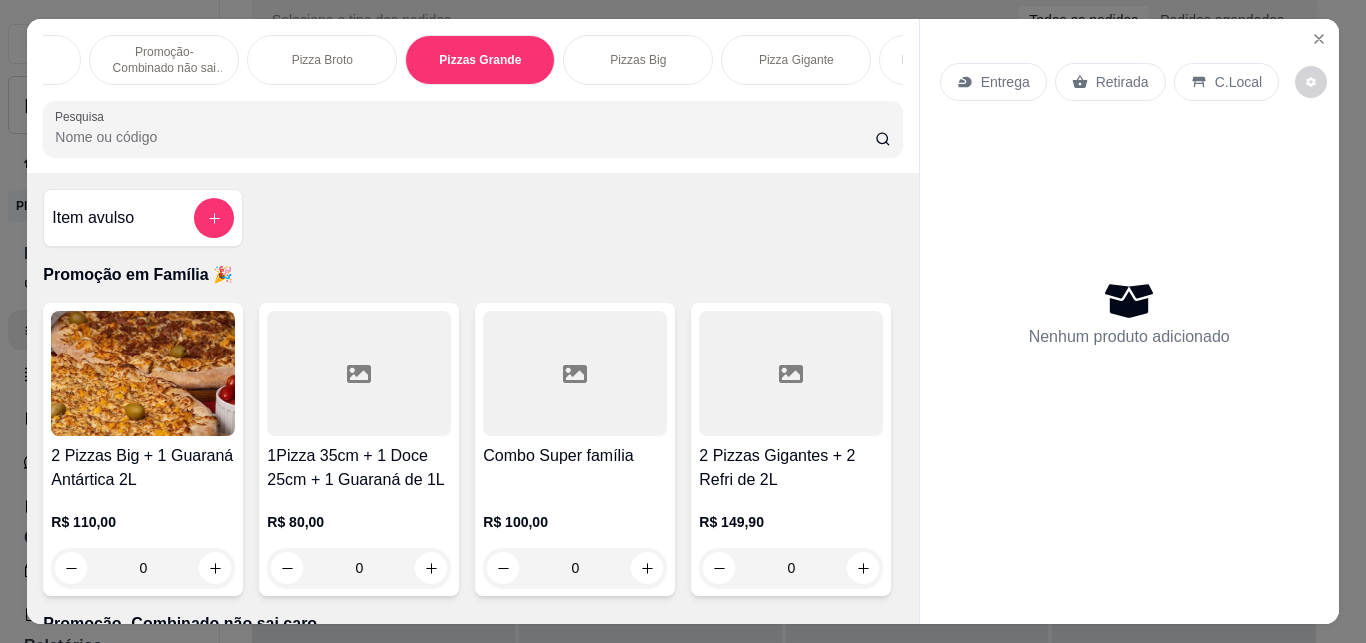 scroll, scrollTop: 1386, scrollLeft: 0, axis: vertical 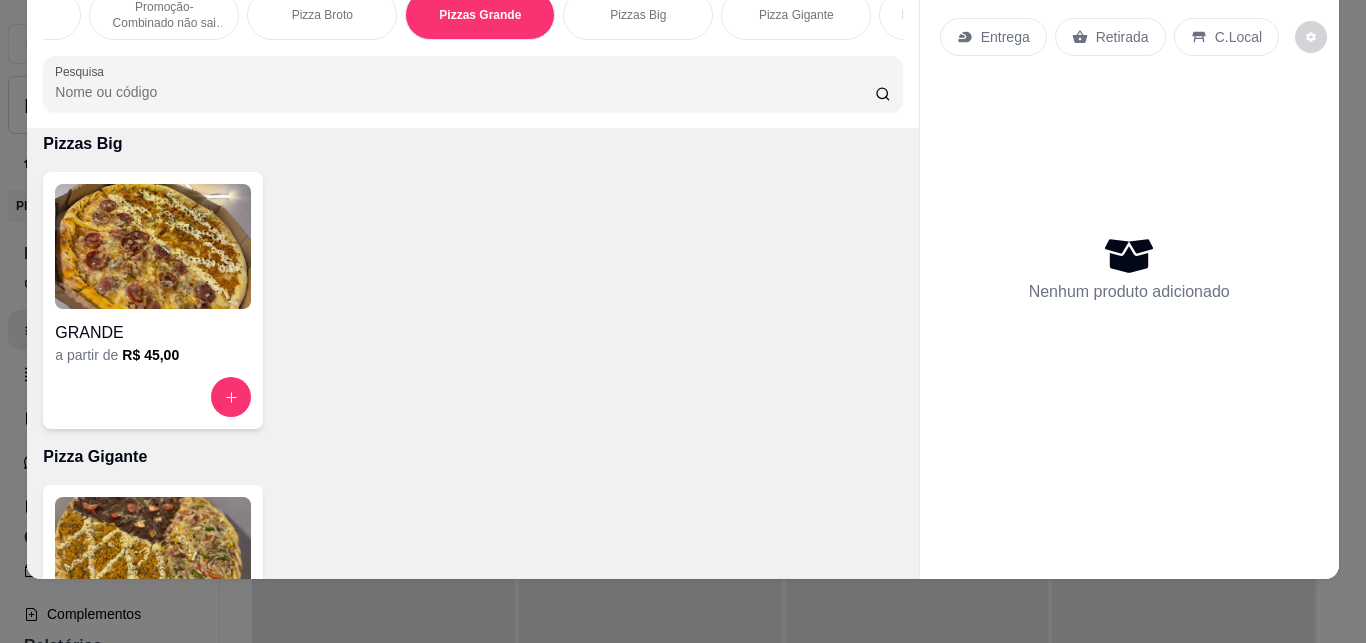 click at bounding box center [153, -67] 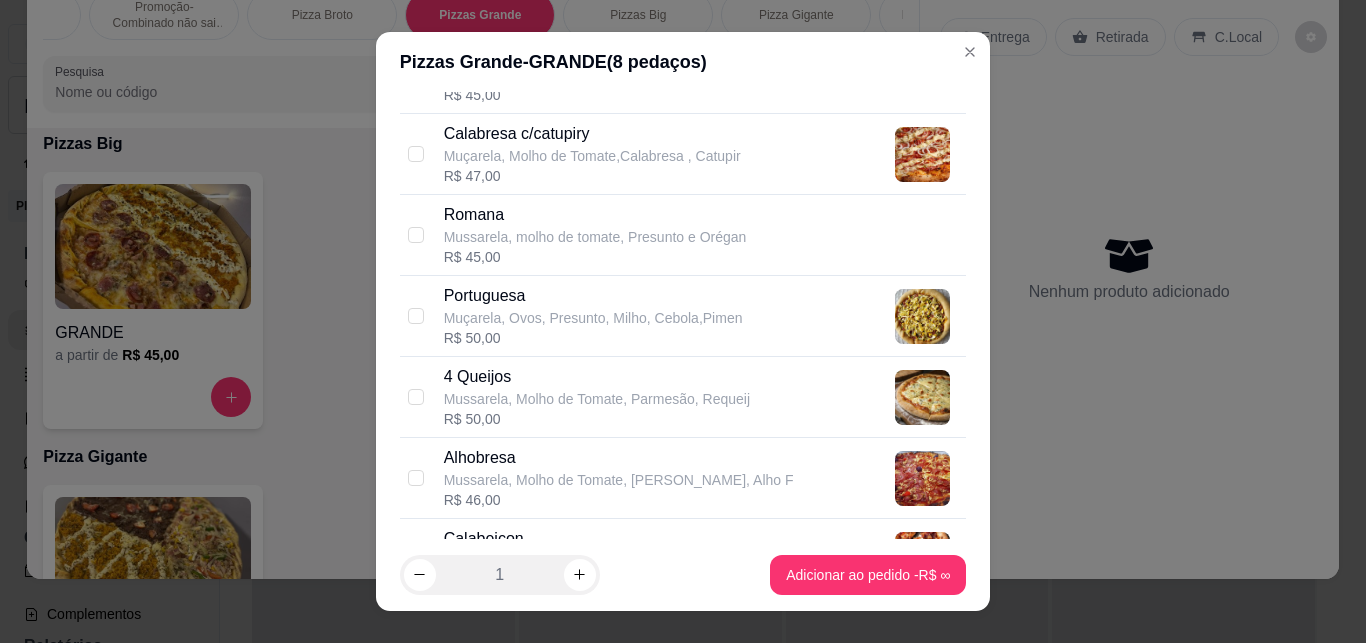 scroll, scrollTop: 617, scrollLeft: 0, axis: vertical 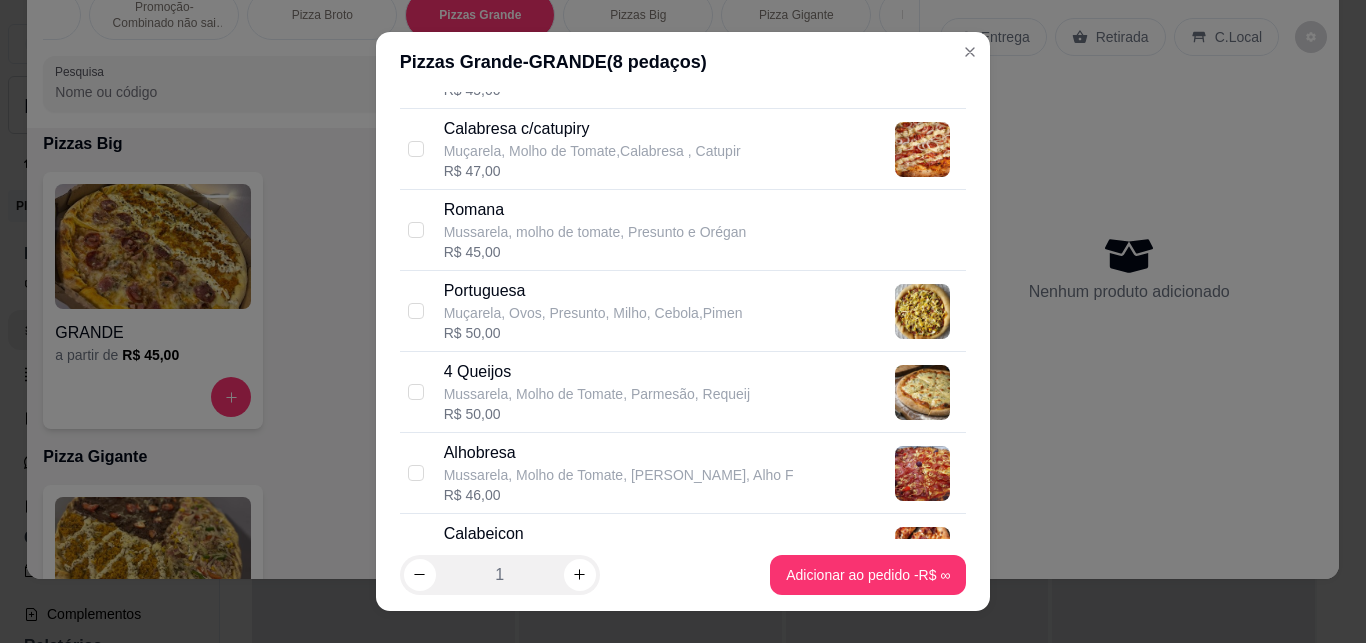 click on "Mussarela, Molho de Tomate, Parmesão, Requeij" at bounding box center (597, 394) 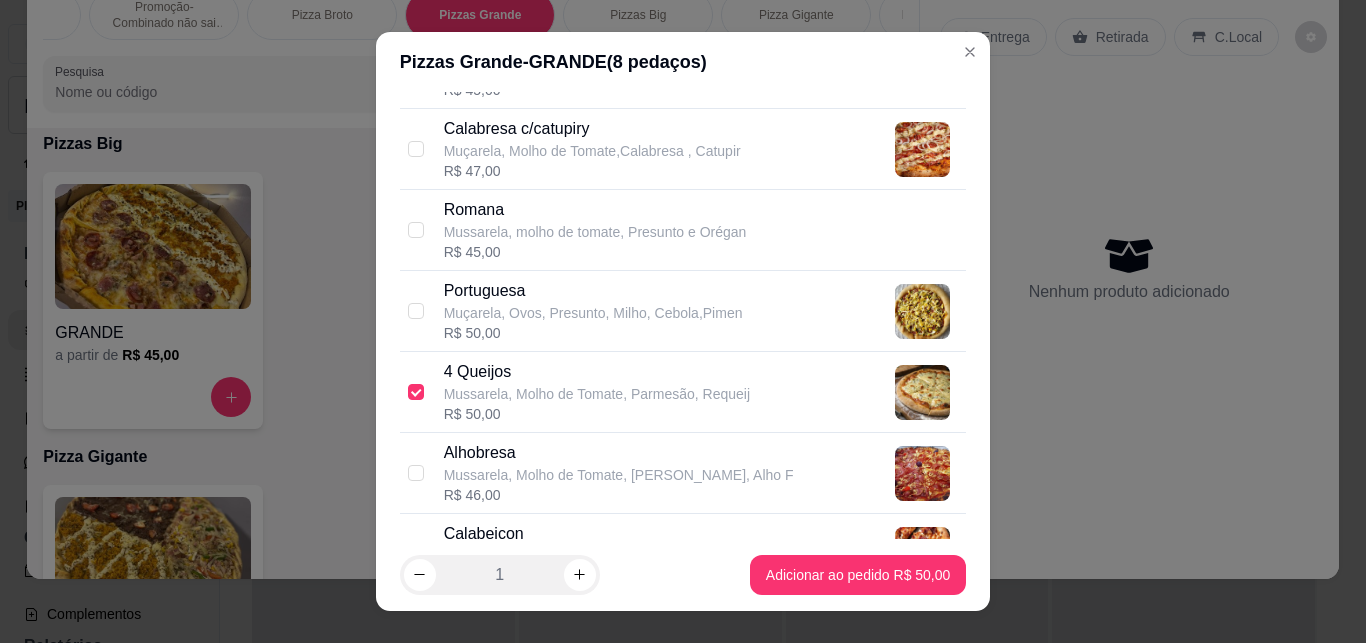 click on "Muçarela, Ovos, Presunto, Milho, Cebola,Pimen" at bounding box center [593, 313] 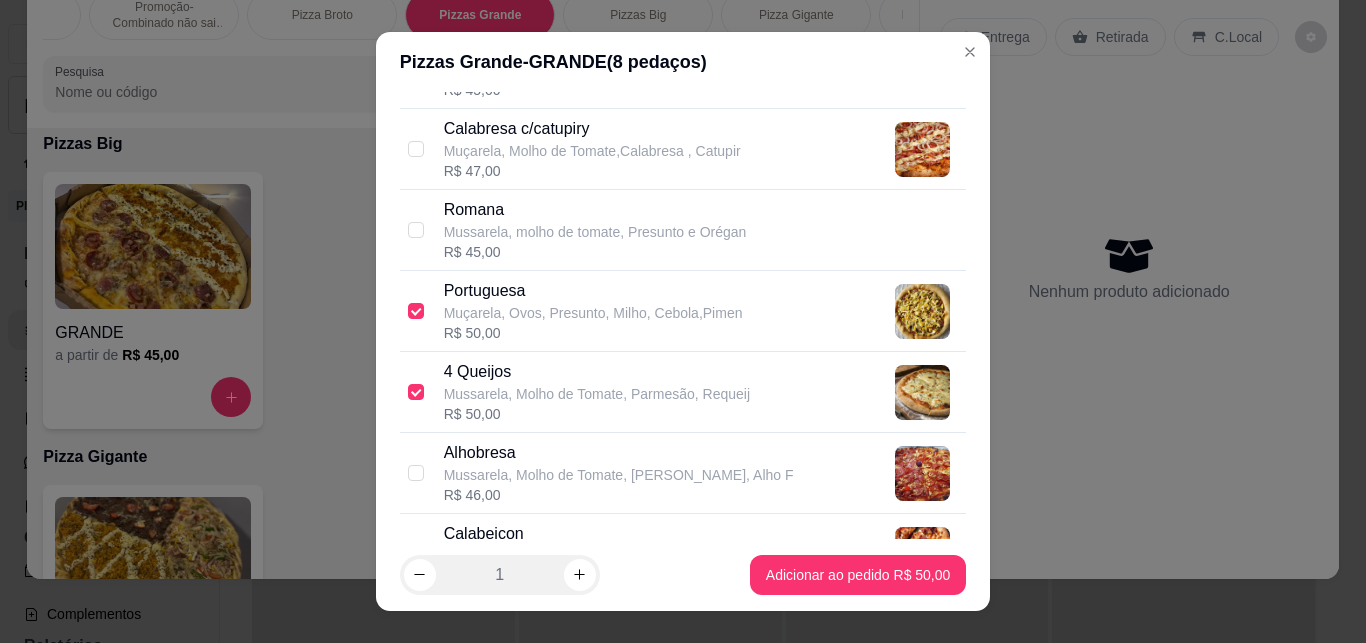 checkbox on "true" 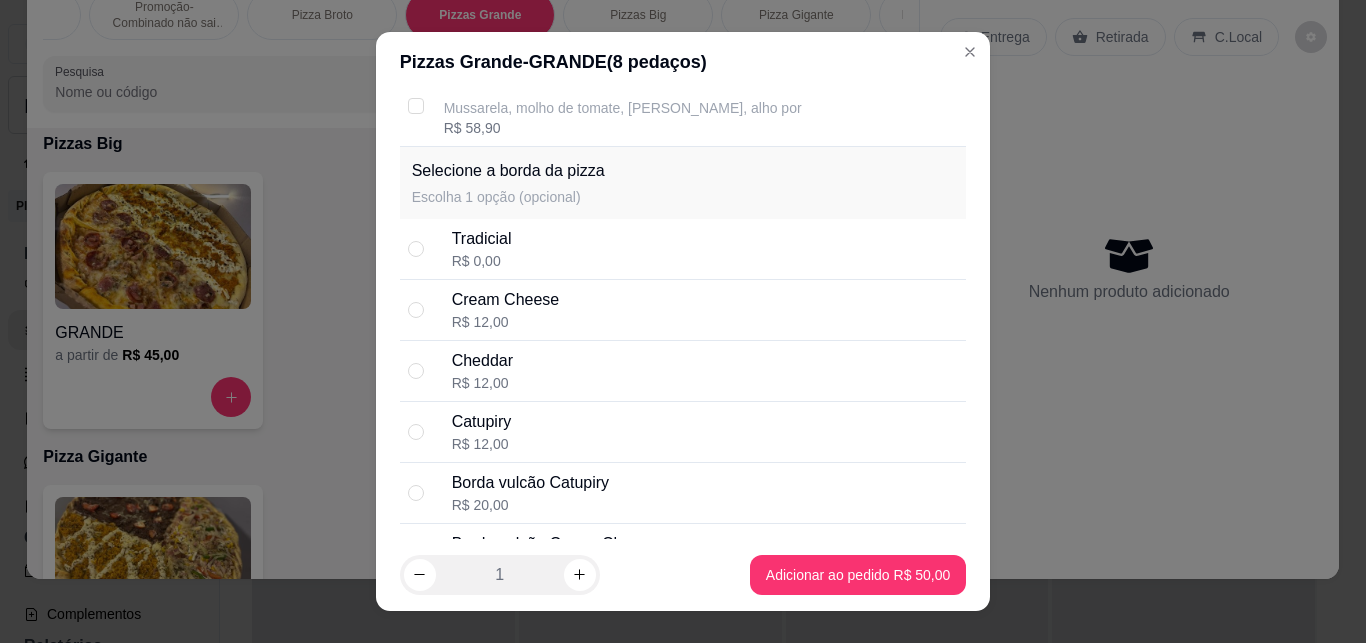 scroll, scrollTop: 1925, scrollLeft: 0, axis: vertical 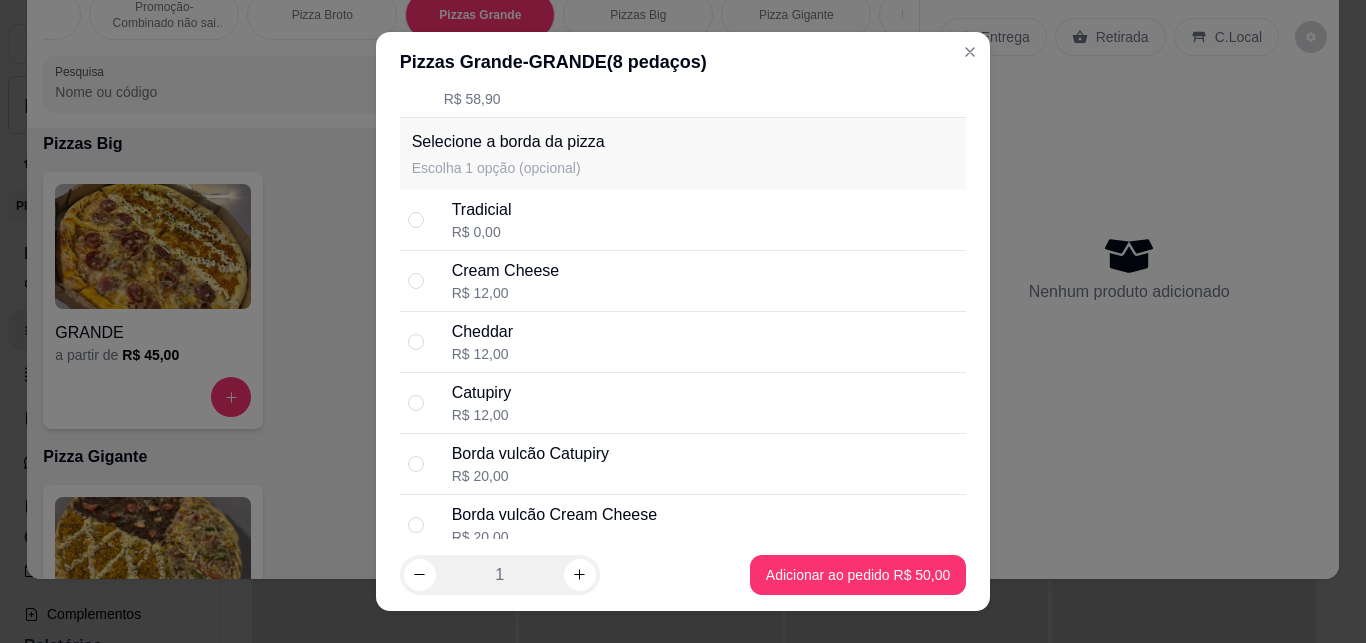 click on "Cream Cheese  R$ 12,00" at bounding box center (705, 281) 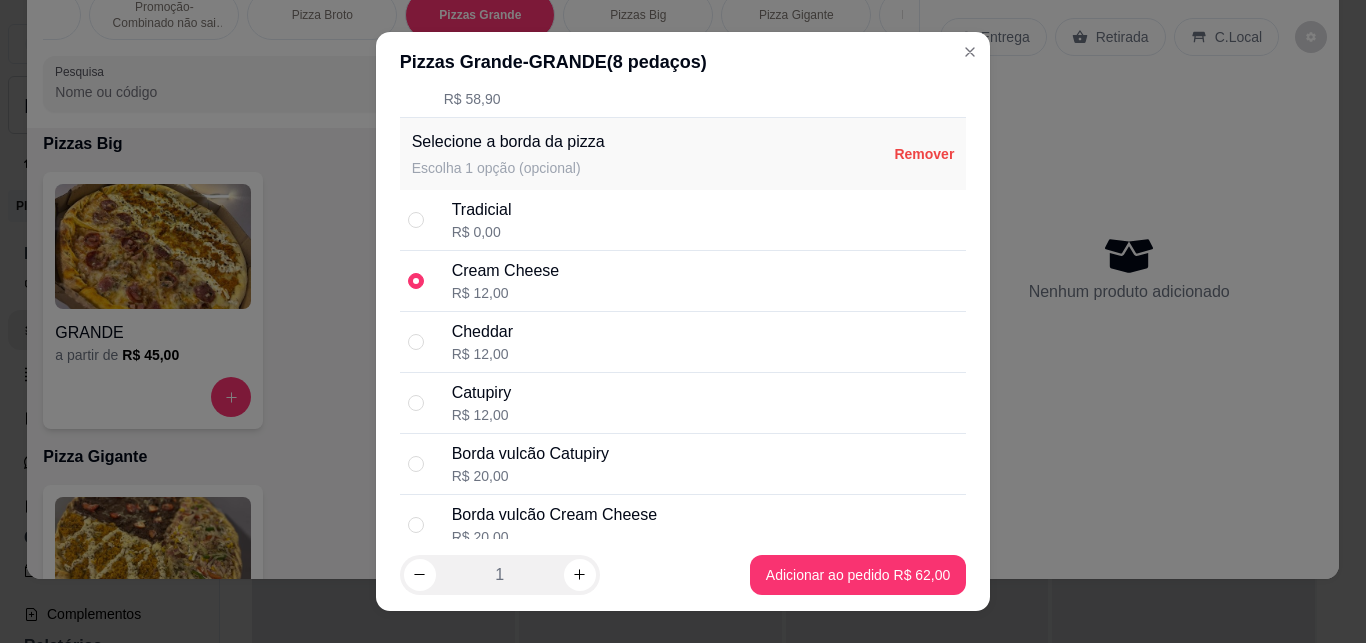 click on "Promoção em Família 🎉 Promoção- Combinado não sai caro  Pizza Broto Pizzas Grande Pizzas Big Pizza Gigante  Pizzas Doces 25cm Pizzas Doces 35cm Esfiha Salgada Maionese temperada  Esfiha Doce Calzone 25cm Sobremesas  Bebidas Drinks  Vitaminas  Sucos  Pesquisa Item avulso Promoção em Família 🎉 2 Pizzas Big + 1 Guaraná Antártica 2L   R$ 110,00 0 1Pizza 35cm + 1 Doce 25cm + 1 Guaraná de 1L   R$ 80,00 0 Combo Super família     R$ 100,00 0 2 Pizzas Gigantes + 2 Refri de 2L   R$ 149,90 0 Promoção- Combinado não sai caro  Combinadinho    R$ 18,00 0 Combo família    R$ 39,50 0 Combo Junior    R$ 21,50 0 Pizza Broto Pequena  a partir de     R$ 25,00 Pizzas Grande GRANDE a partir de     R$ 40,00 Pizzas Big GRANDE a partir de     R$ 45,00 Pizza Gigante  Grande a partir de     R$ 60,00 Pizzas Doces 25cm Grande a partir de     R$ 30,00 Pizzas Doces 35cm Grande a partir de     R$ 40,00 Esfiha Salgada Carne    R$ 3,50 0 Queijo   R$ 4,00 0 Calabresa    R$ 3,50 0 Carne seca c/ queijo   0" at bounding box center (683, 321) 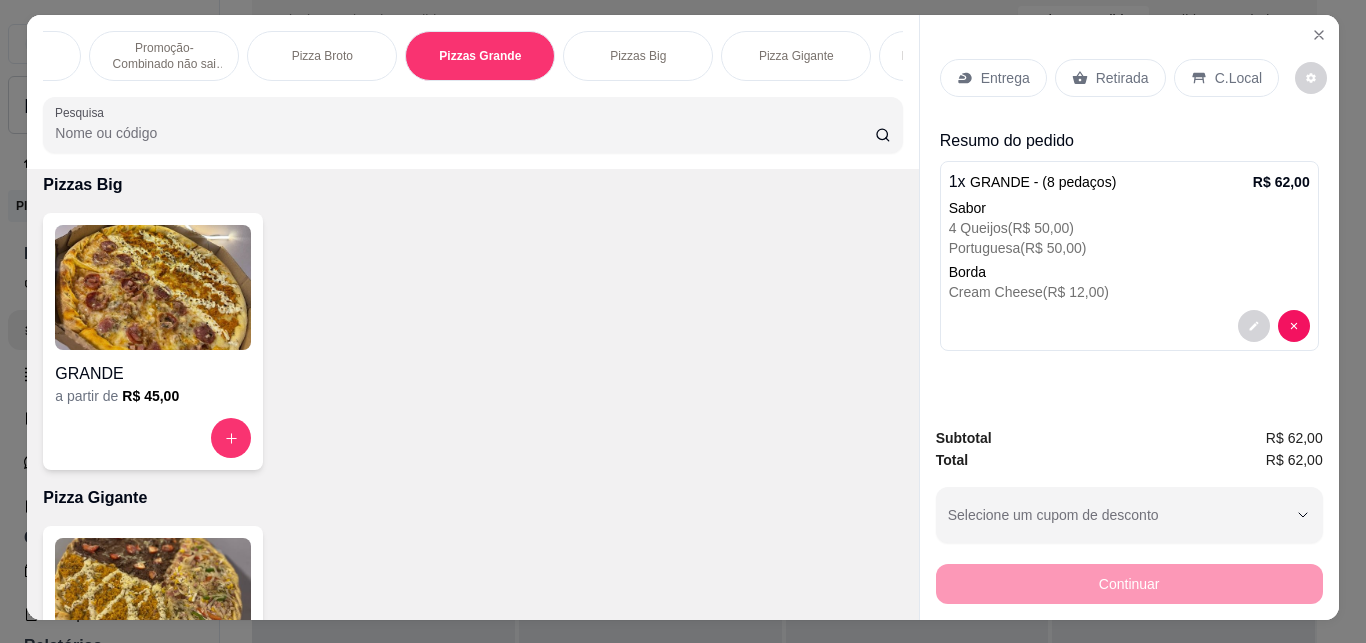 scroll, scrollTop: 0, scrollLeft: 0, axis: both 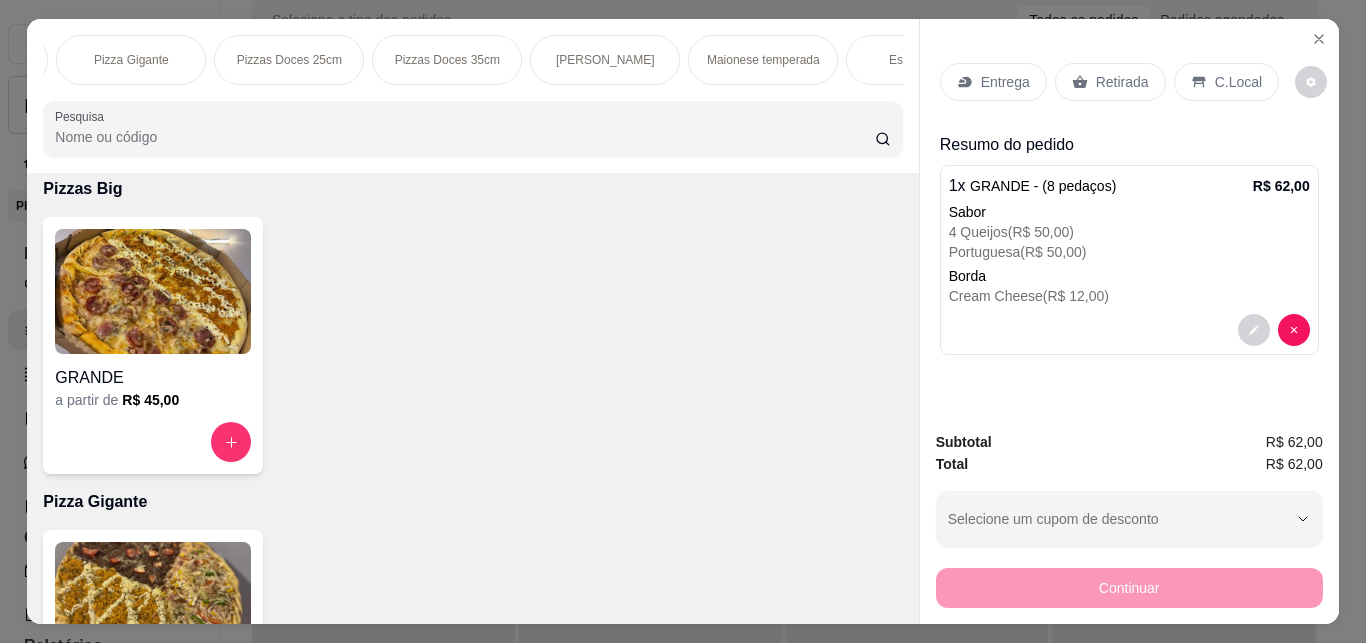 click on "[PERSON_NAME]" at bounding box center [605, 60] 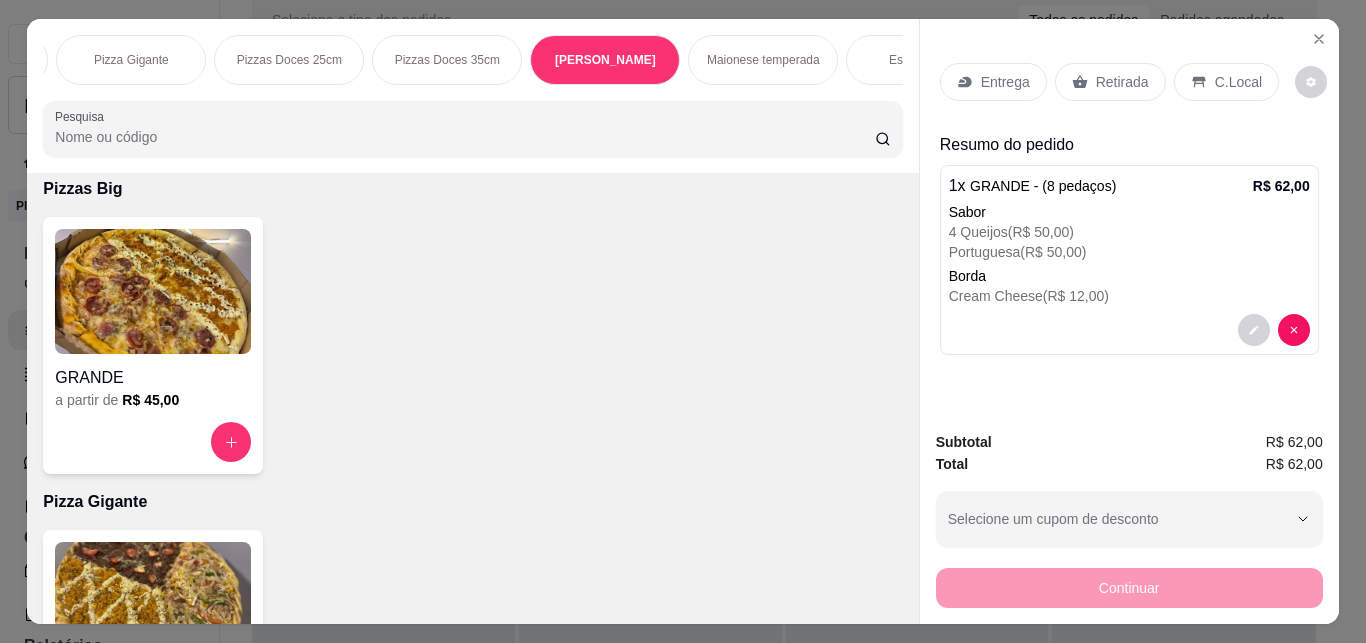scroll, scrollTop: 2951, scrollLeft: 0, axis: vertical 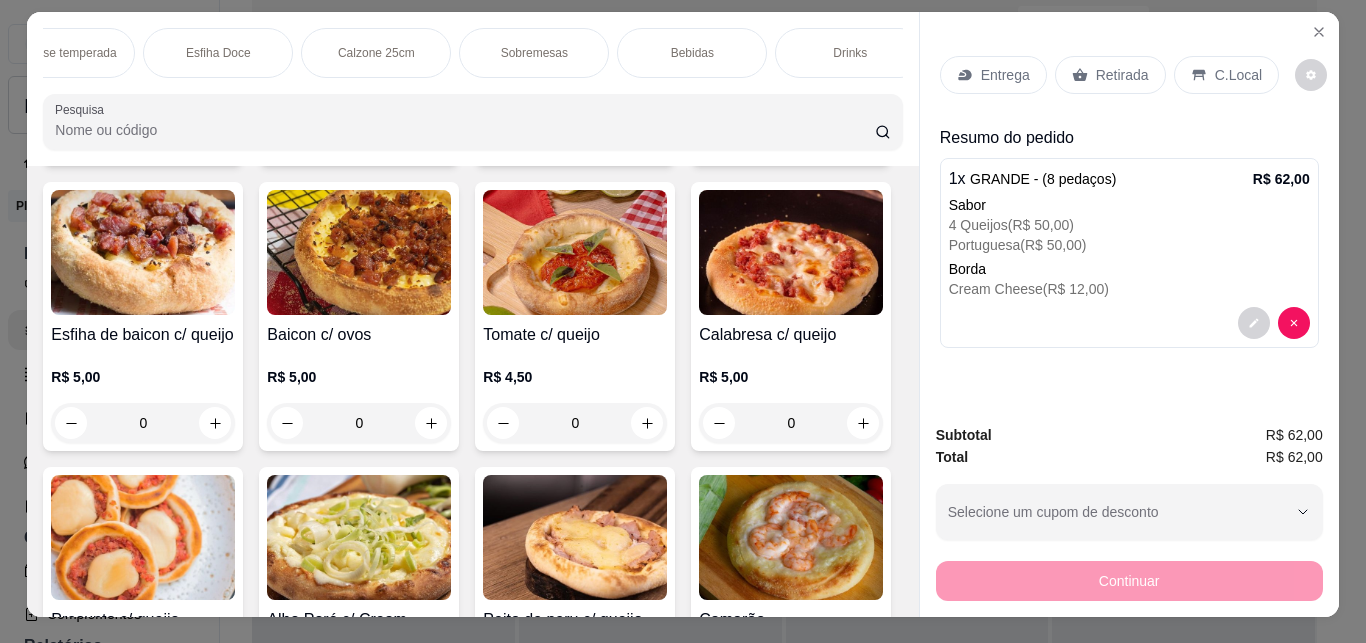 click on "Bebidas" at bounding box center [692, 53] 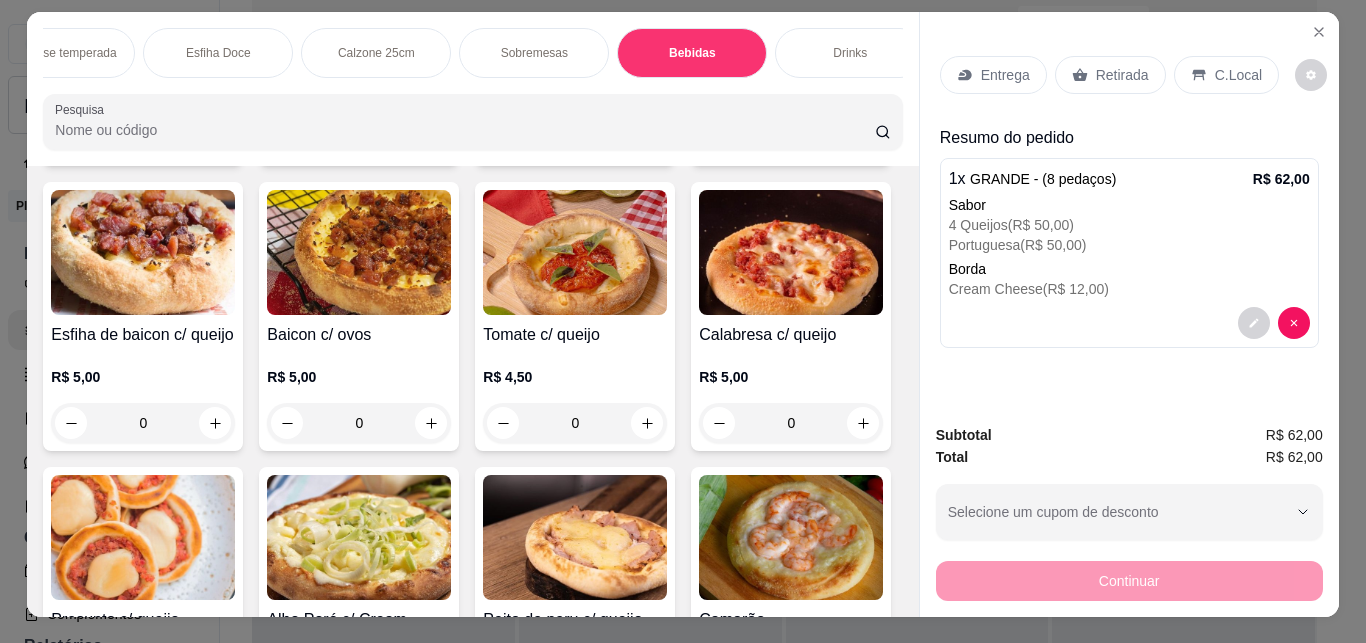 scroll, scrollTop: 6655, scrollLeft: 0, axis: vertical 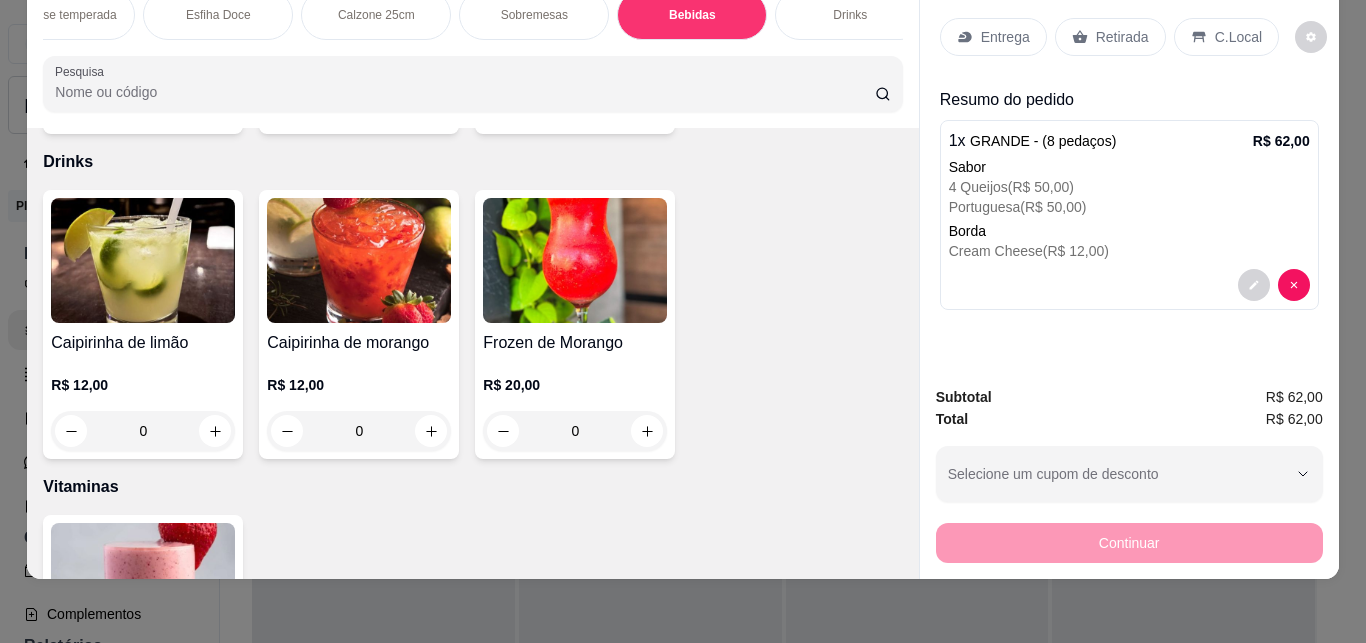 click on "Refrigerante Coca Cola Lata   R$ 6,00 0" at bounding box center [791, -916] 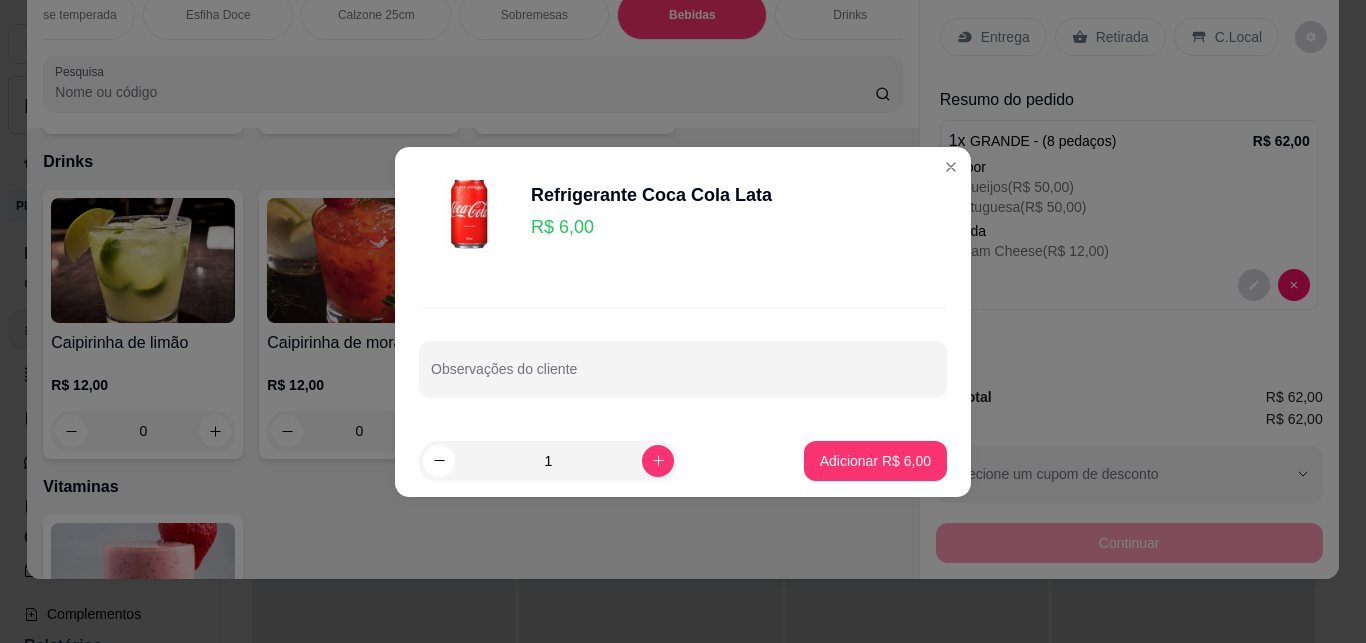 click on "Refrigerante Coca Cola Lata   R$ 6,00 0" at bounding box center (791, -916) 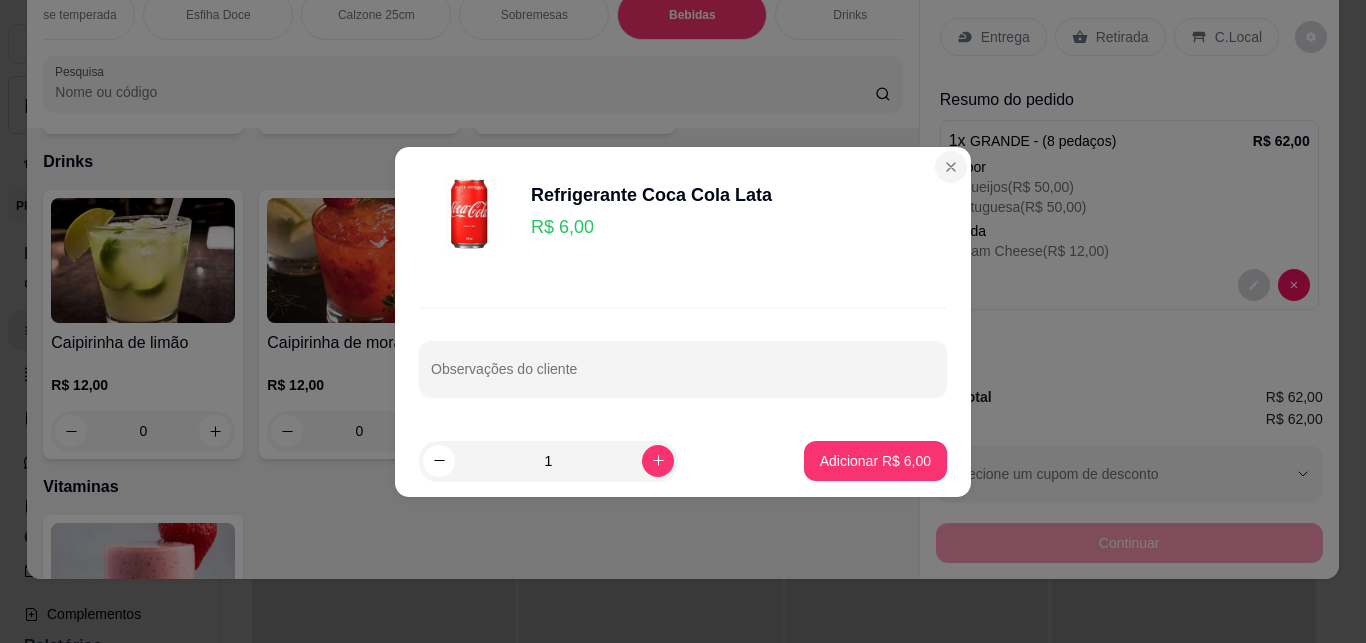 click 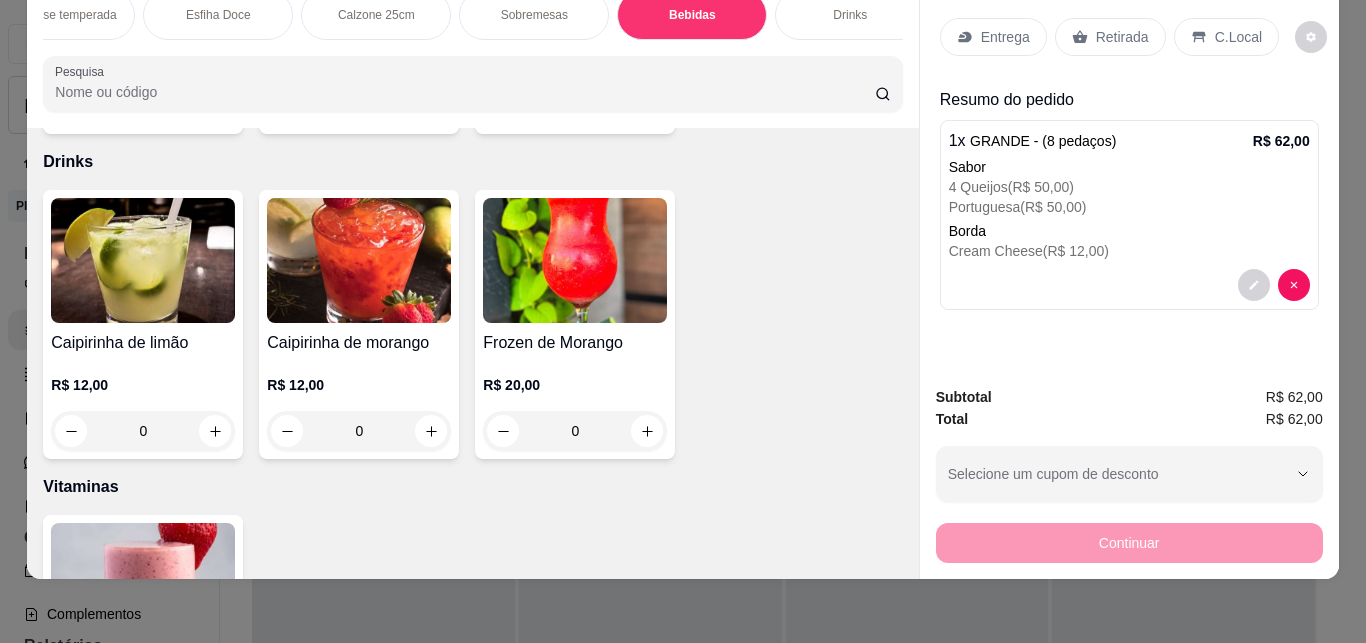 click on "0" at bounding box center [791, -797] 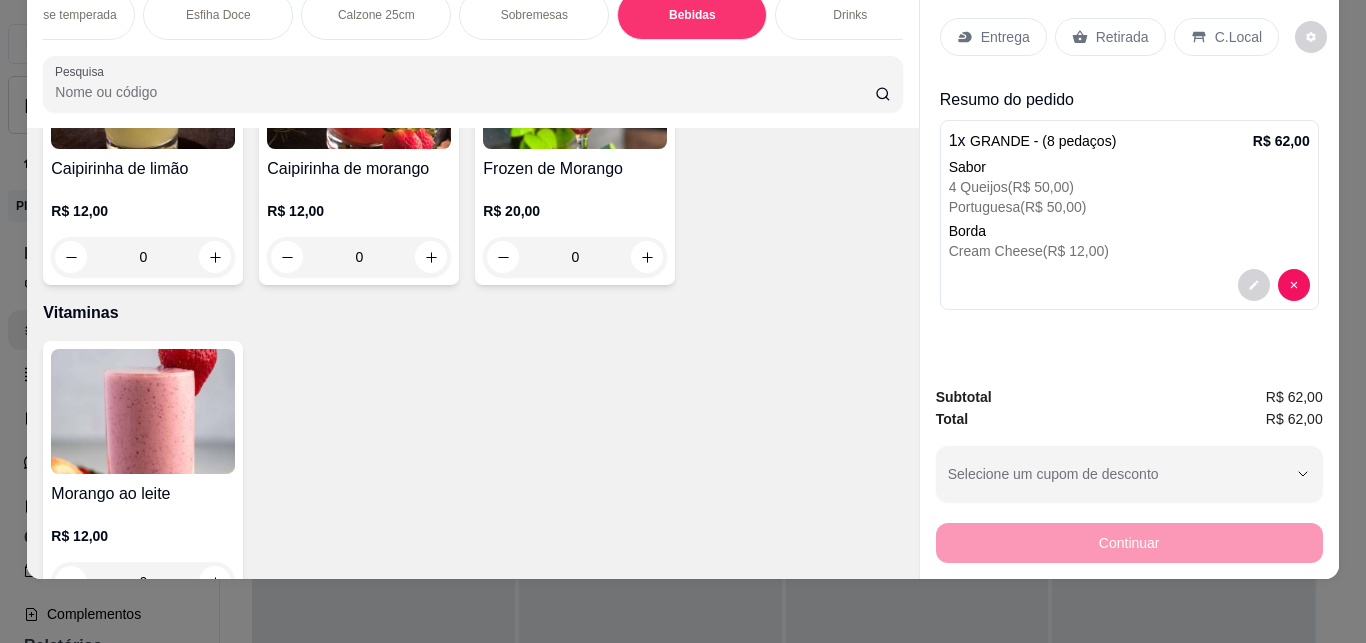 scroll, scrollTop: 7181, scrollLeft: 0, axis: vertical 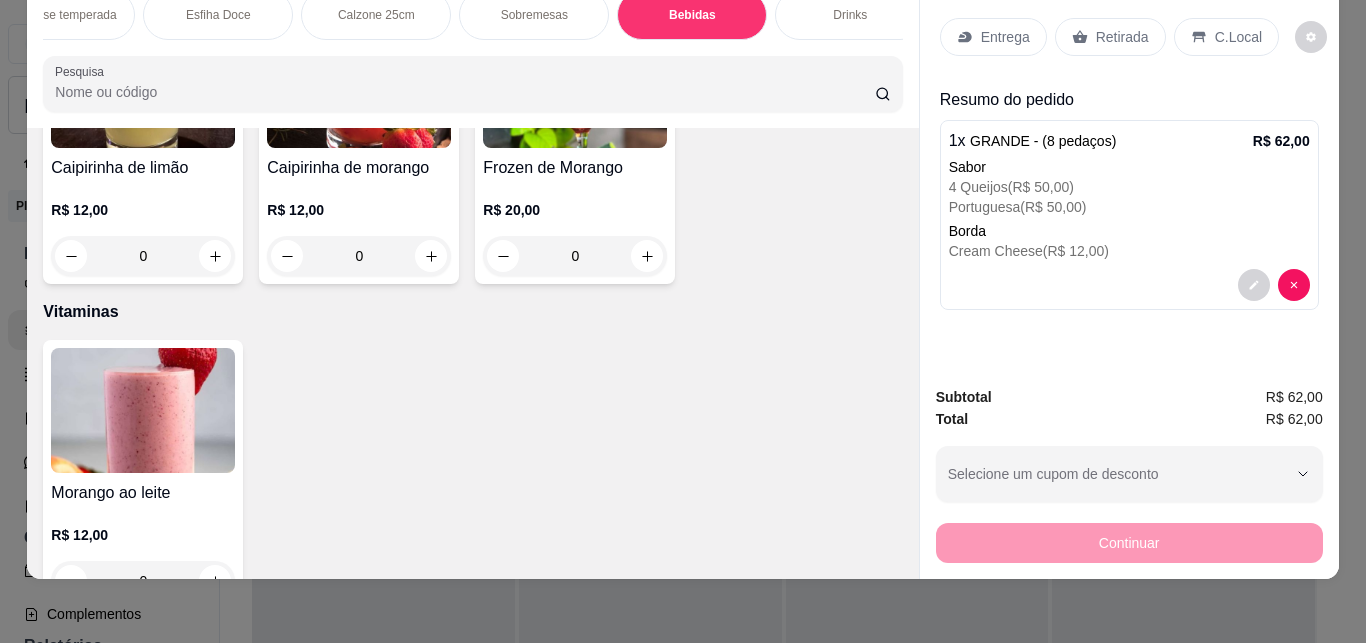 click on "0" at bounding box center [791, -972] 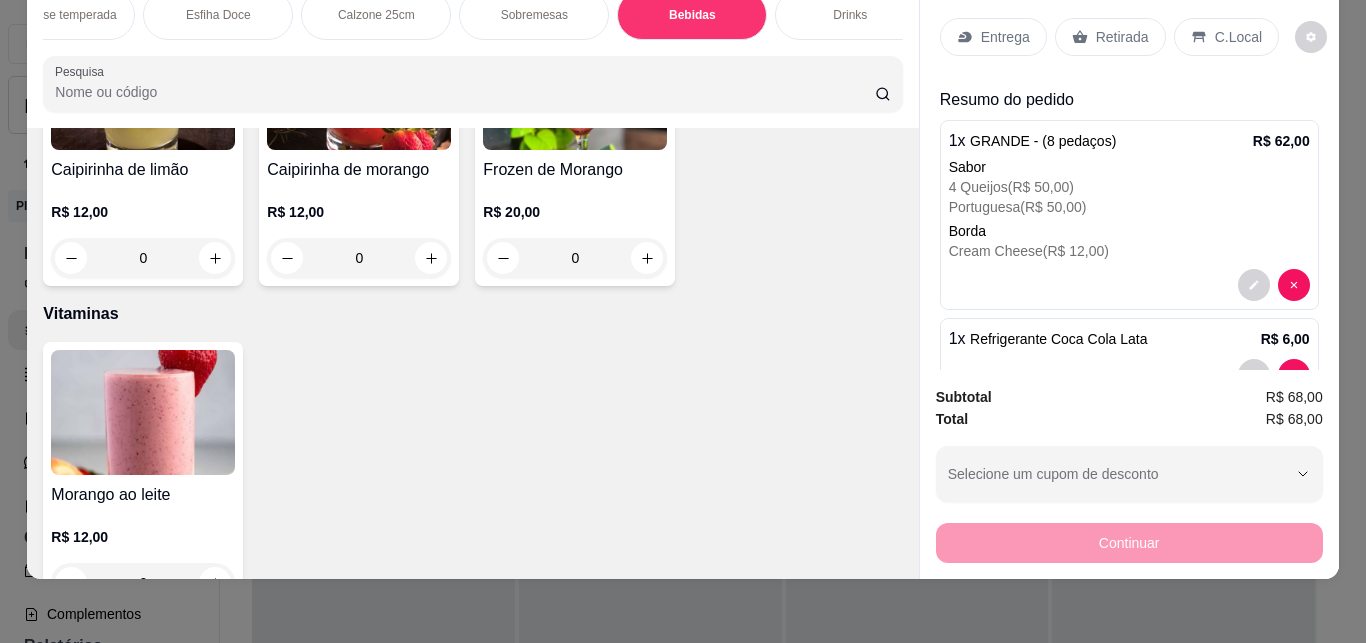 type on "1" 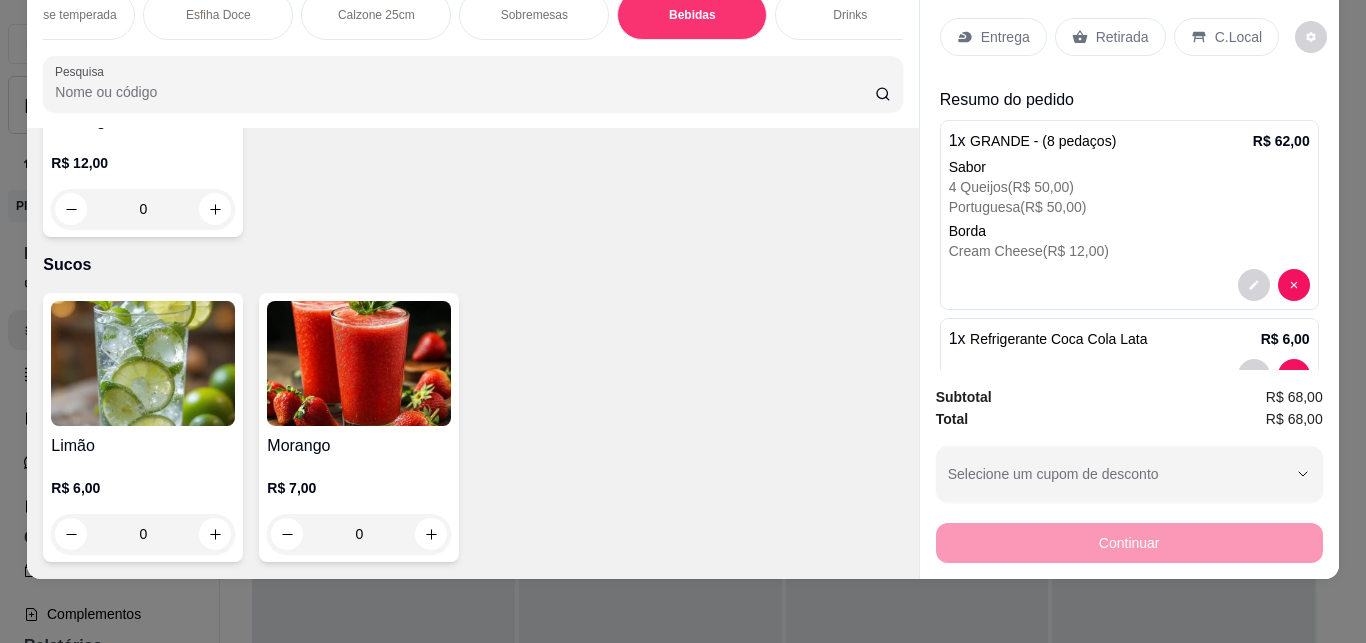 scroll, scrollTop: 7748, scrollLeft: 0, axis: vertical 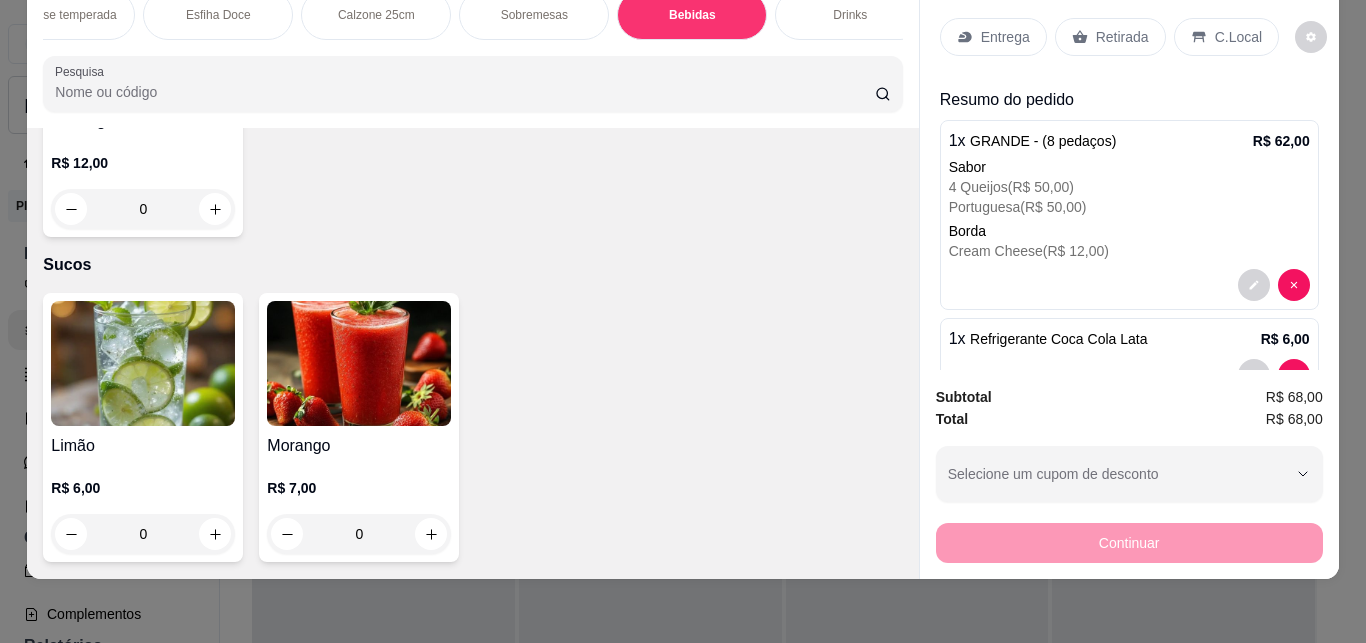 click at bounding box center (647, -726) 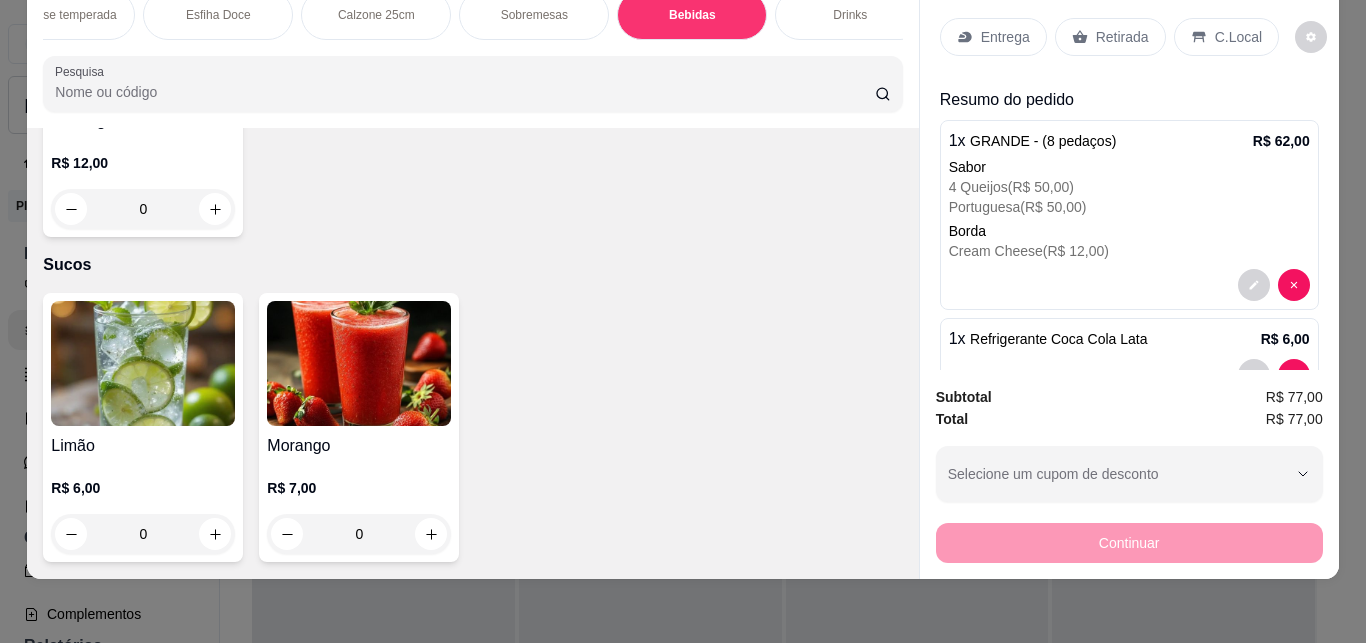 type on "1" 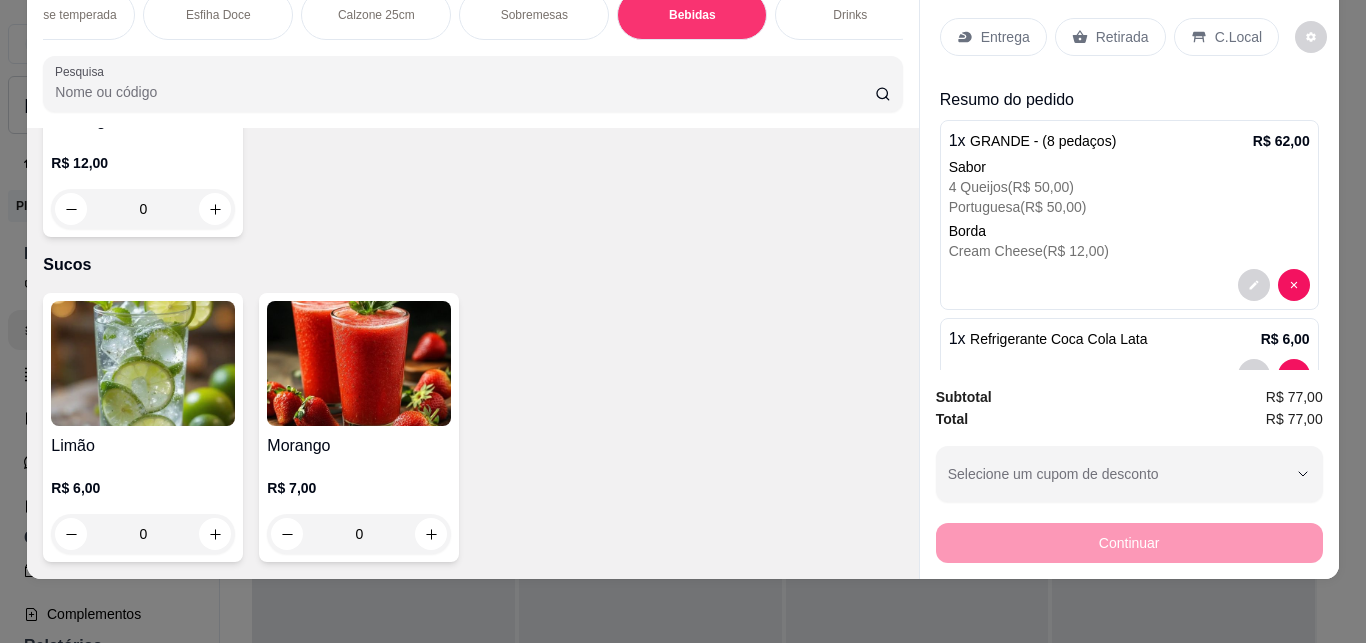 click on "C.Local" at bounding box center [1238, 37] 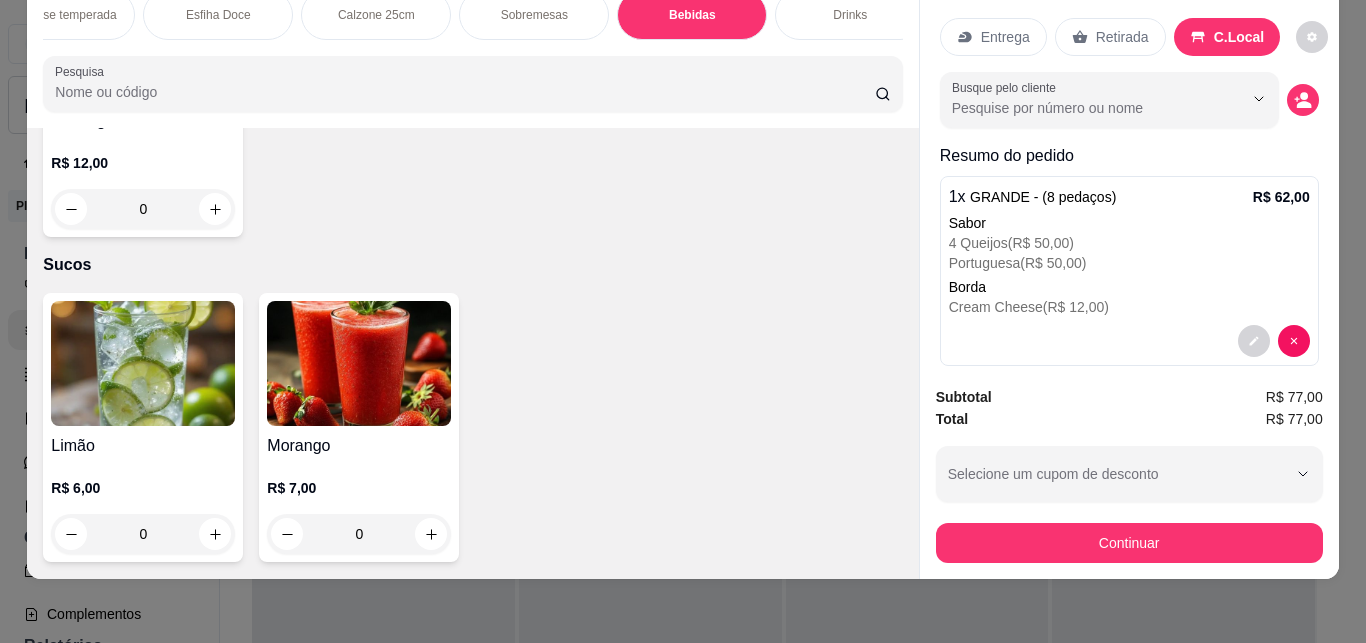 click on "Promoção em Família 🎉 Promoção- Combinado não sai caro  Pizza Broto Pizzas Grande Pizzas Big Pizza Gigante  Pizzas Doces 25cm Pizzas Doces 35cm Esfiha Salgada Maionese temperada  Esfiha Doce Calzone 25cm Sobremesas  Bebidas Drinks  Vitaminas  Sucos  Pesquisa Item avulso Promoção em Família 🎉 2 Pizzas Big + 1 Guaraná Antártica 2L   R$ 110,00 0 1Pizza 35cm + 1 Doce 25cm + 1 Guaraná de 1L   R$ 80,00 0 Combo Super família     R$ 100,00 0 2 Pizzas Gigantes + 2 Refri de 2L   R$ 149,90 0 Promoção- Combinado não sai caro  Combinadinho    R$ 18,00 0 Combo família    R$ 39,50 0 Combo Junior    R$ 21,50 0 Pizza Broto Pequena  a partir de     R$ 25,00 Pizzas Grande GRANDE a partir de     R$ 40,00 Pizzas Big GRANDE a partir de     R$ 45,00 Pizza Gigante  Grande a partir de     R$ 60,00 Pizzas Doces 25cm Grande a partir de     R$ 30,00 Pizzas Doces 35cm Grande a partir de     R$ 40,00 Esfiha Salgada Carne    R$ 3,50 0 Queijo   R$ 4,00 0 Calabresa    R$ 3,50 0 Carne seca c/ queijo   0" at bounding box center (683, 321) 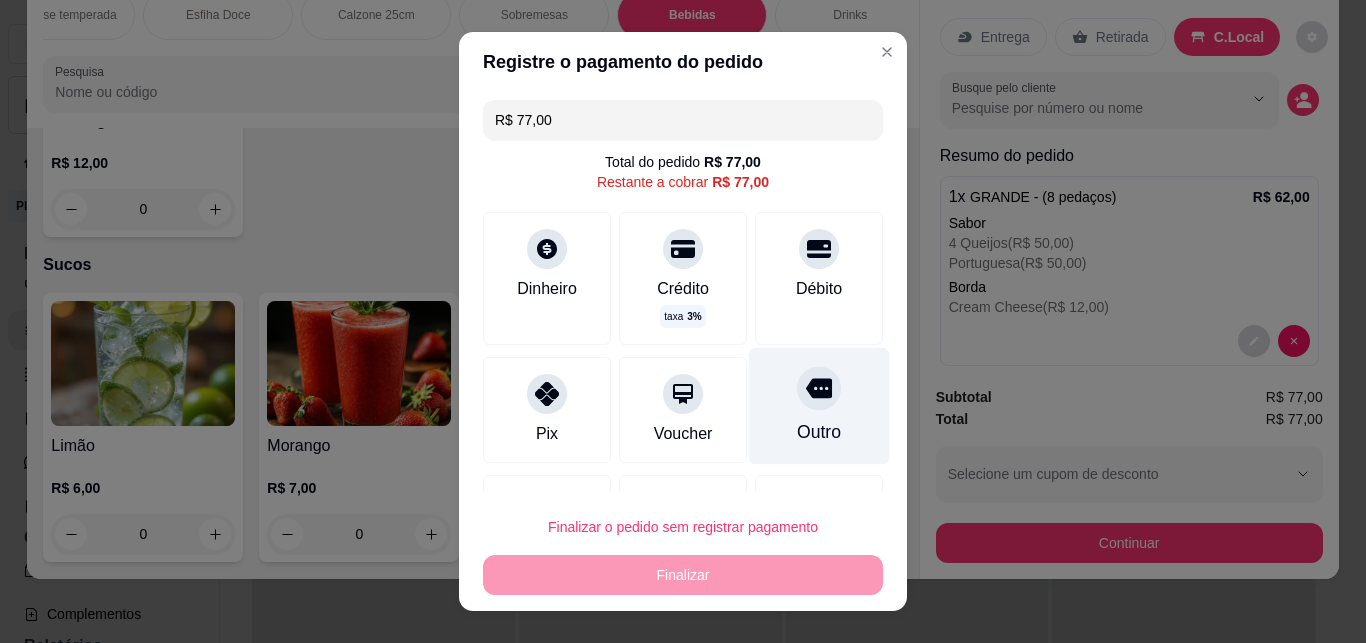 click at bounding box center [819, 389] 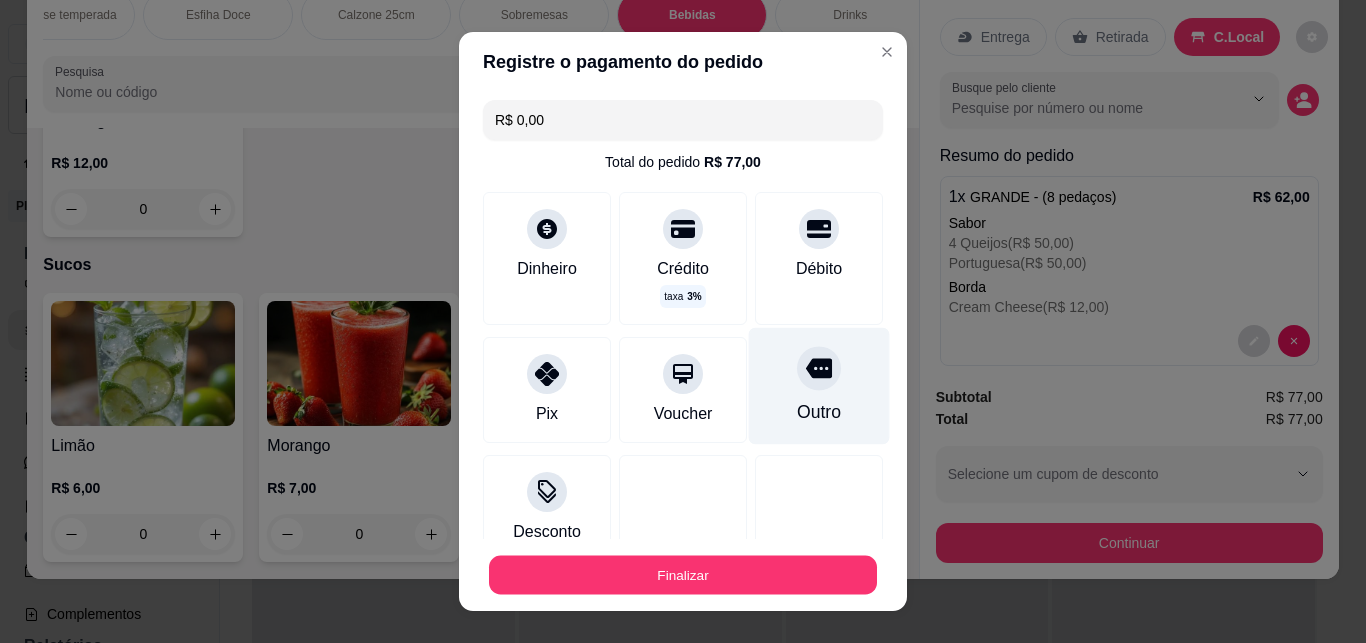 click on "Finalizar" at bounding box center [683, 575] 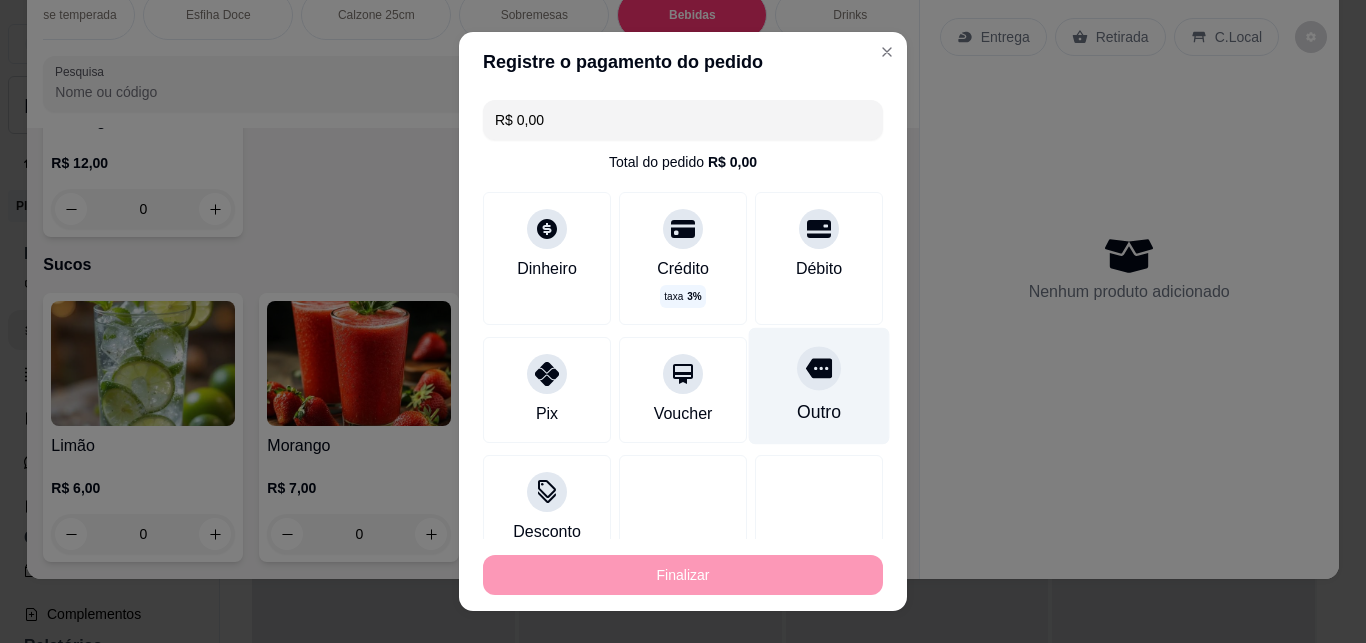 type on "0" 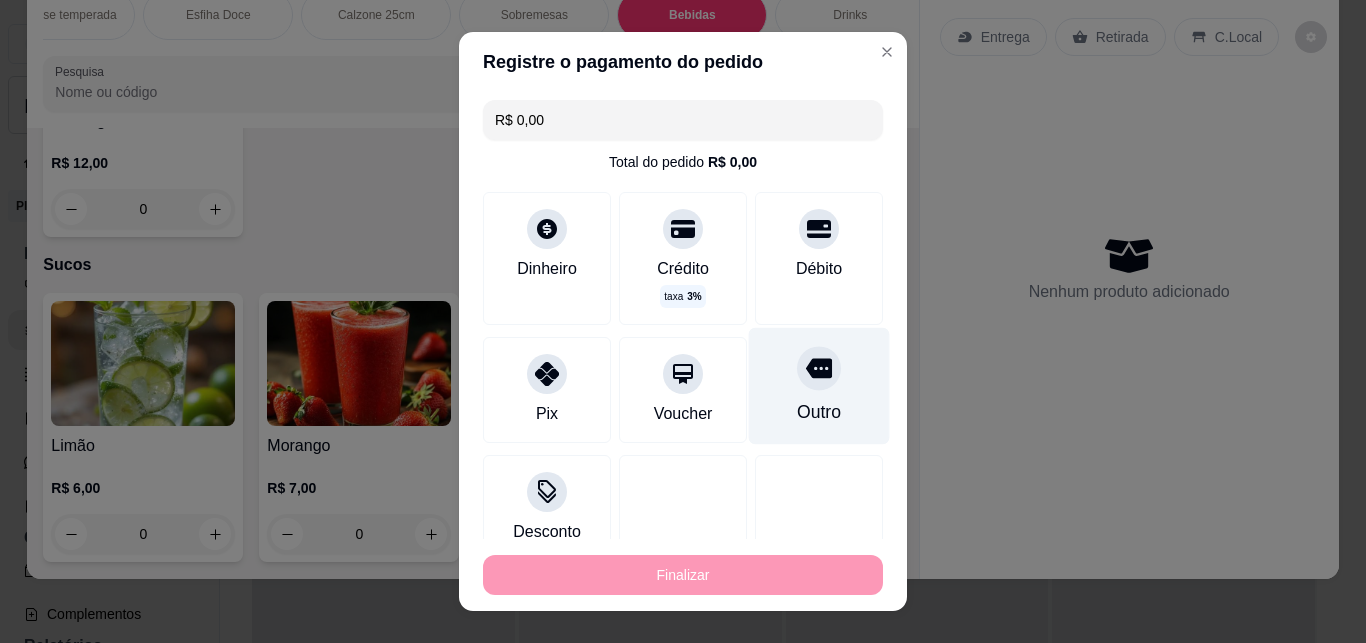 type on "0" 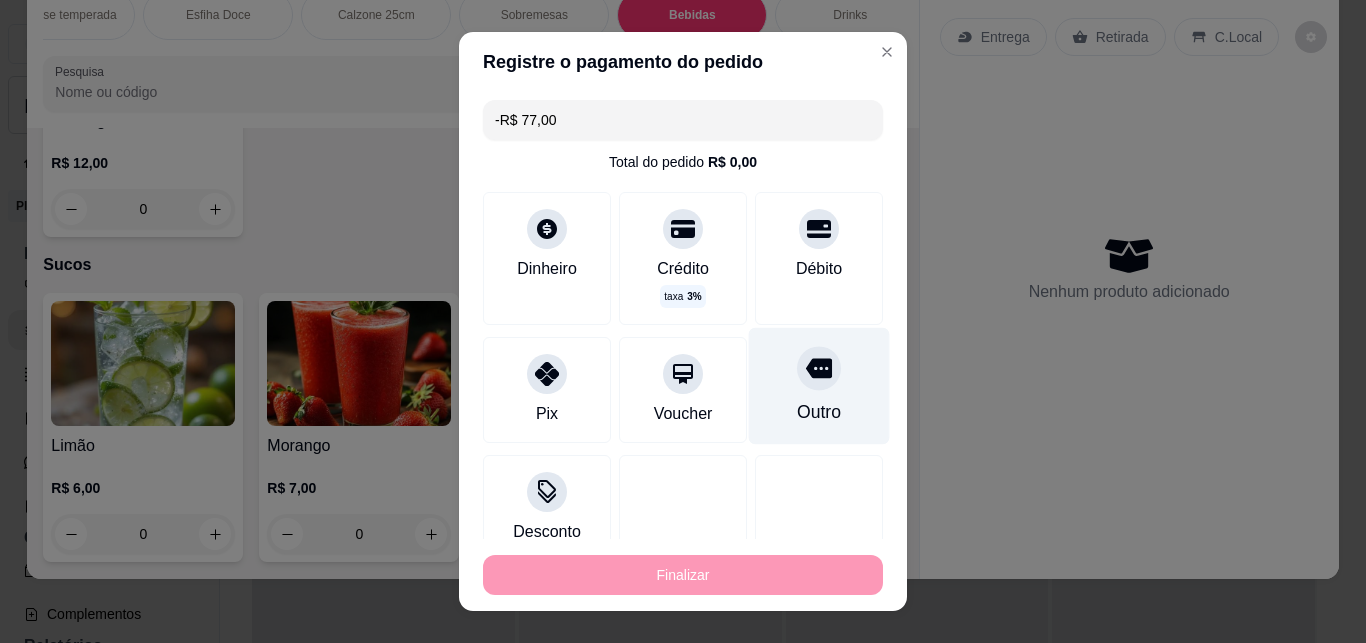 scroll, scrollTop: 7746, scrollLeft: 0, axis: vertical 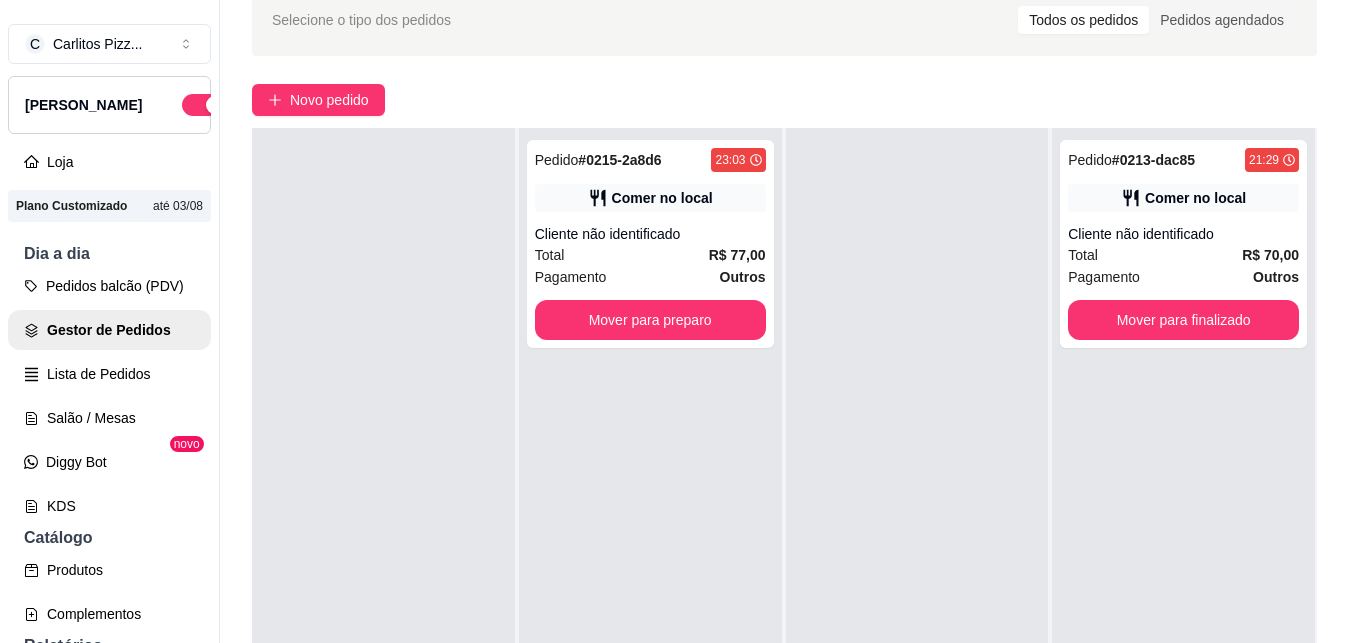 click on "Pedido  # 0215-2a8d6 23:03 Comer no local Cliente não identificado Total R$ 77,00 Pagamento Outros Mover para preparo" at bounding box center [650, 449] 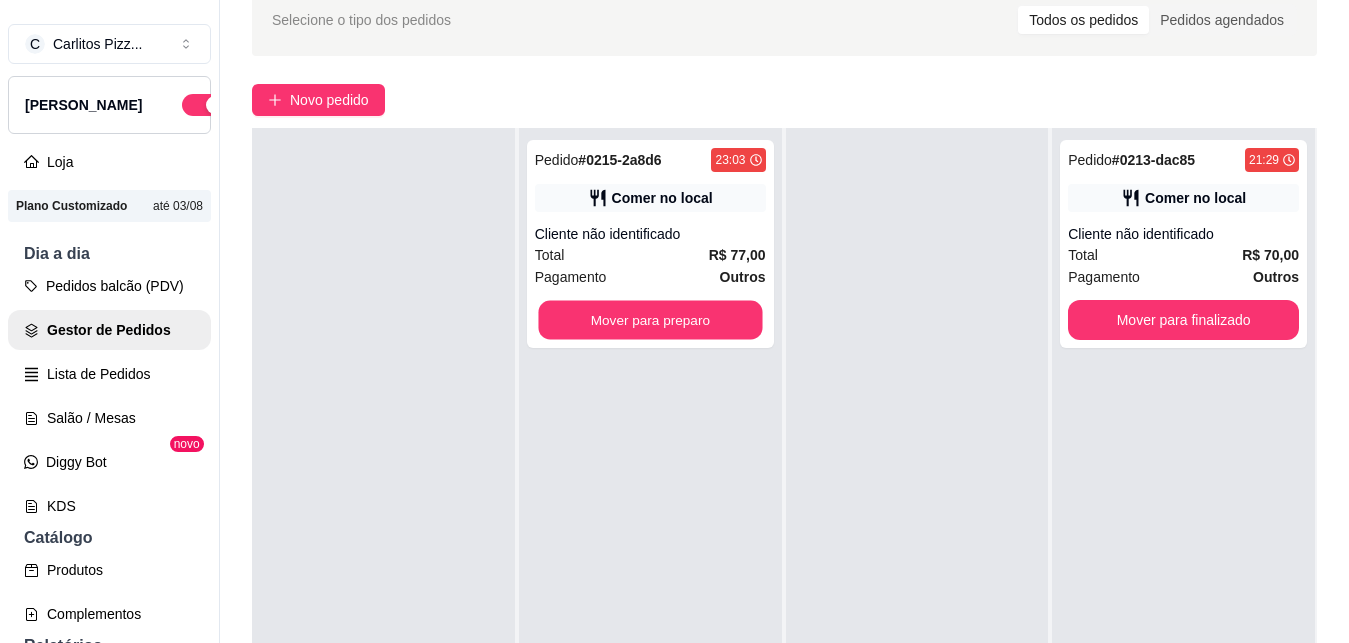 click on "Mover para preparo" at bounding box center [650, 320] 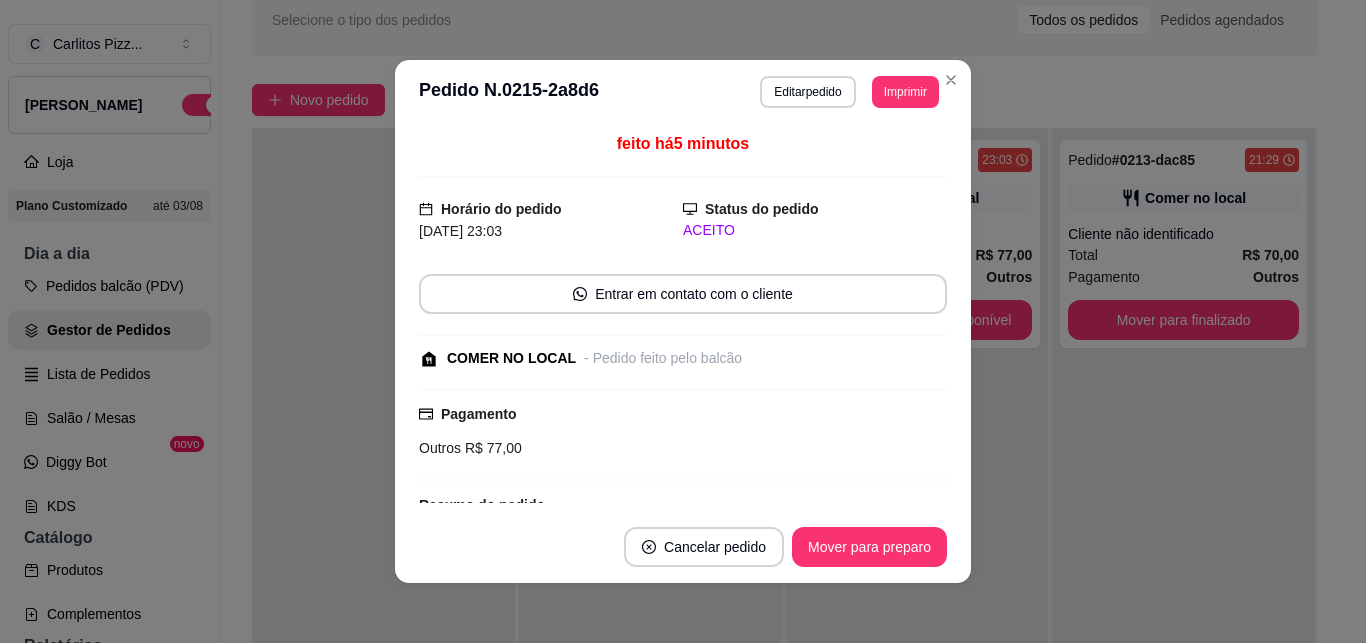 click at bounding box center (383, 449) 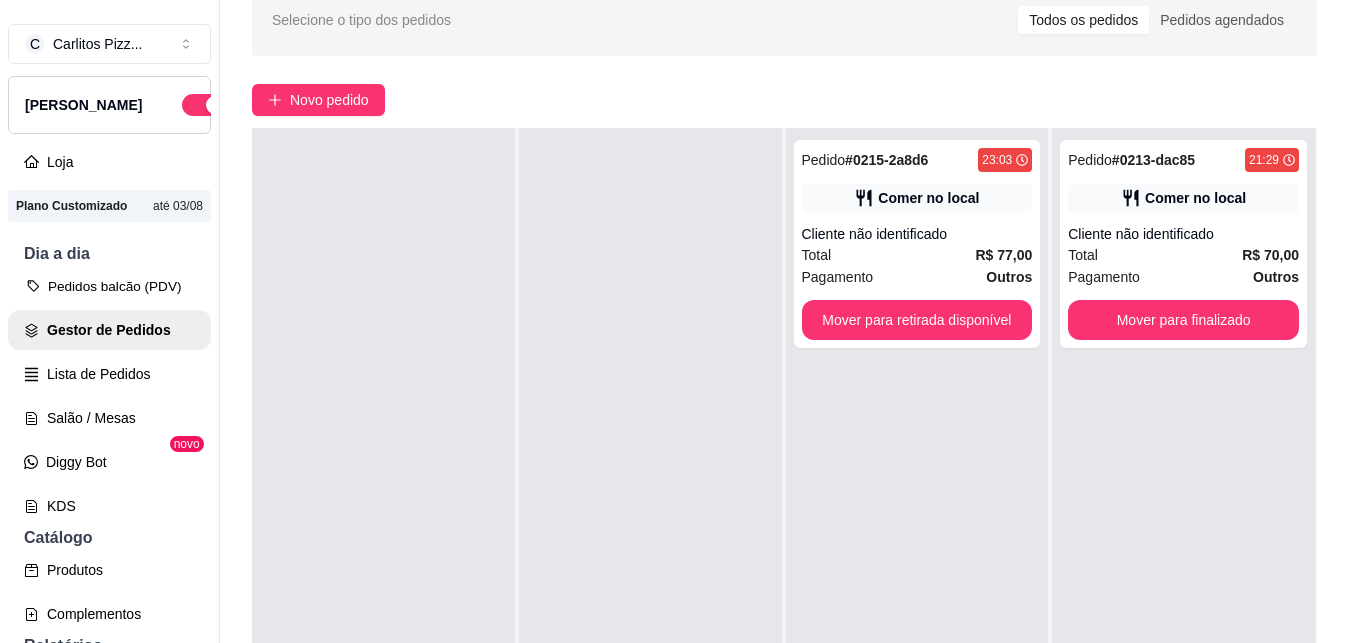 click on "Pedidos balcão (PDV)" at bounding box center (109, 286) 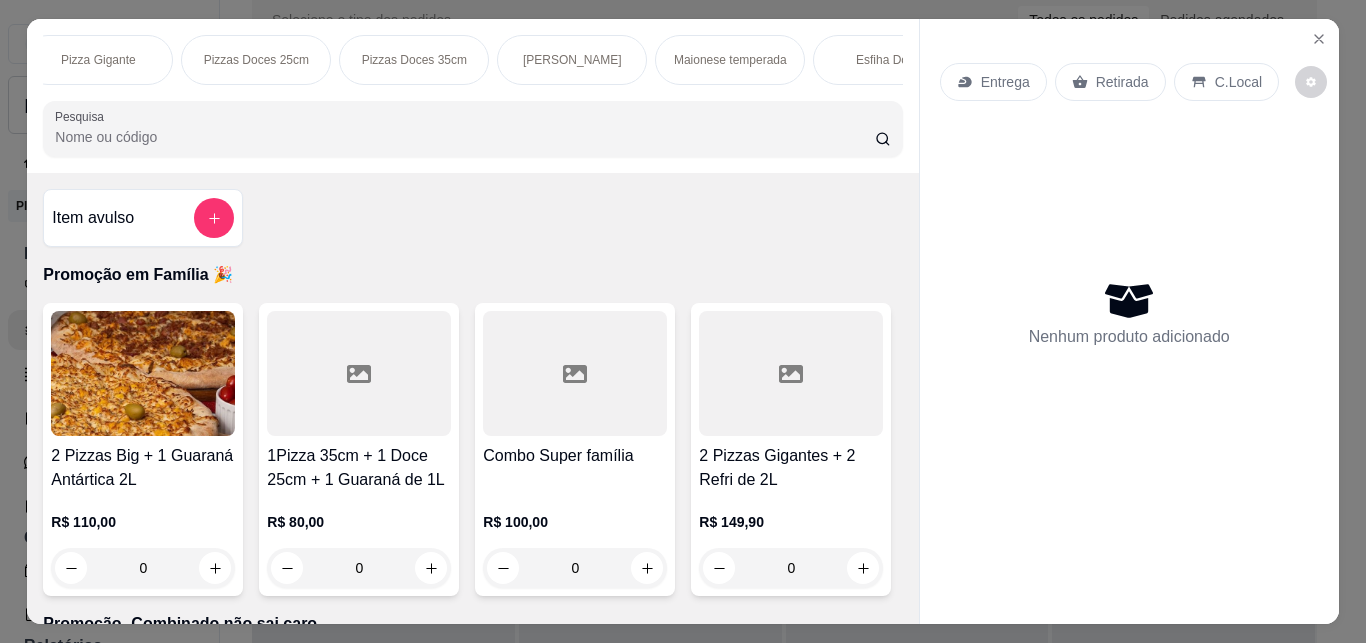 scroll, scrollTop: 0, scrollLeft: 812, axis: horizontal 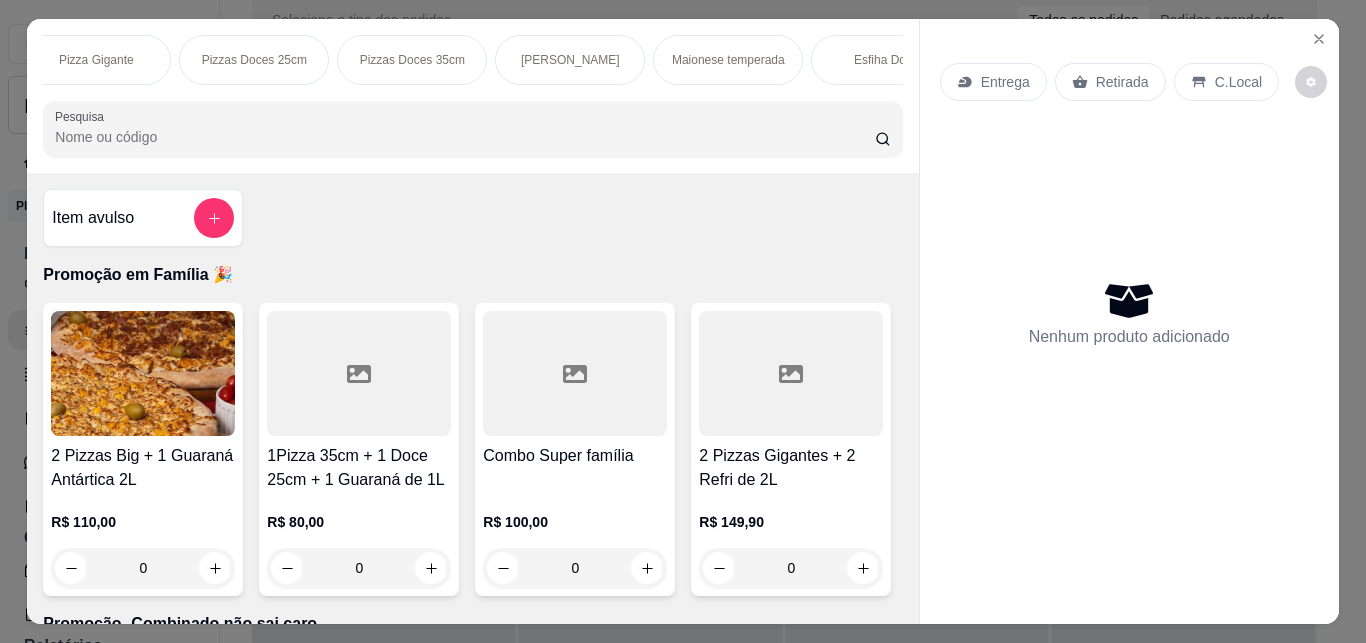 click on "[PERSON_NAME]" at bounding box center [570, 60] 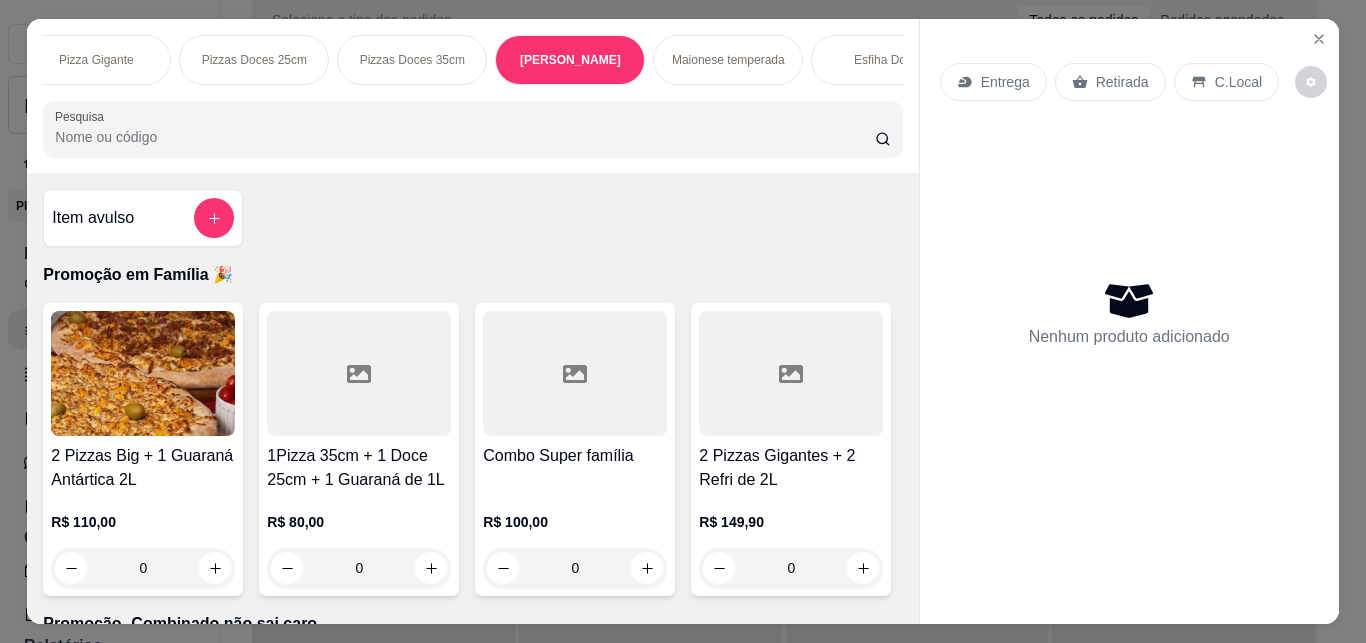 scroll, scrollTop: 2951, scrollLeft: 0, axis: vertical 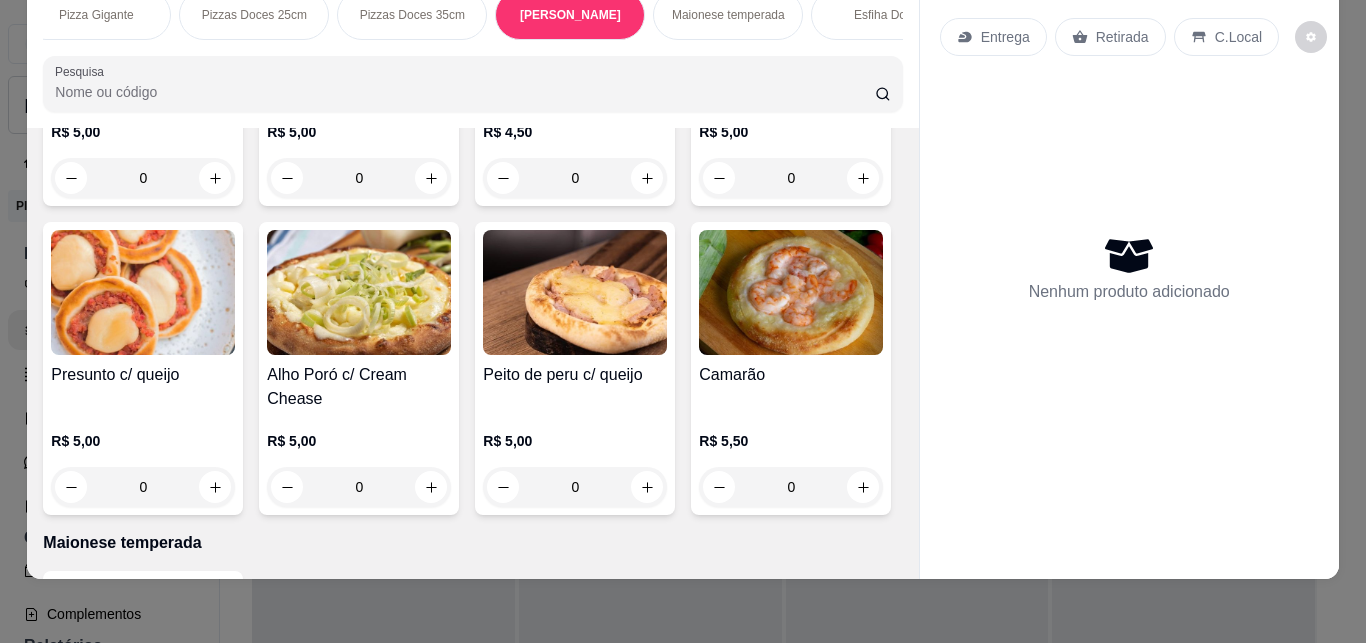 click 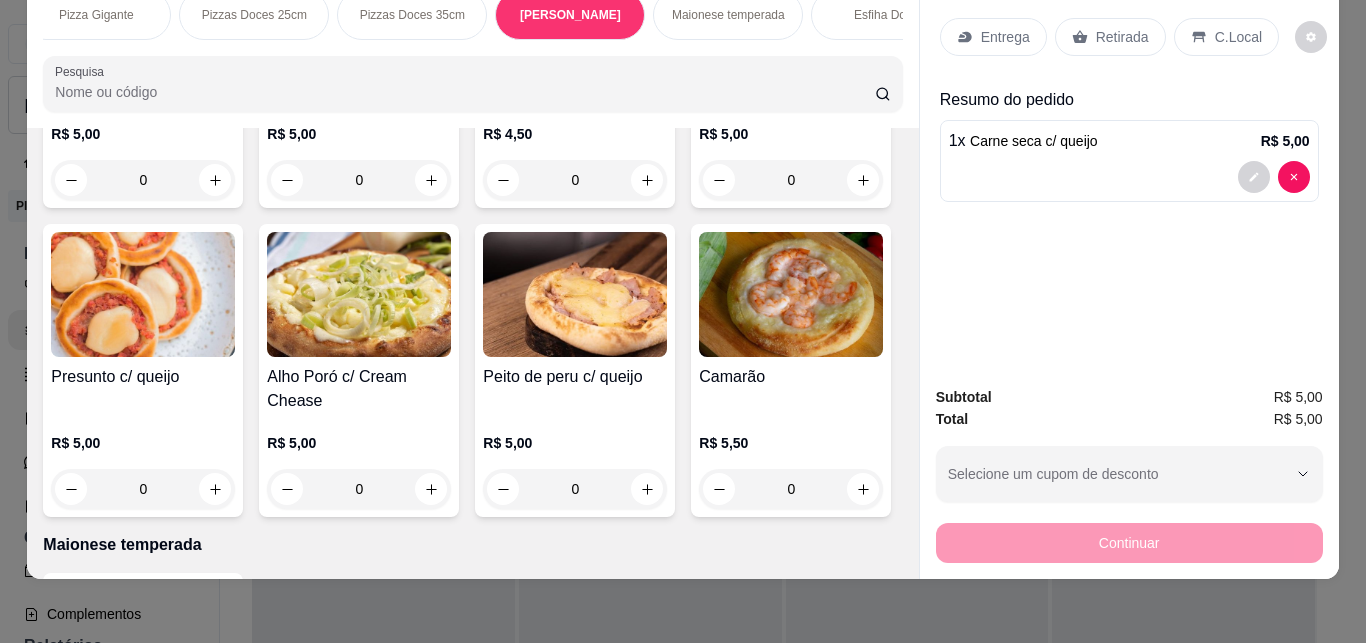 click at bounding box center [862, -106] 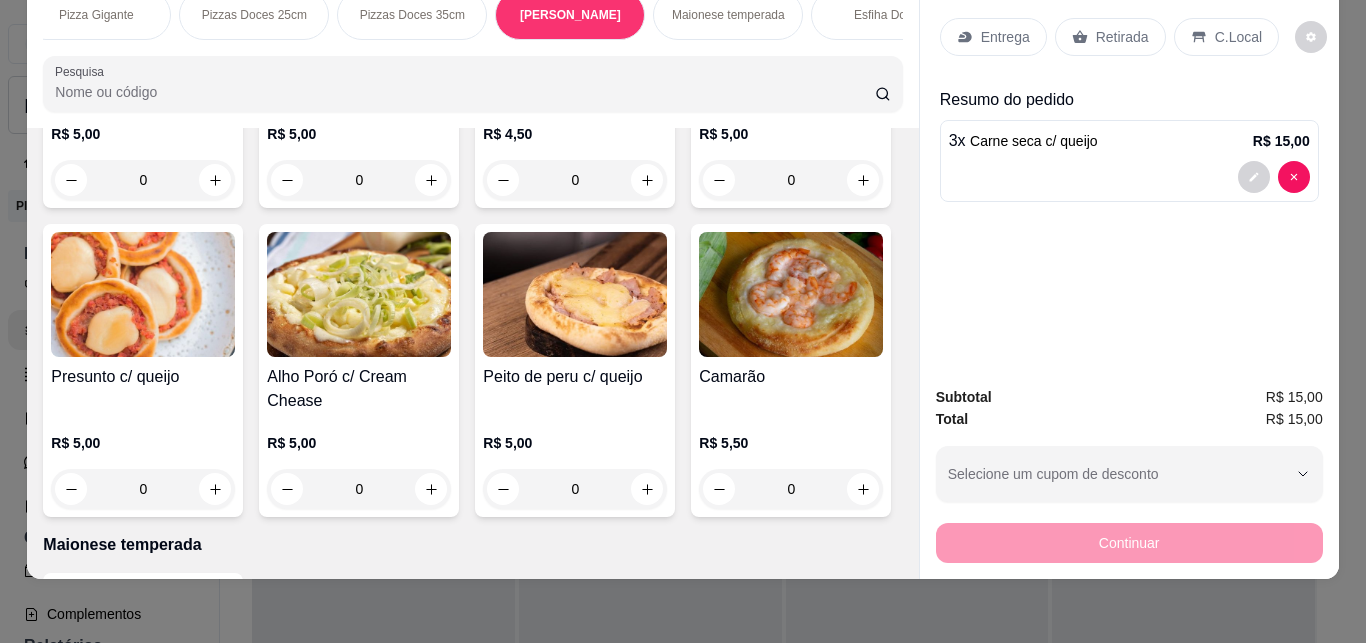 click 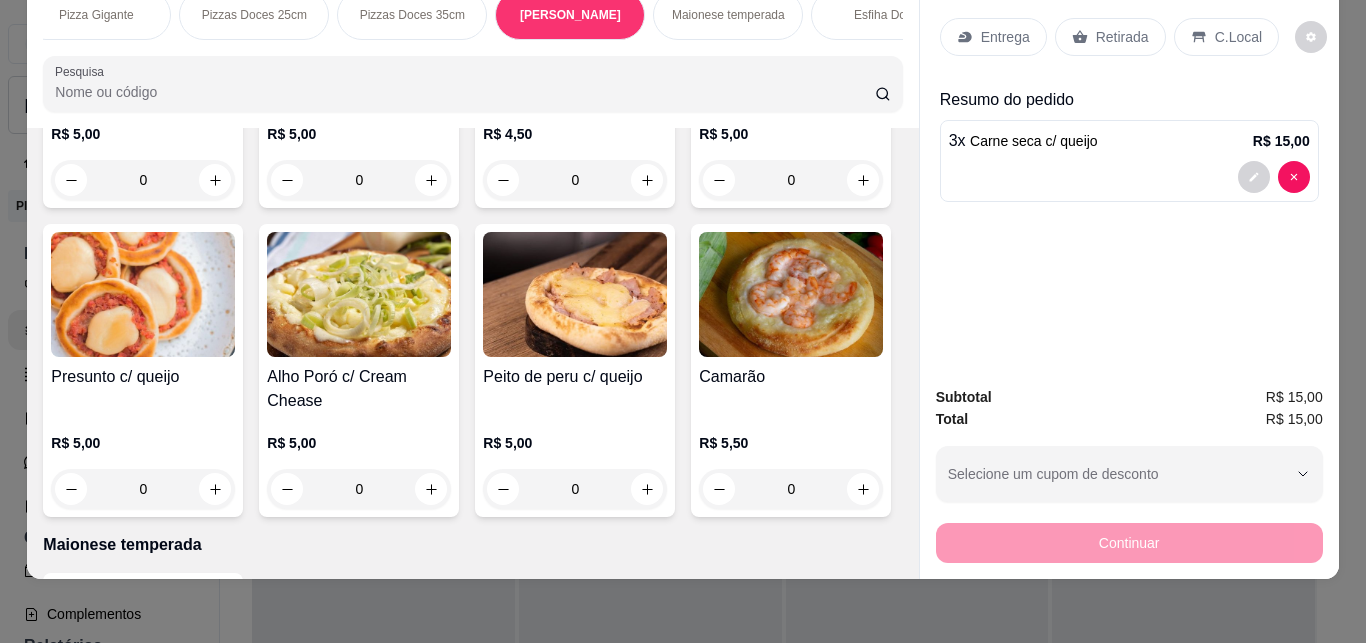 click at bounding box center [862, -106] 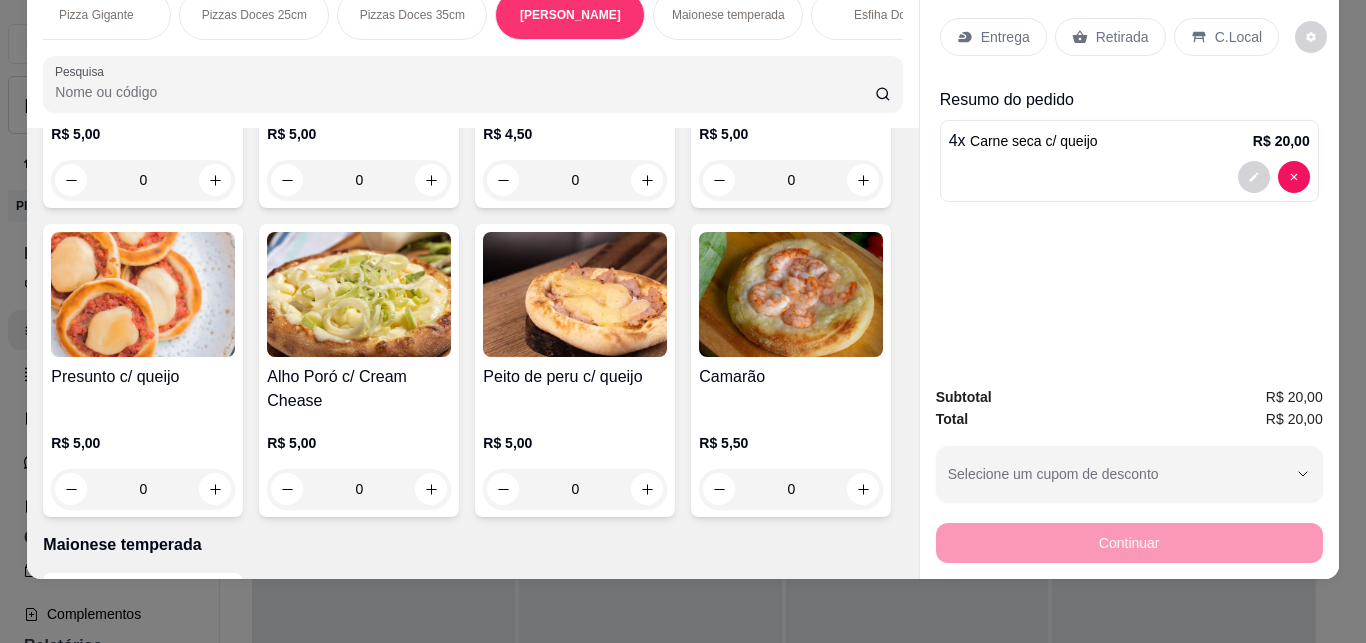type on "4" 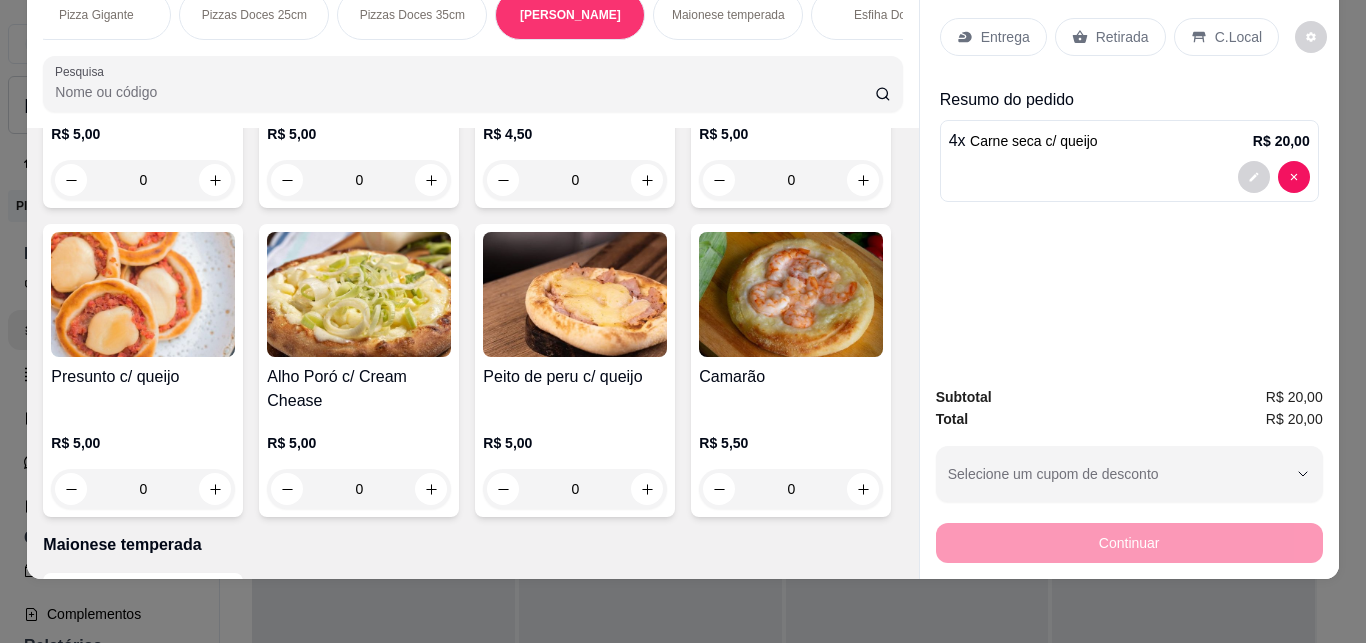 click on "Retirada" at bounding box center [1122, 37] 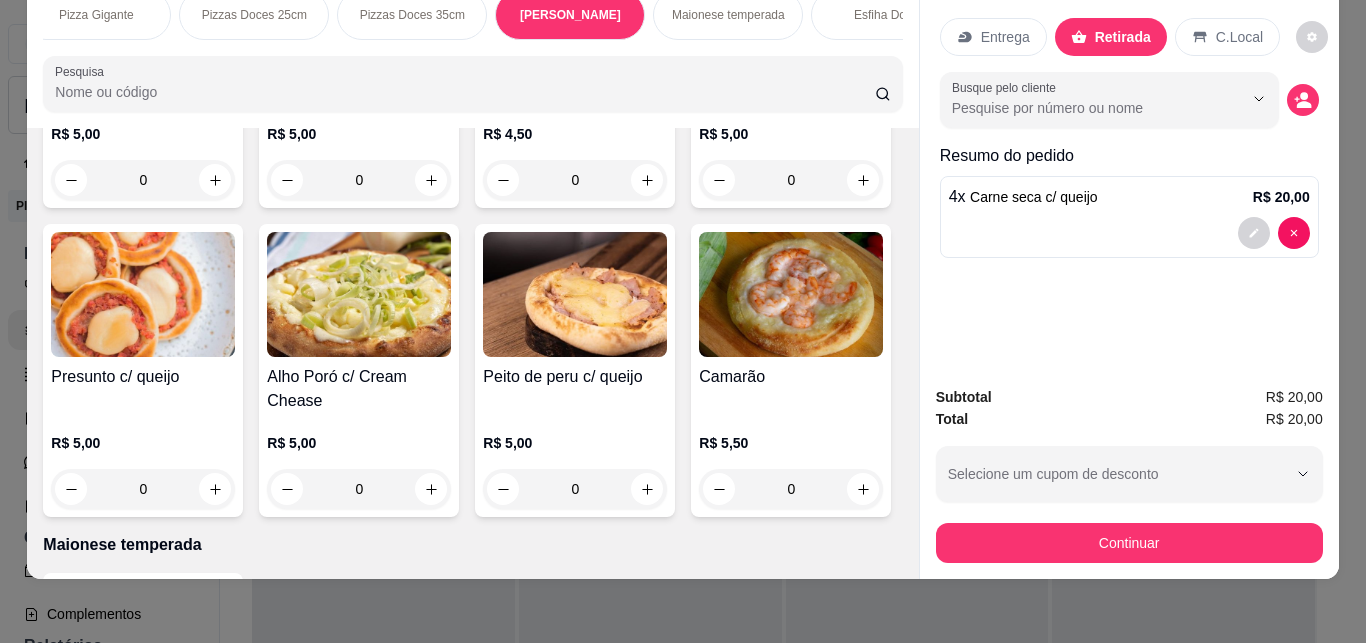 click on "Outro" at bounding box center (819, 406) 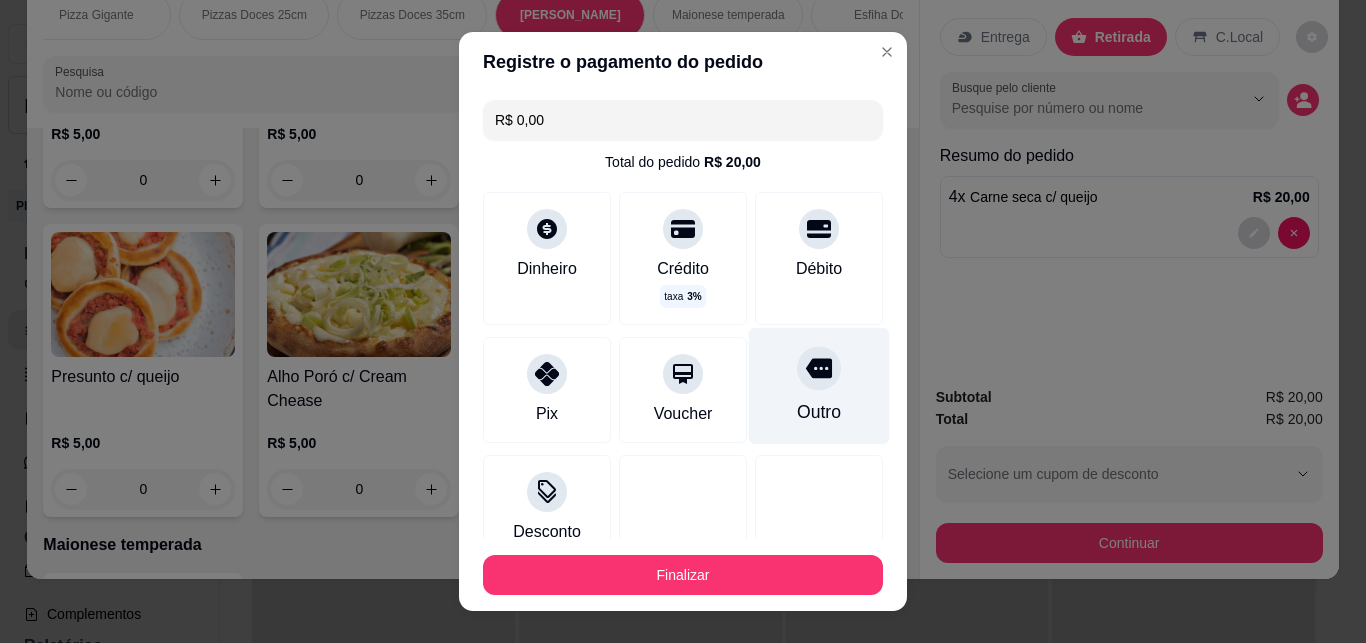 type on "R$ 0,00" 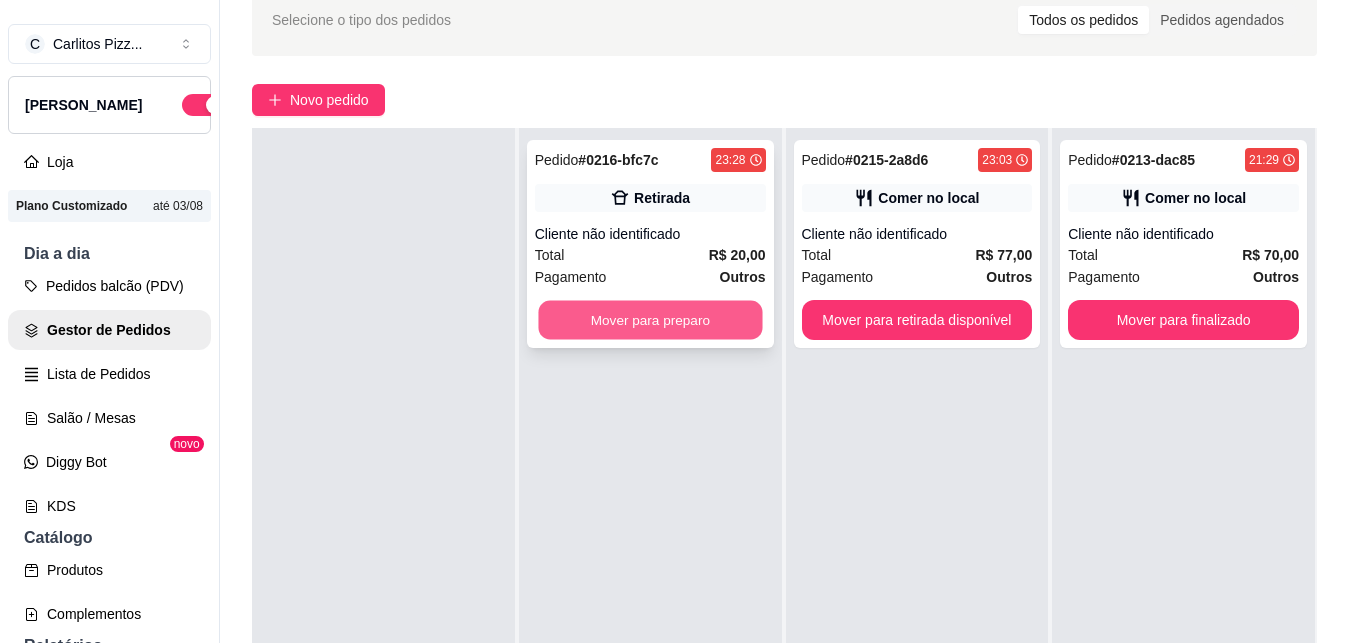 click on "Mover para preparo" at bounding box center [650, 320] 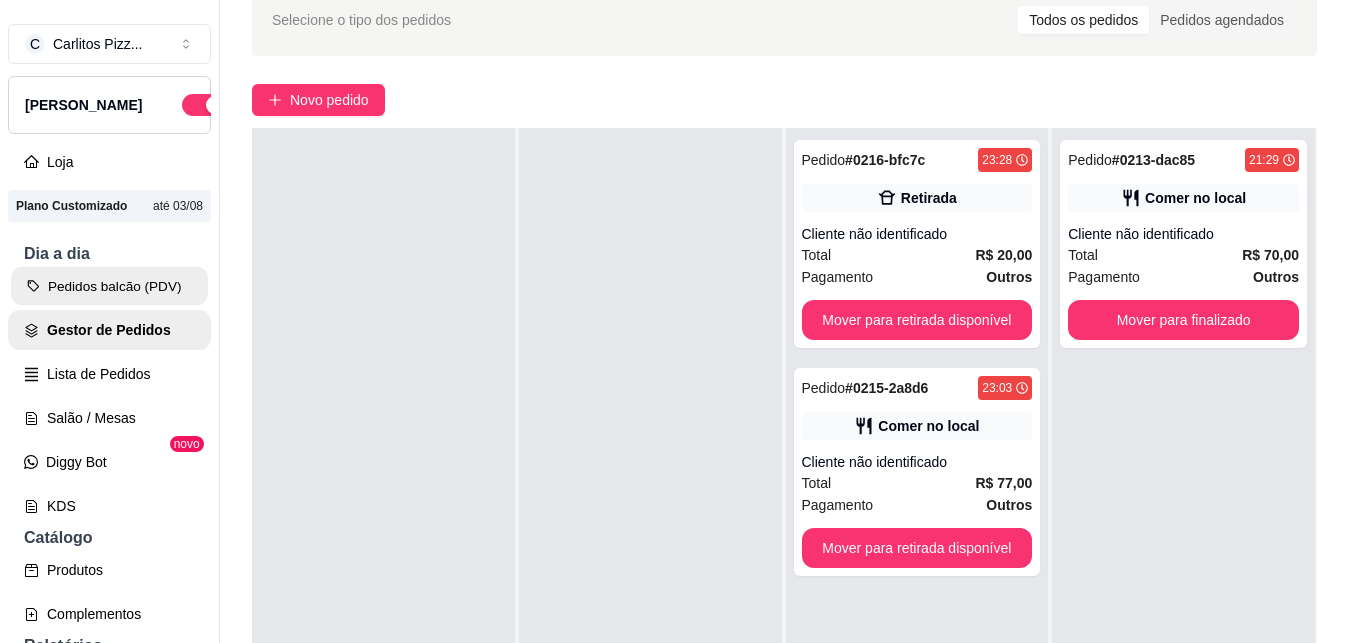 click on "Pedidos balcão (PDV)" at bounding box center (109, 286) 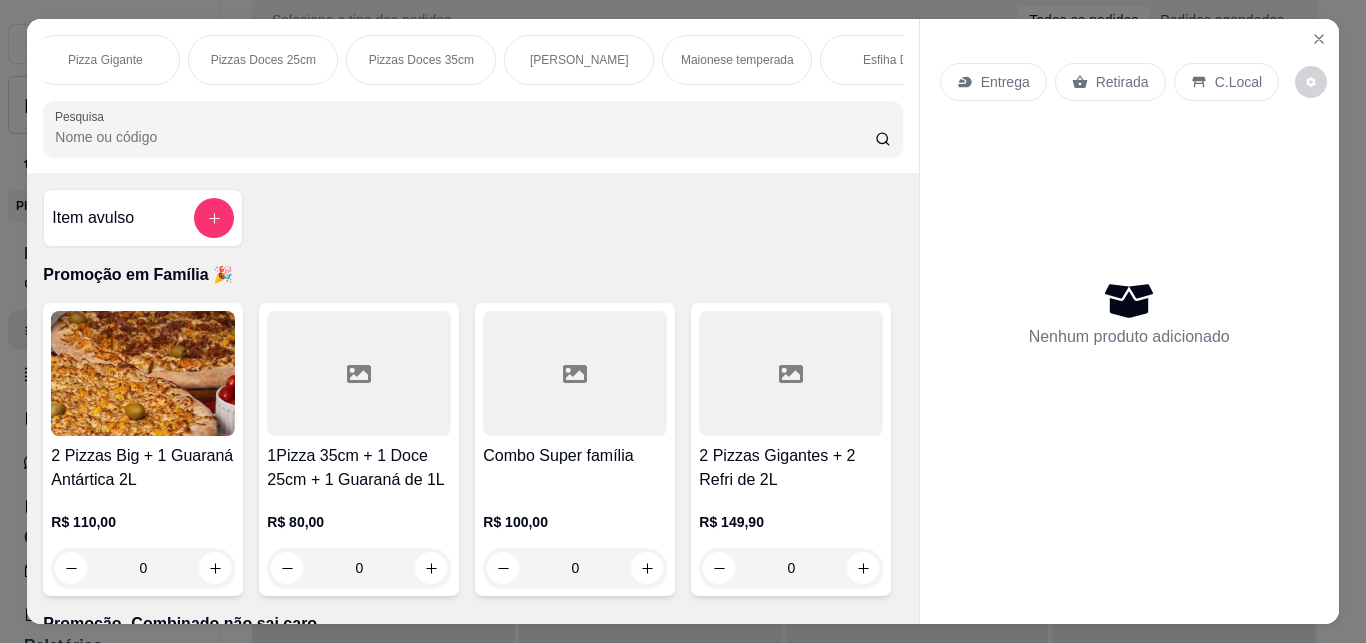 scroll, scrollTop: 0, scrollLeft: 806, axis: horizontal 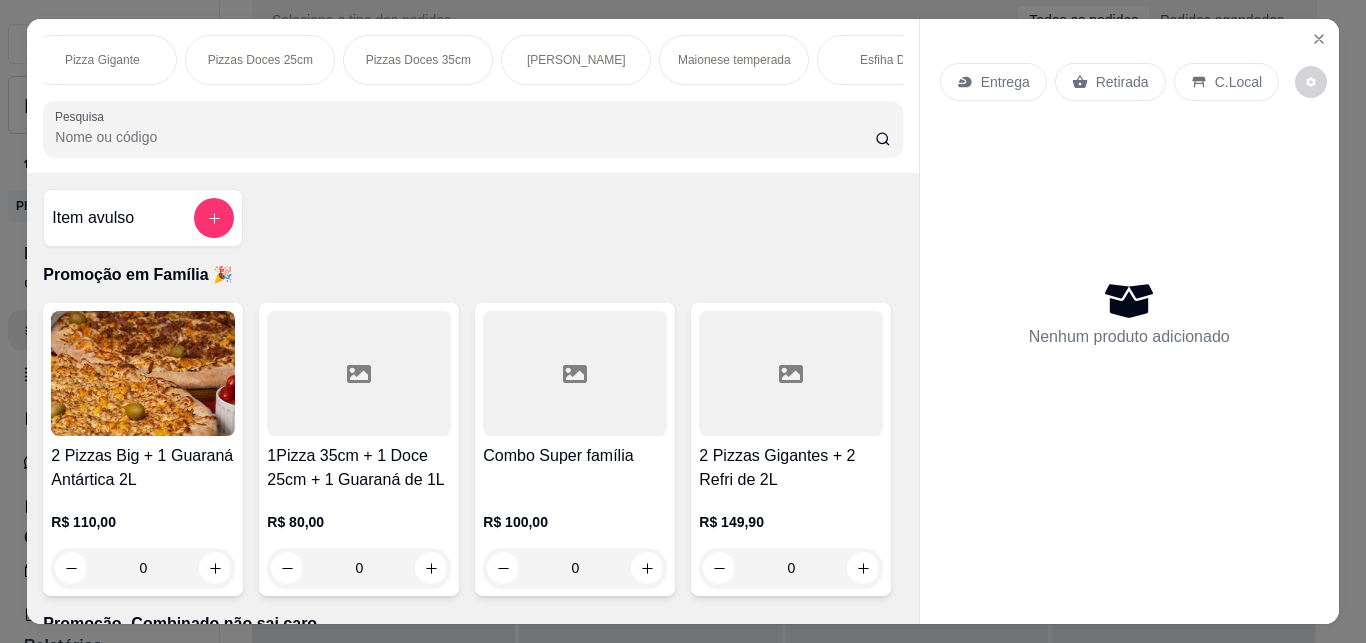 click on "Esfiha Doce" at bounding box center [892, 60] 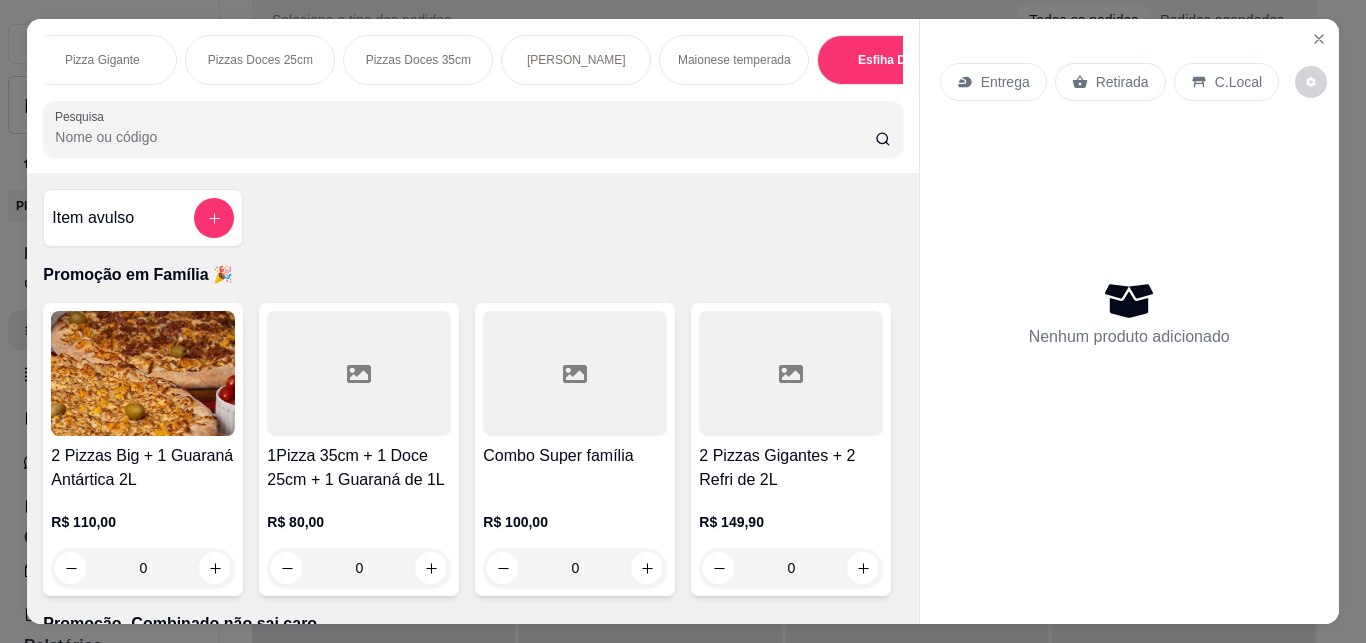scroll, scrollTop: 4480, scrollLeft: 0, axis: vertical 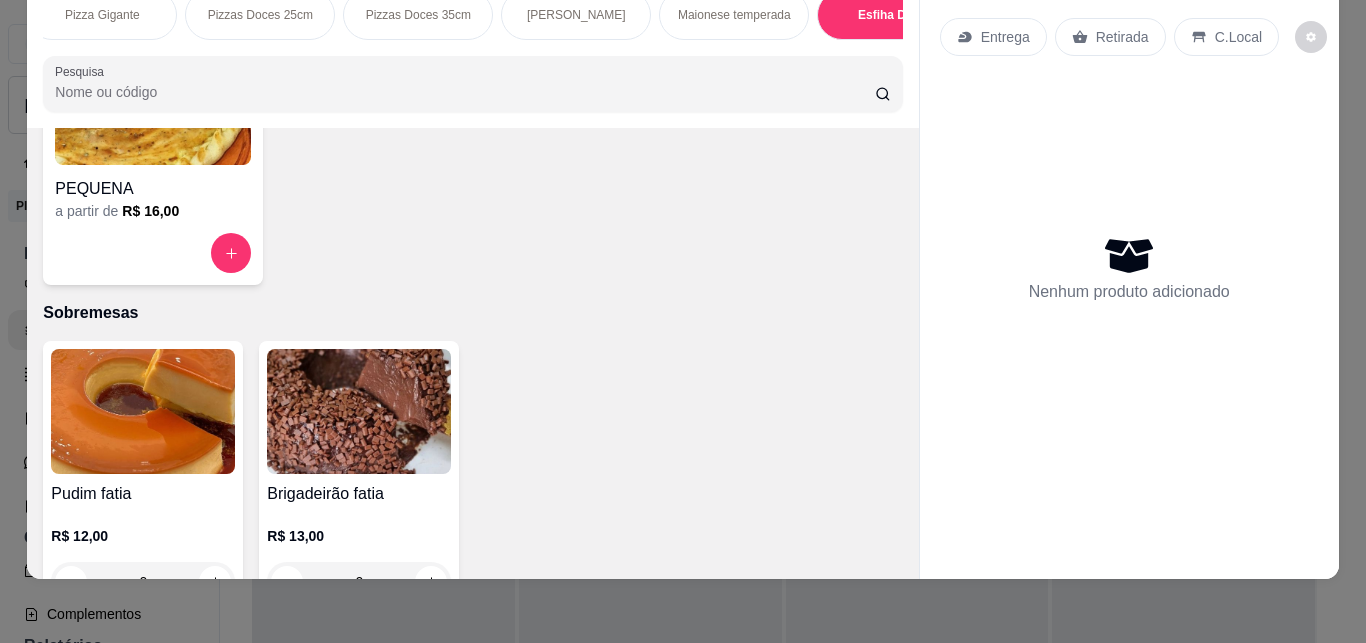 click at bounding box center (863, -365) 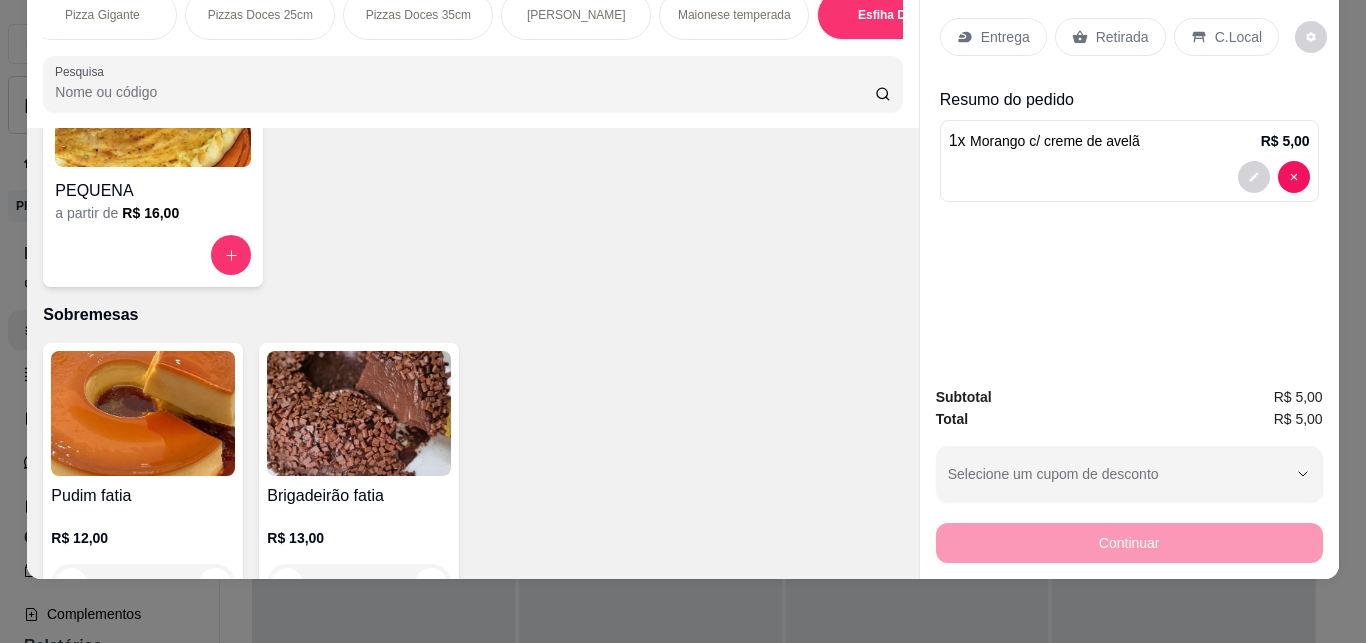 type on "1" 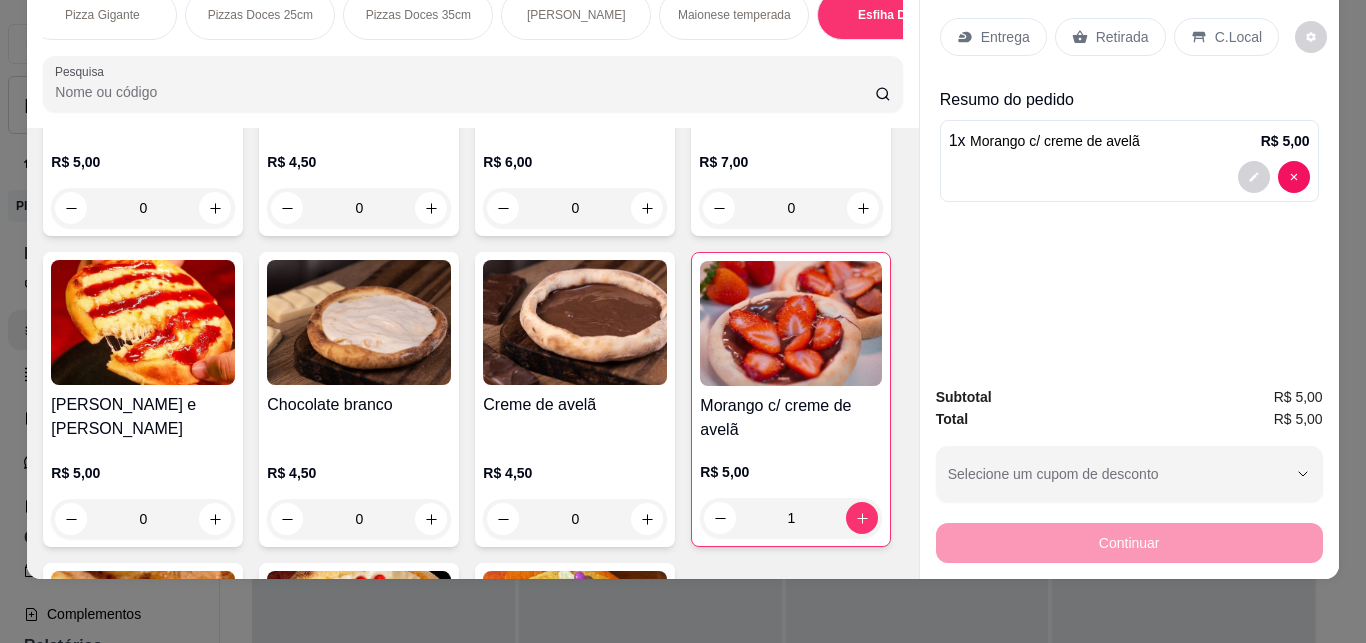 scroll, scrollTop: 4363, scrollLeft: 0, axis: vertical 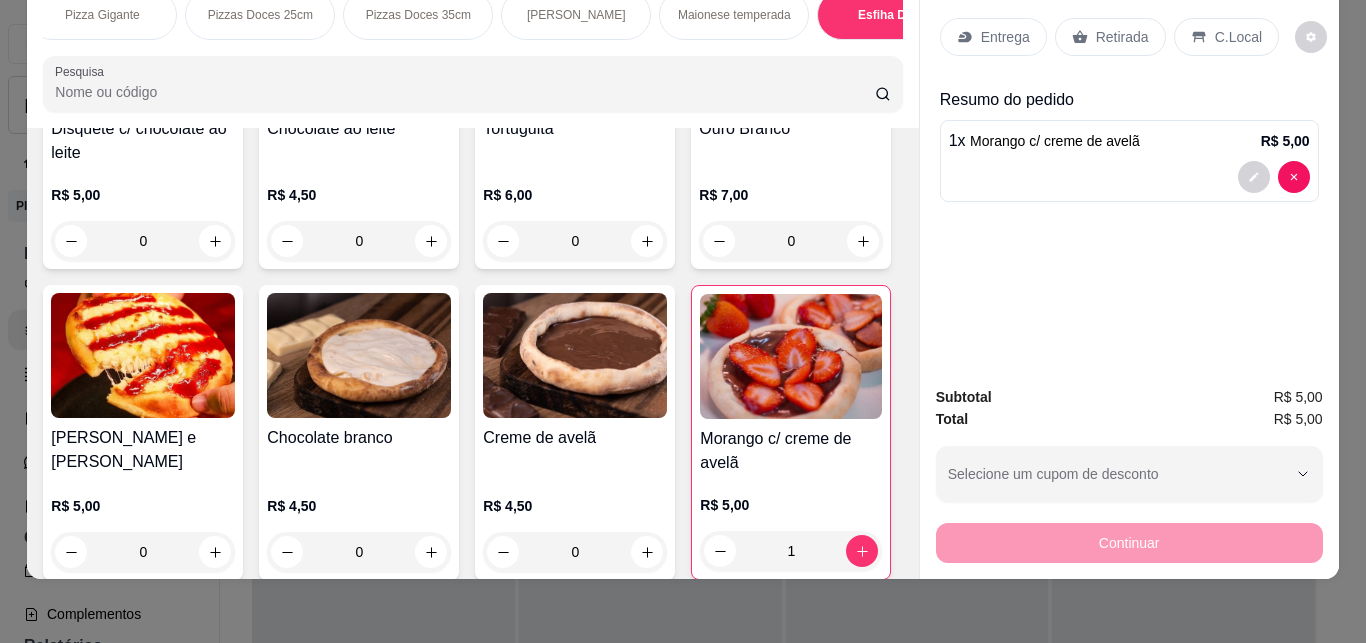 click on "C.Local" at bounding box center (1238, 37) 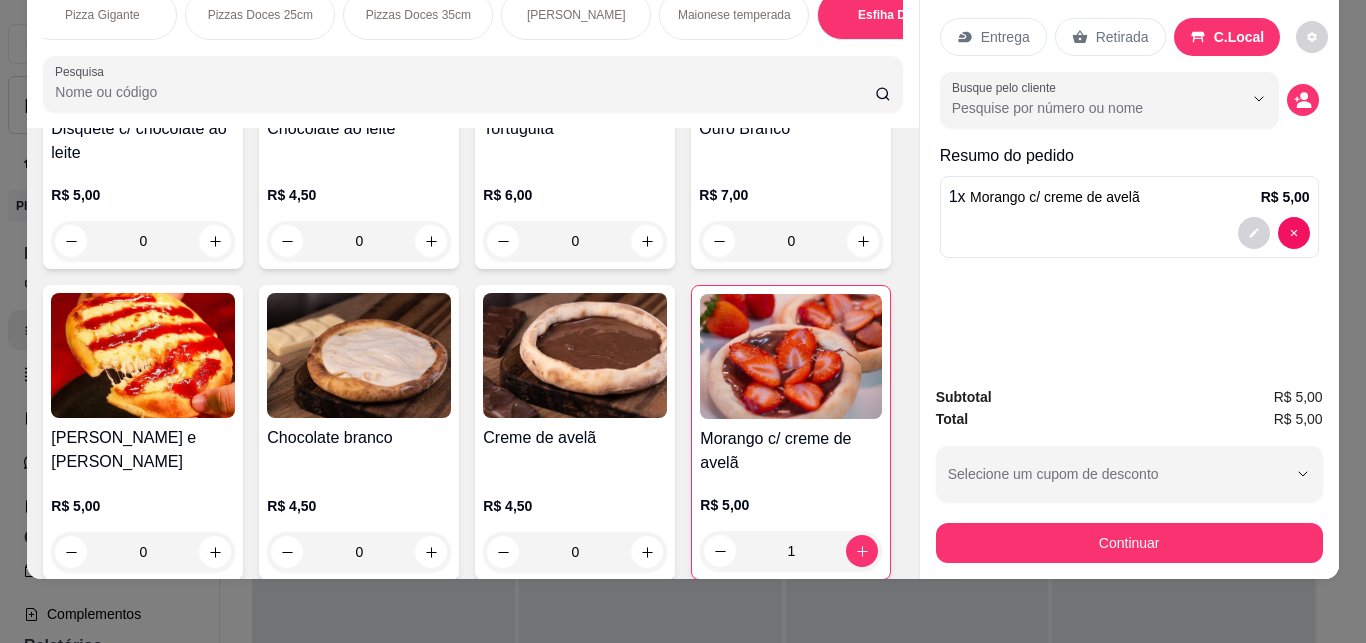 click on "Continuar" at bounding box center [1129, 543] 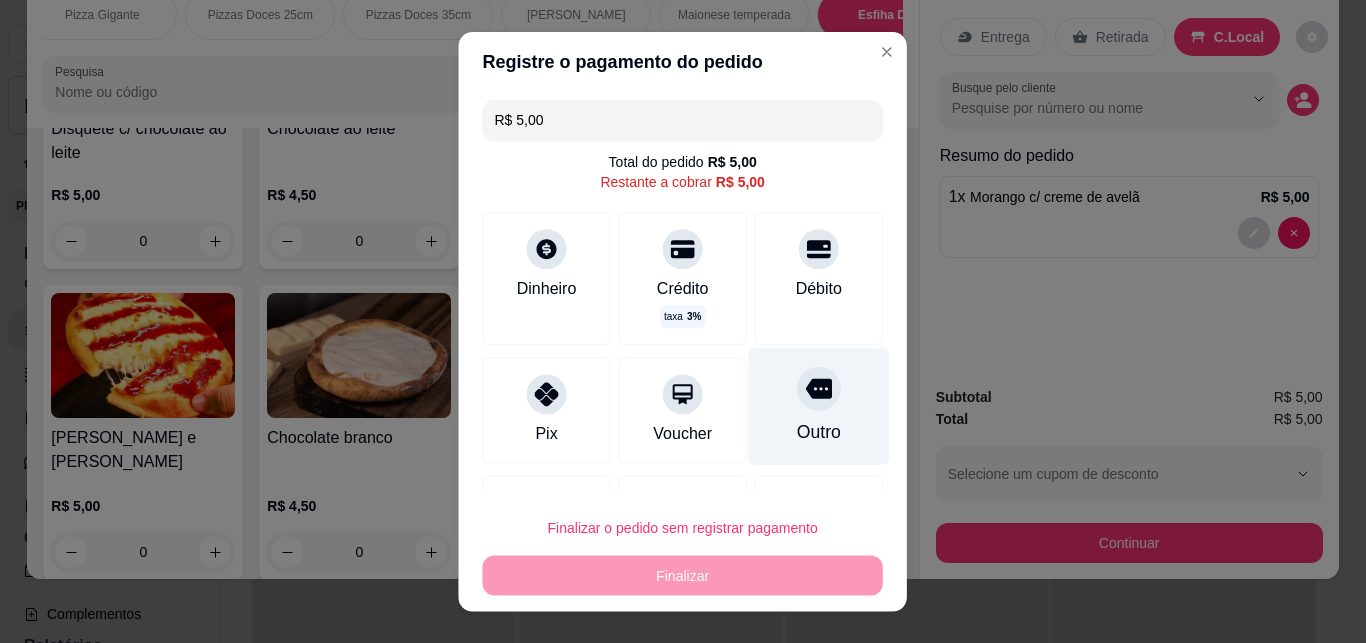 click on "Outro" at bounding box center [819, 432] 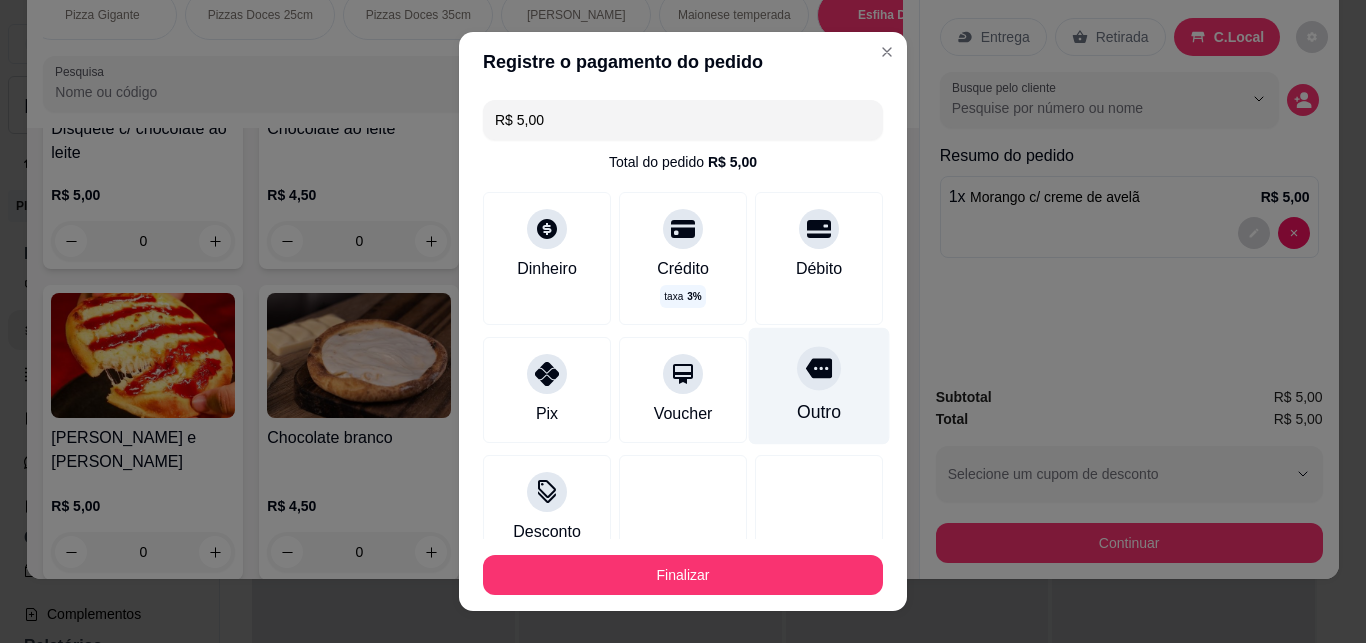 type on "R$ 0,00" 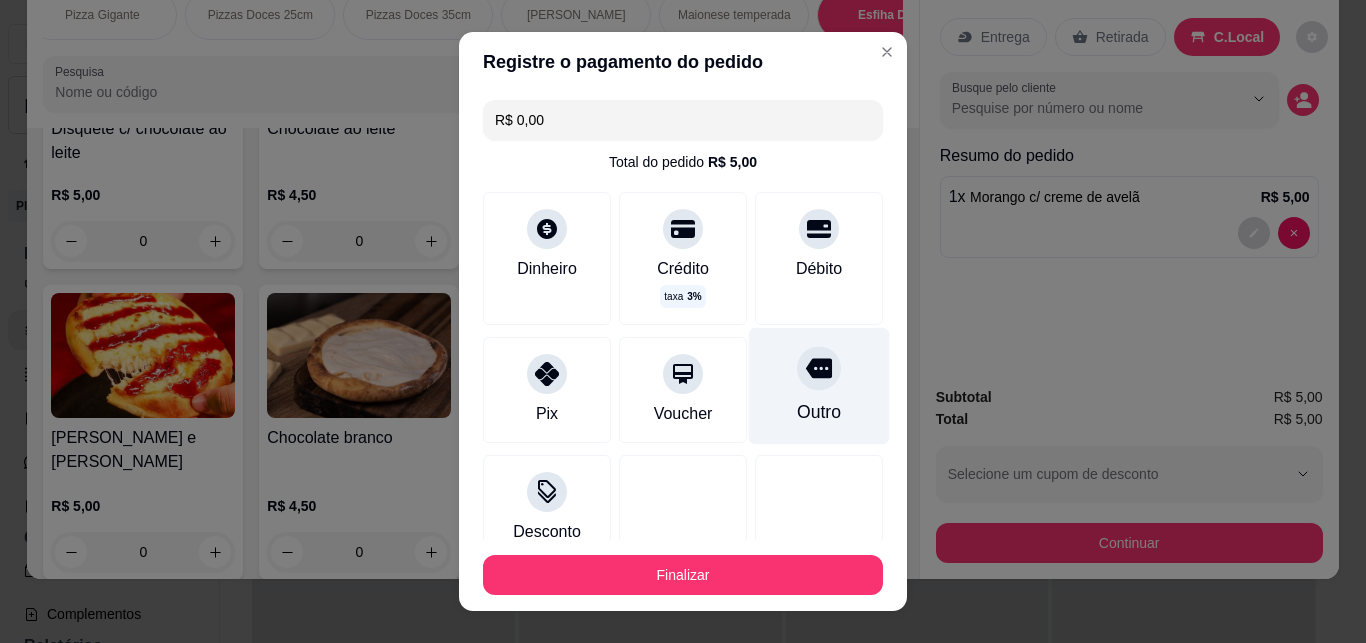 click on "Finalizar" at bounding box center [683, 575] 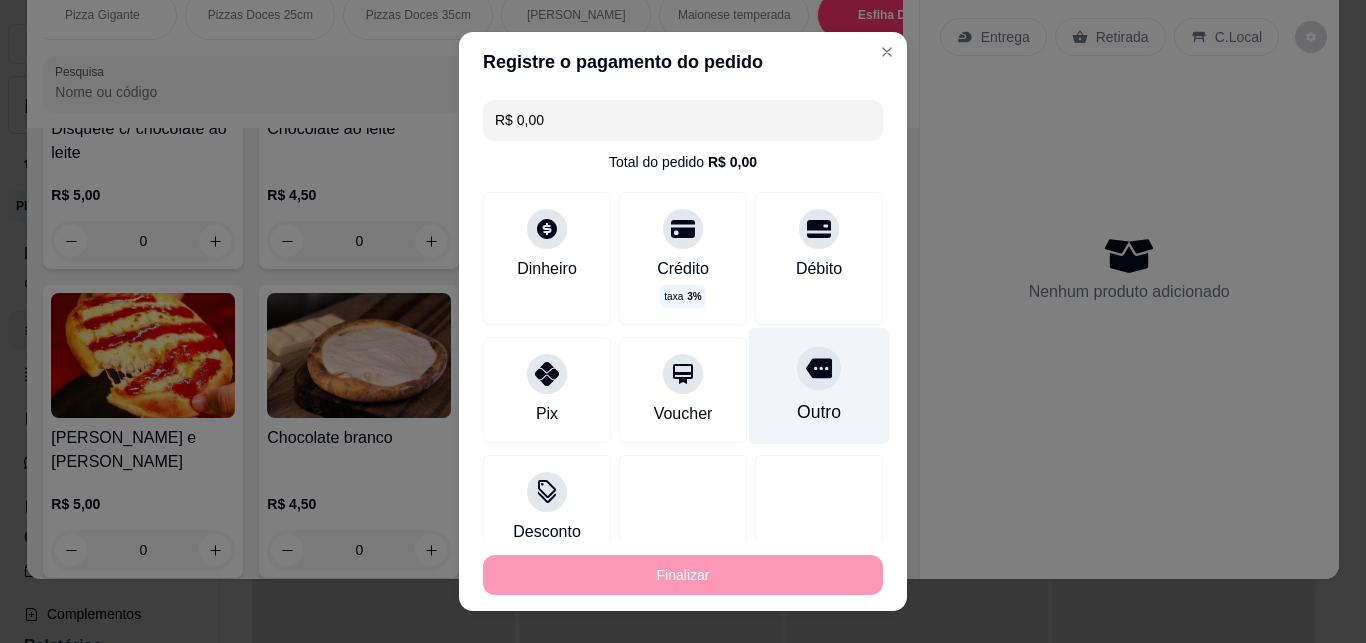 type on "0" 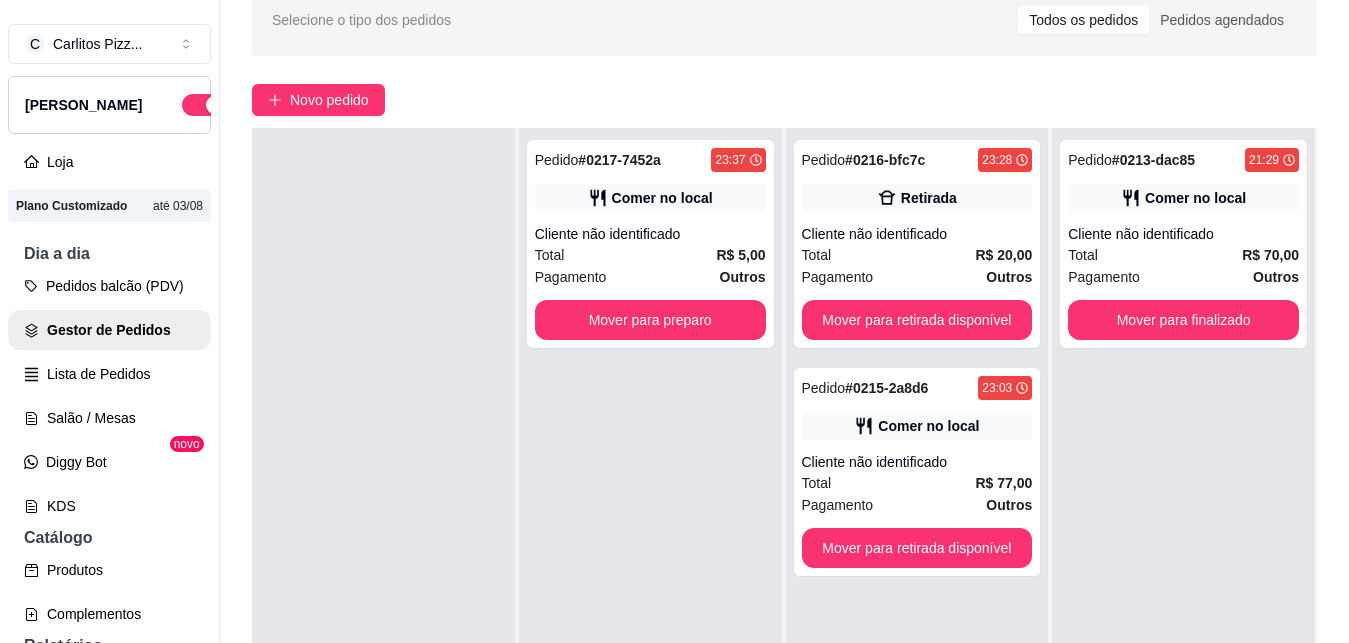 click on "Pedido  # 0217-7452a 23:37 Comer no local Cliente não identificado Total R$ 5,00 Pagamento Outros Mover para preparo" at bounding box center (650, 449) 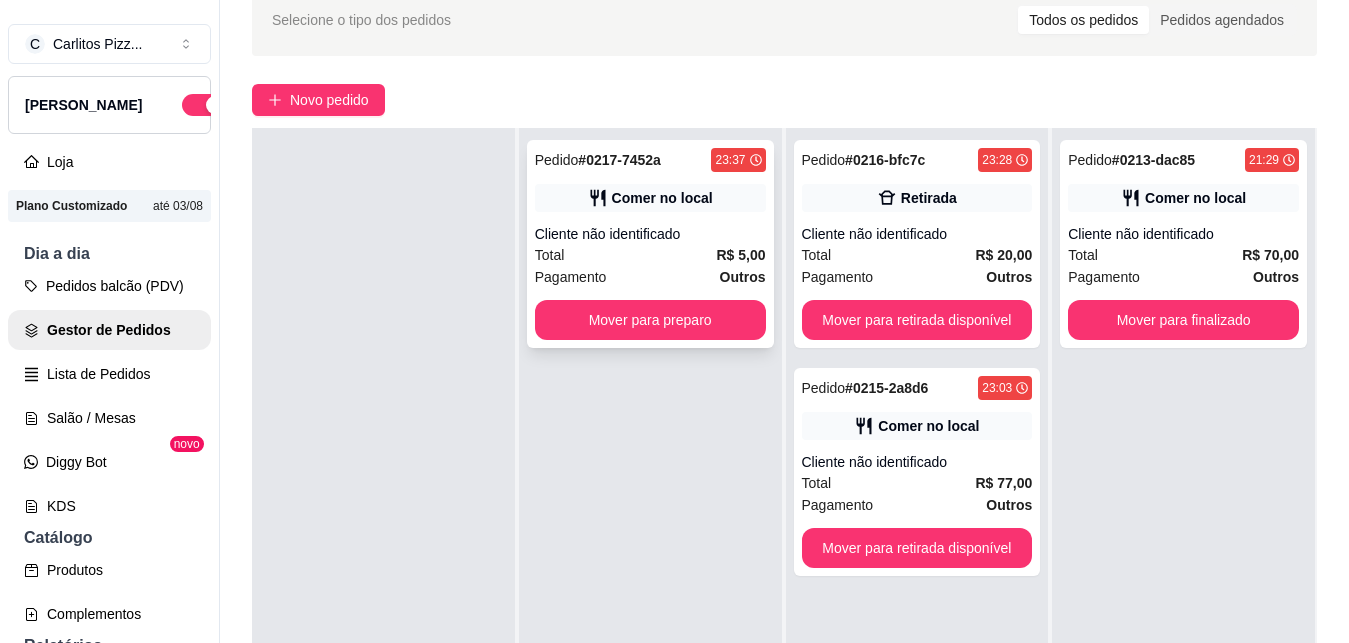 click on "Total R$ 5,00" at bounding box center [650, 255] 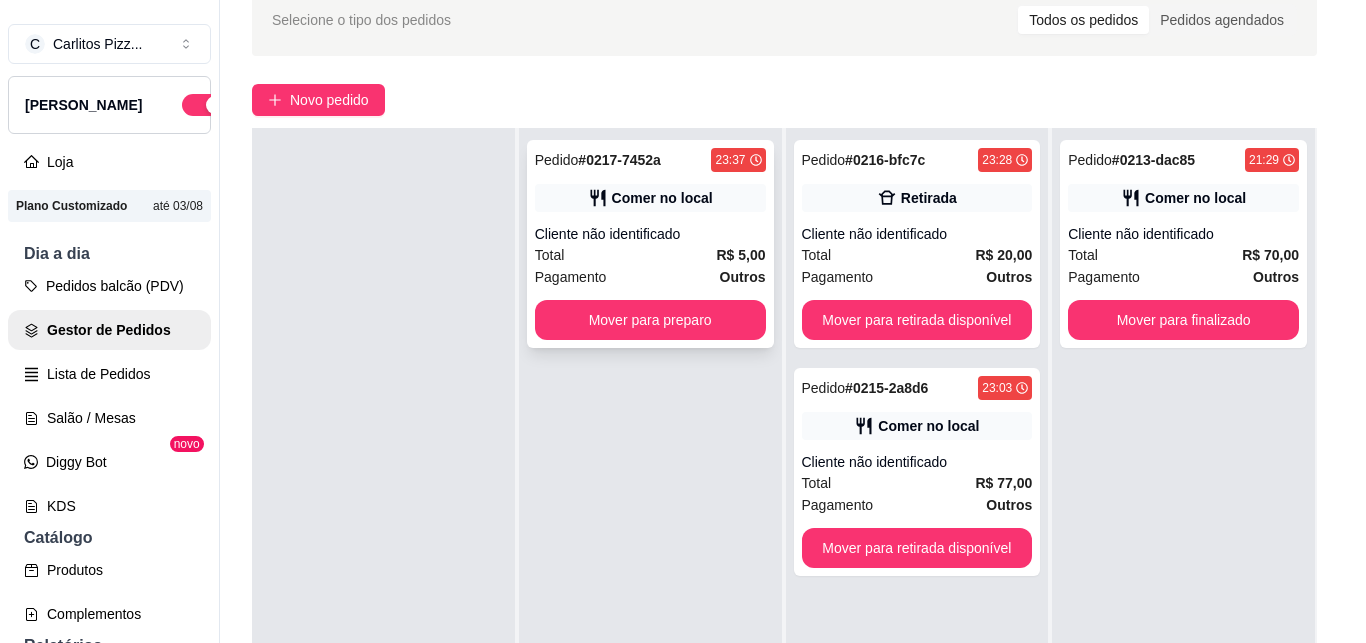 click on "Pedido  # 0213-dac85 21:29 Comer no local Cliente não identificado Total R$ 70,00 Pagamento Outros Mover para finalizado" at bounding box center (1183, 449) 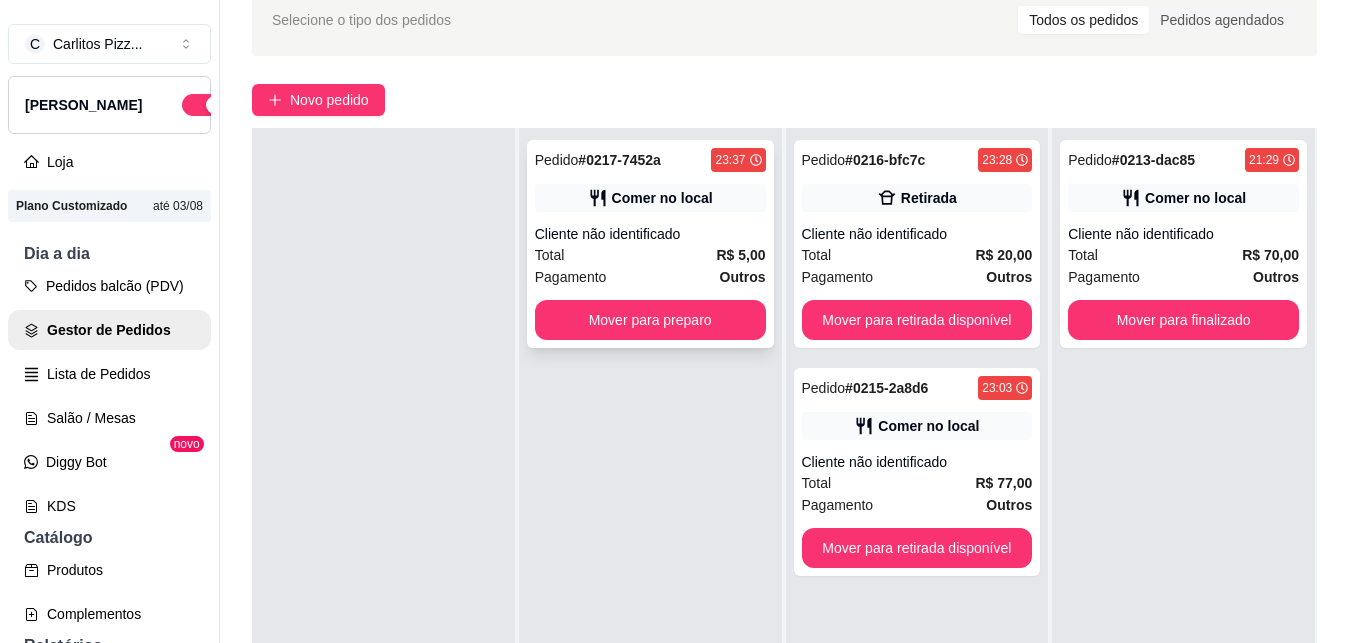 click on "Mover para preparo" at bounding box center [650, 320] 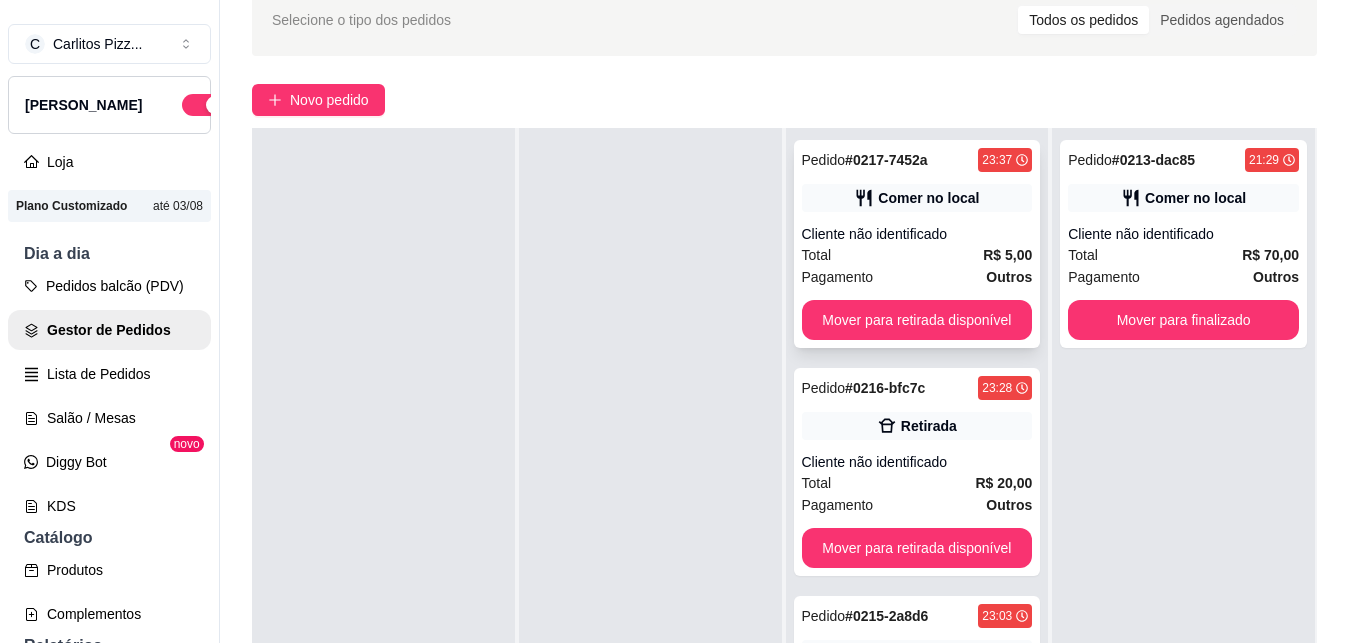 click on "Total R$ 5,00" at bounding box center [917, 255] 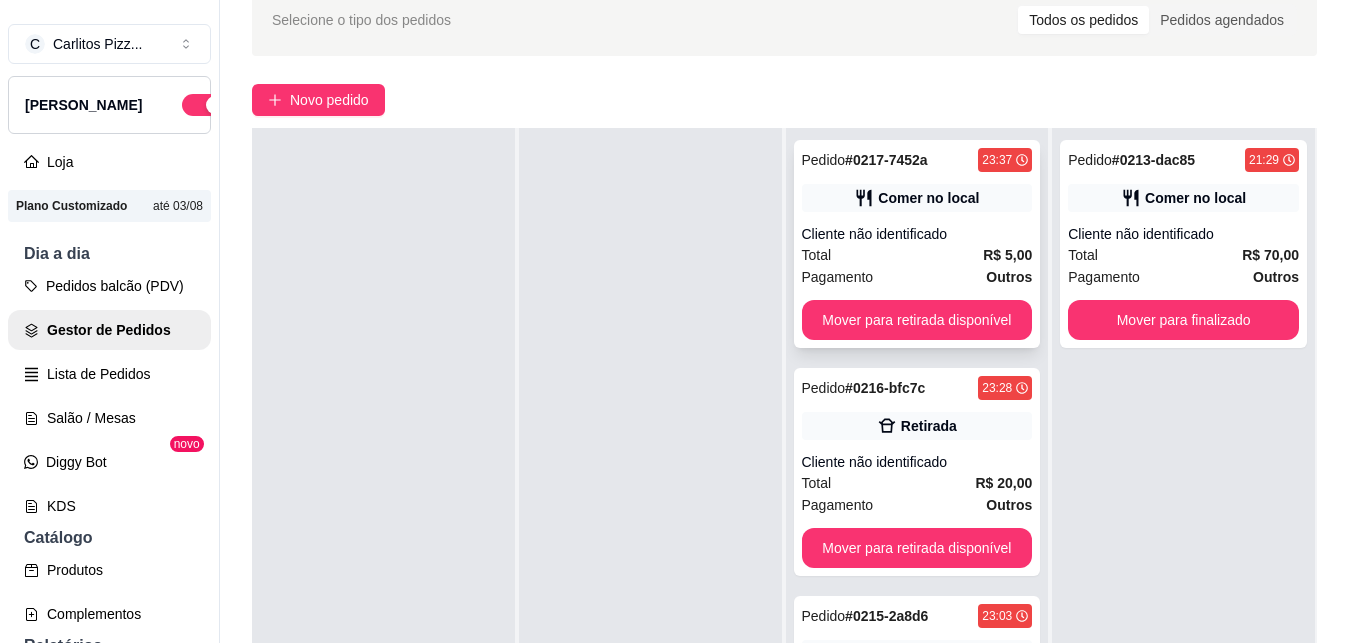 click on "Pedido  # 0213-dac85 21:29 Comer no local Cliente não identificado Total R$ 70,00 Pagamento Outros Mover para finalizado" at bounding box center (1183, 449) 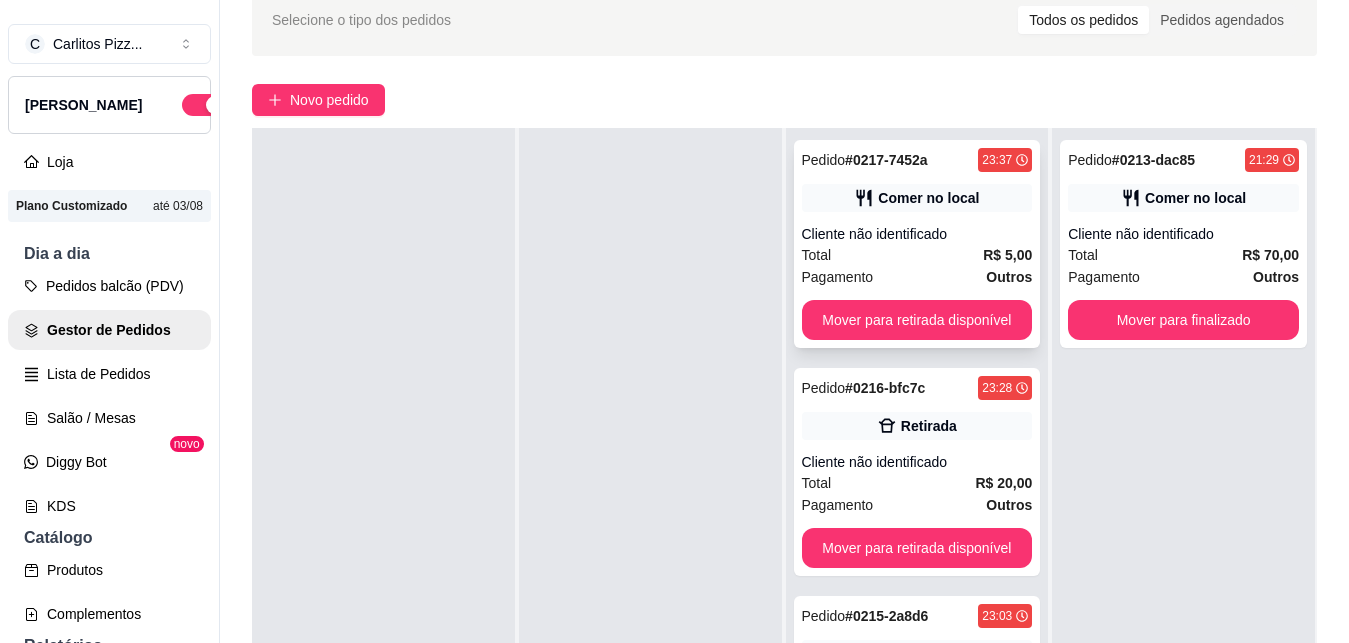 click on "R$ 5,00" at bounding box center [1007, 255] 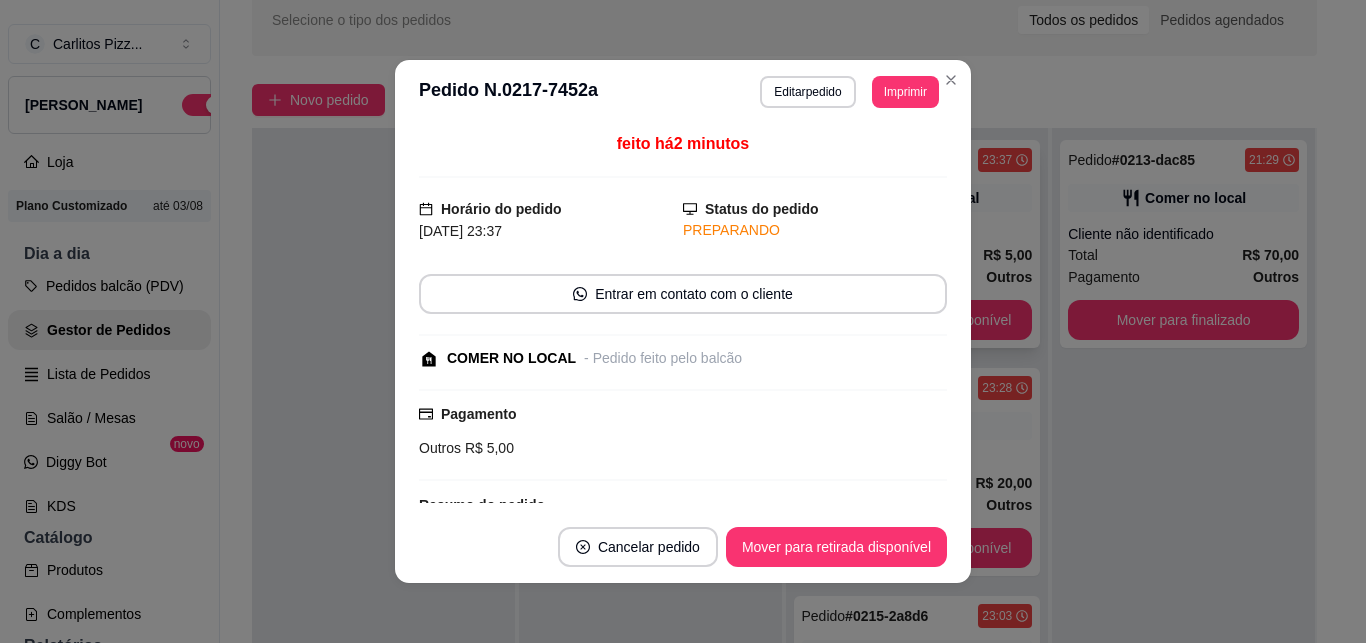click on "Cancelar pedido" at bounding box center (638, 547) 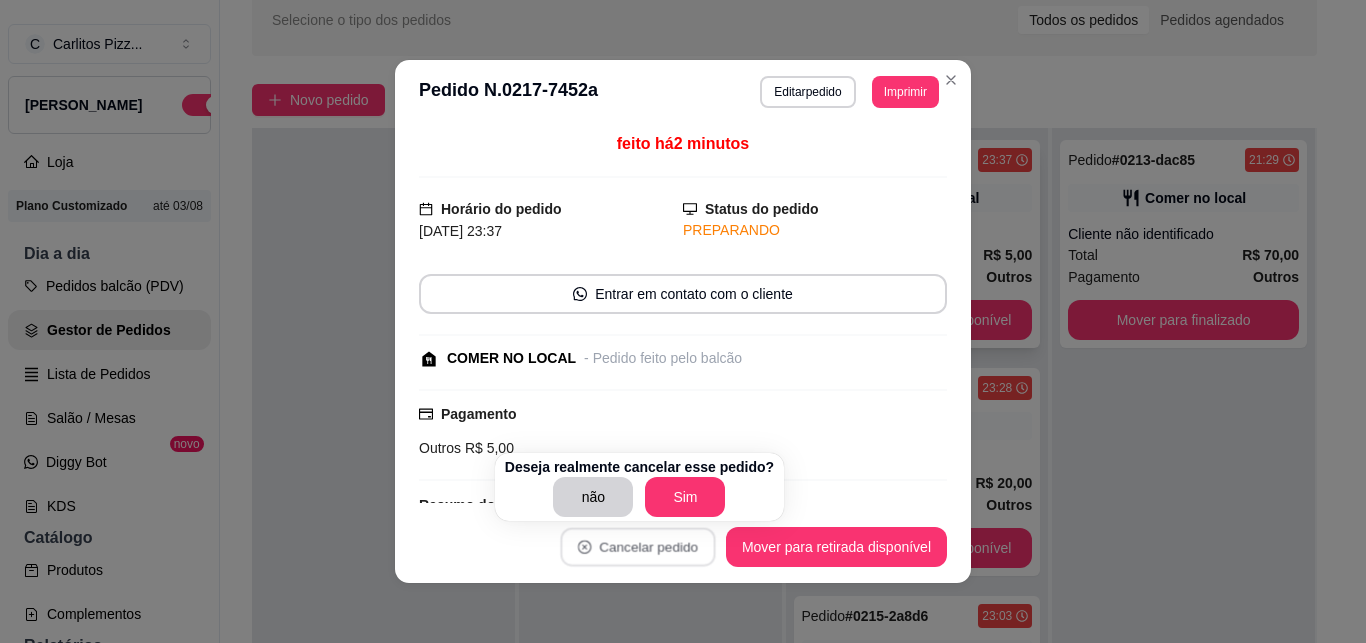 click on "Sim" at bounding box center [685, 497] 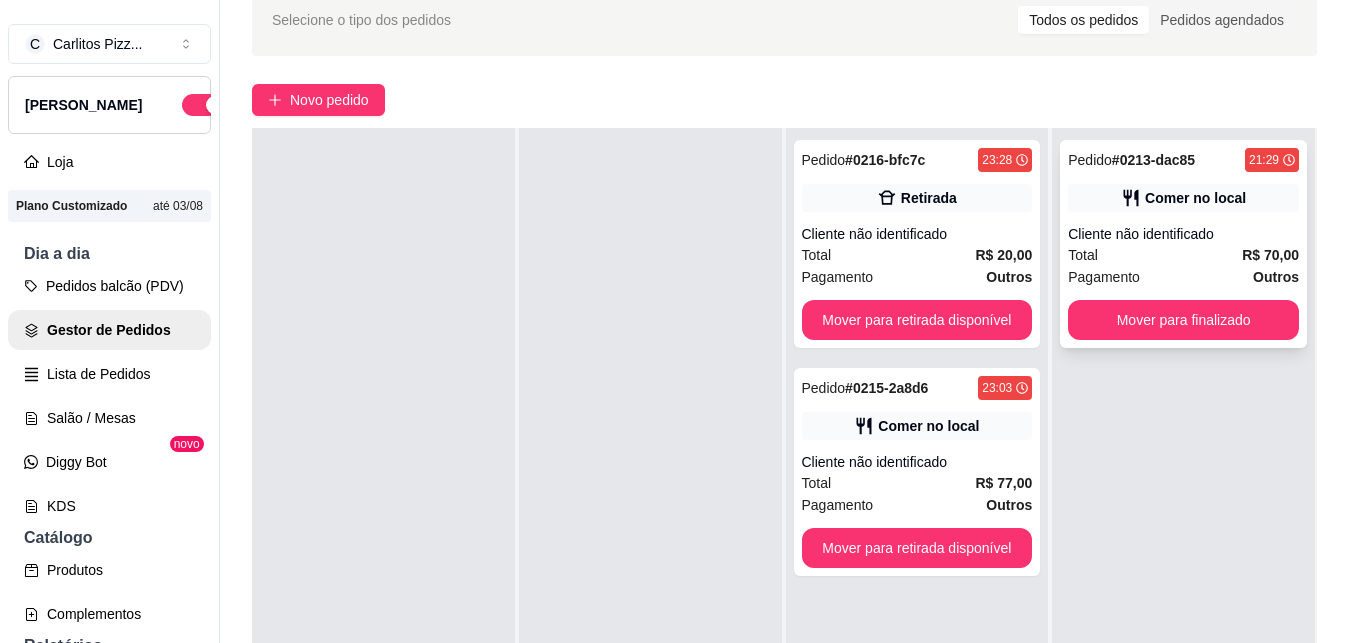 click on "Cliente não identificado" at bounding box center (1183, 234) 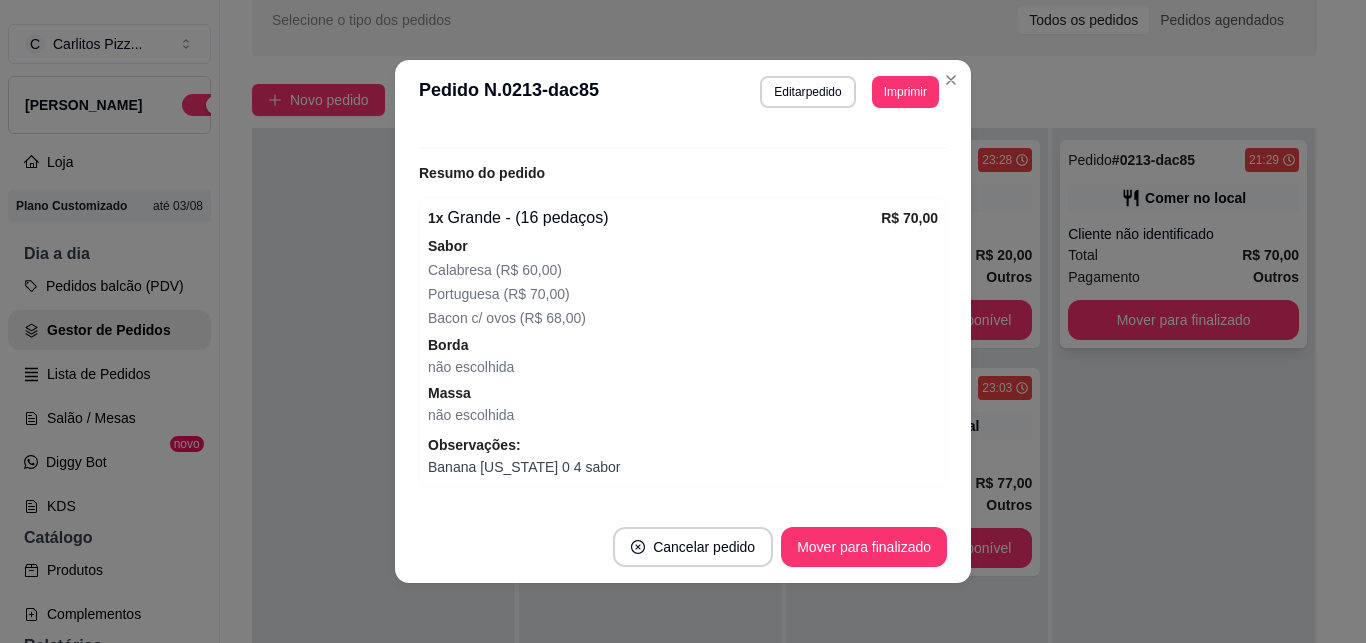 scroll, scrollTop: 394, scrollLeft: 0, axis: vertical 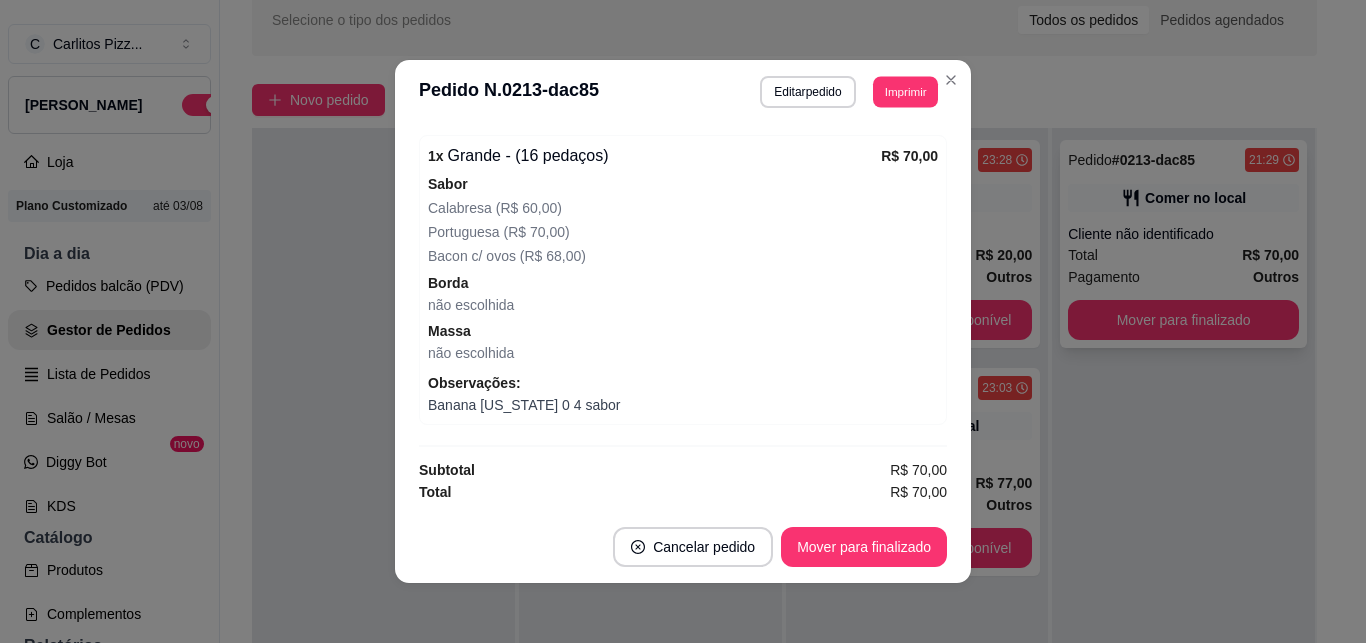 click on "Imprimir" at bounding box center [905, 91] 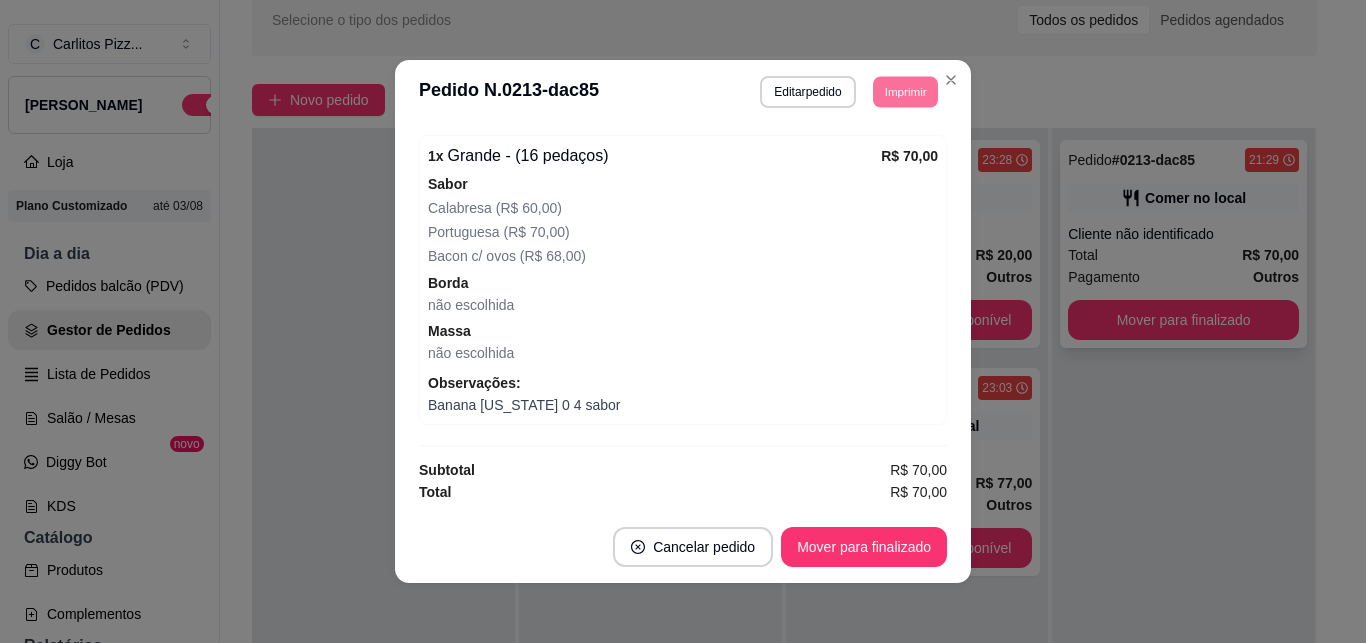 click on "Sabor Calabresa     (R$ 60,00) Portuguesa     (R$ 70,00) Bacon c/ ovos     (R$ 68,00)" at bounding box center [683, 220] 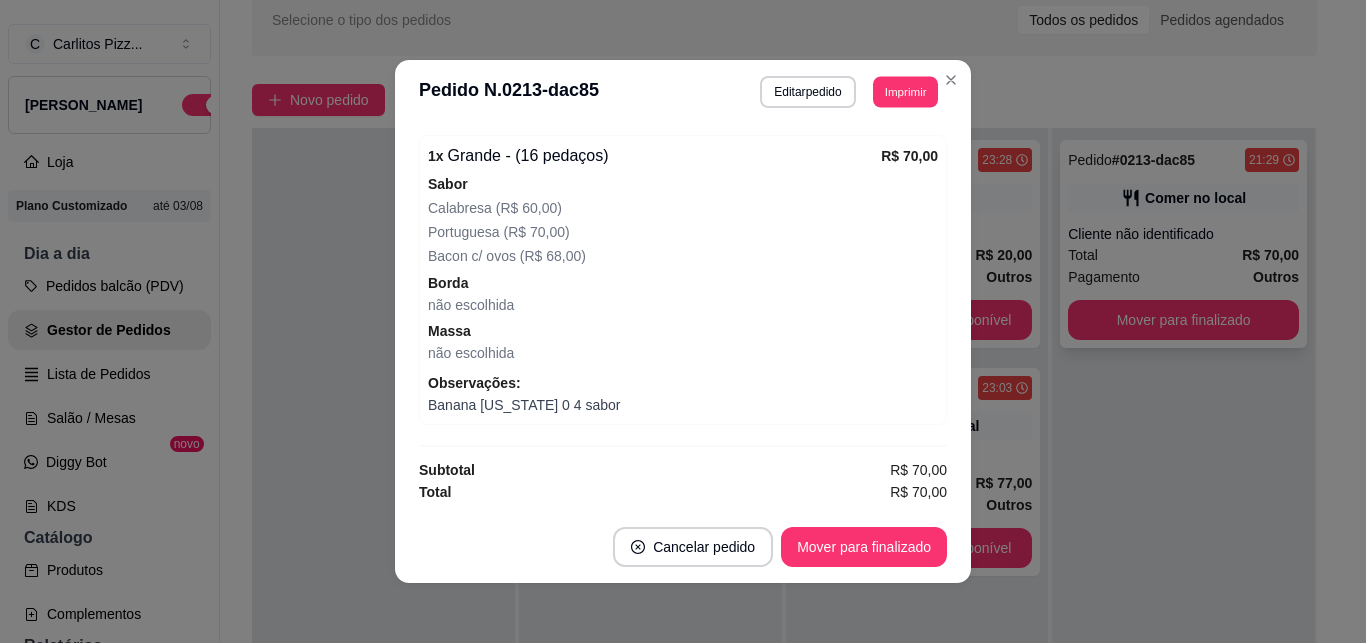 click on "Imprimir" at bounding box center (905, 91) 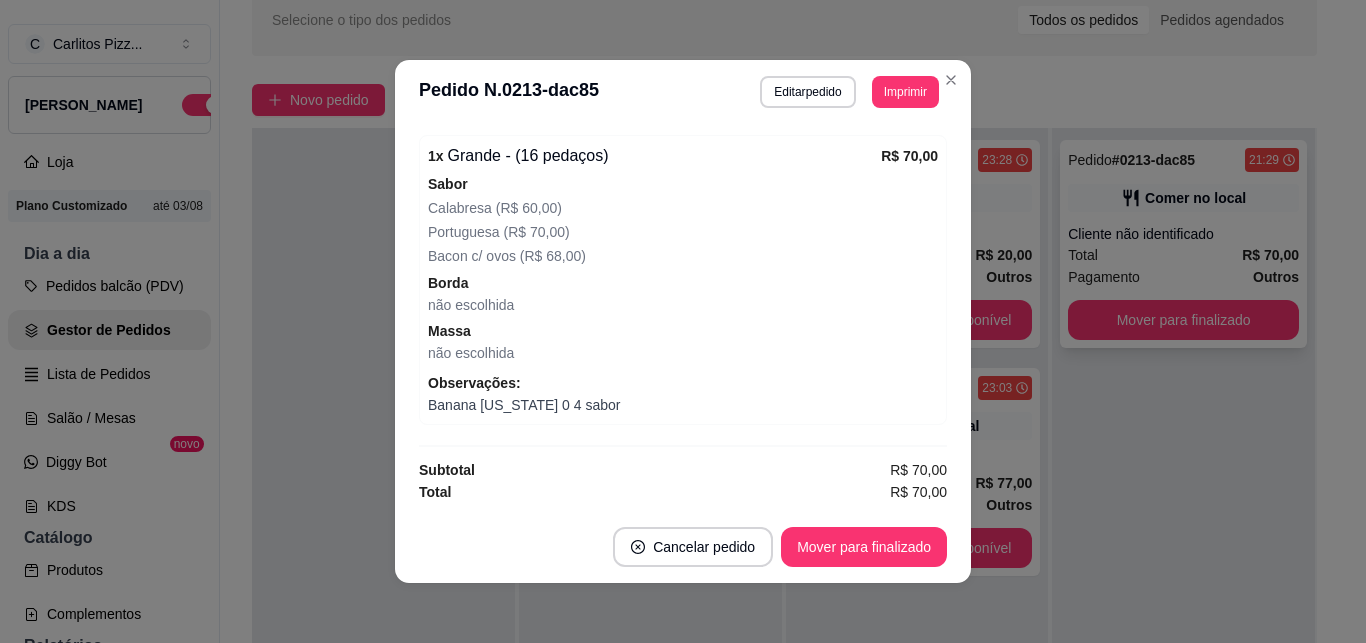 click on "Imprimir" at bounding box center [905, 92] 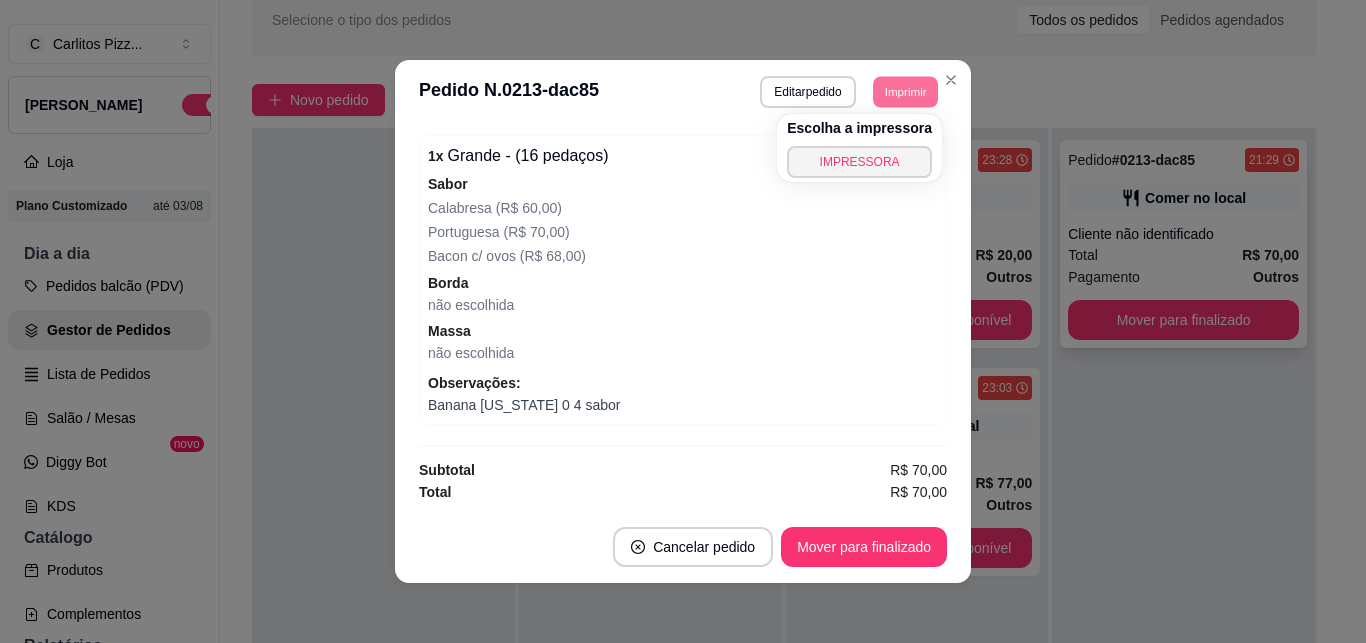 click on "IMPRESSORA" at bounding box center (859, 162) 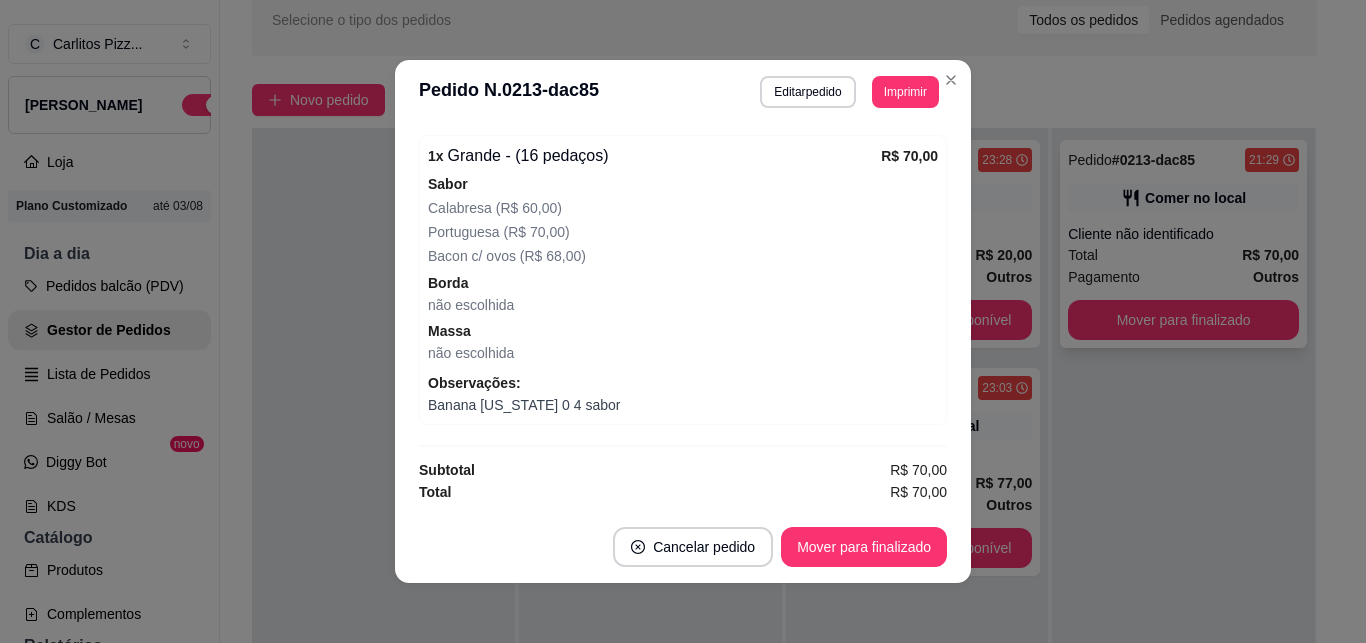 click on "Pedido  # 0213-dac85 21:29 Comer no local Cliente não identificado Total R$ 70,00 Pagamento Outros Mover para finalizado" at bounding box center (1183, 449) 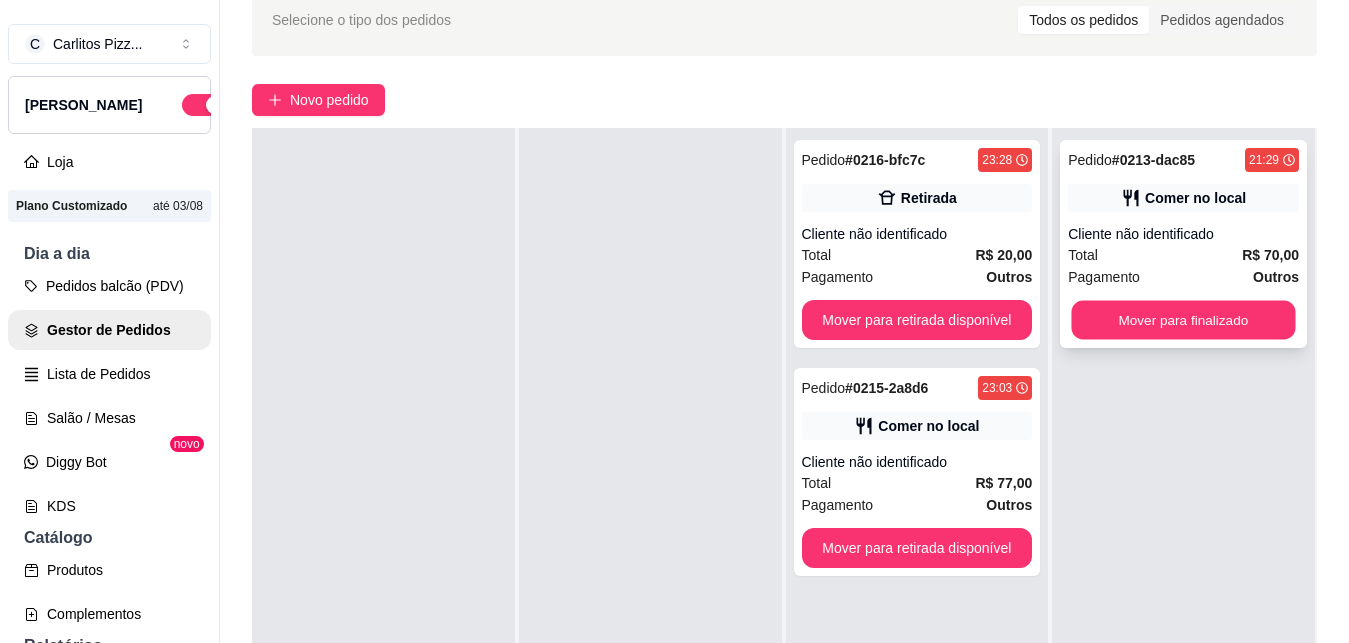 click on "Mover para finalizado" at bounding box center [1183, 320] 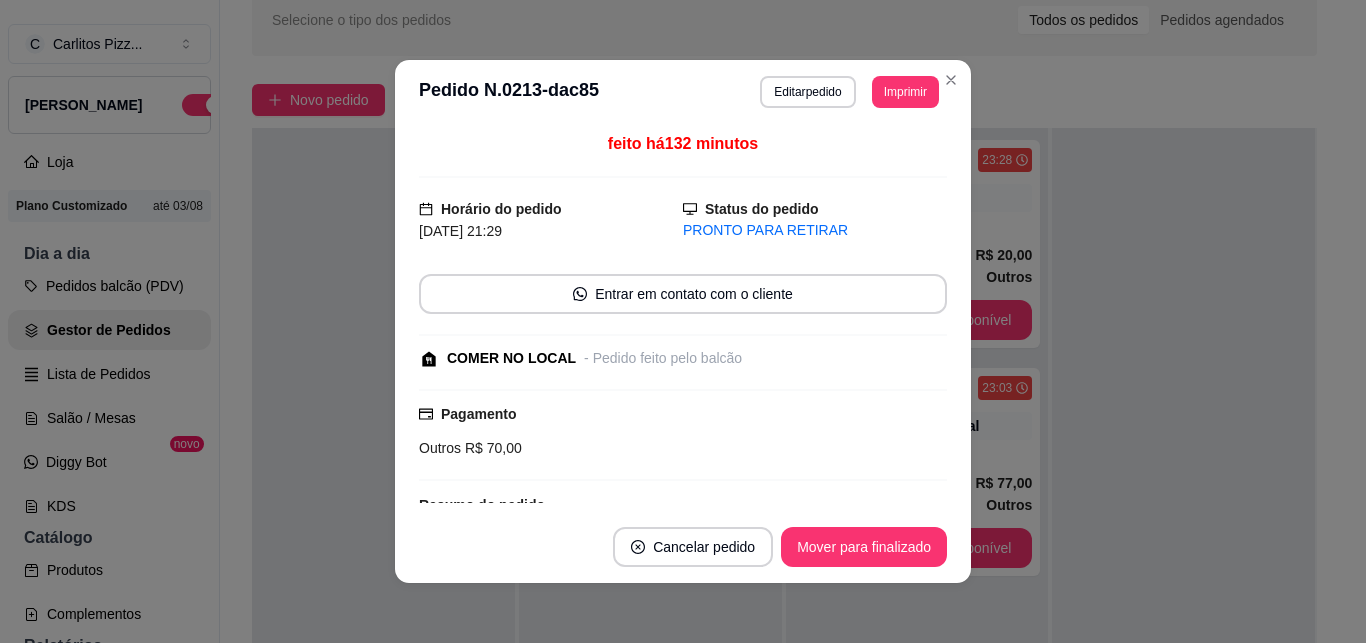 click at bounding box center [1183, 449] 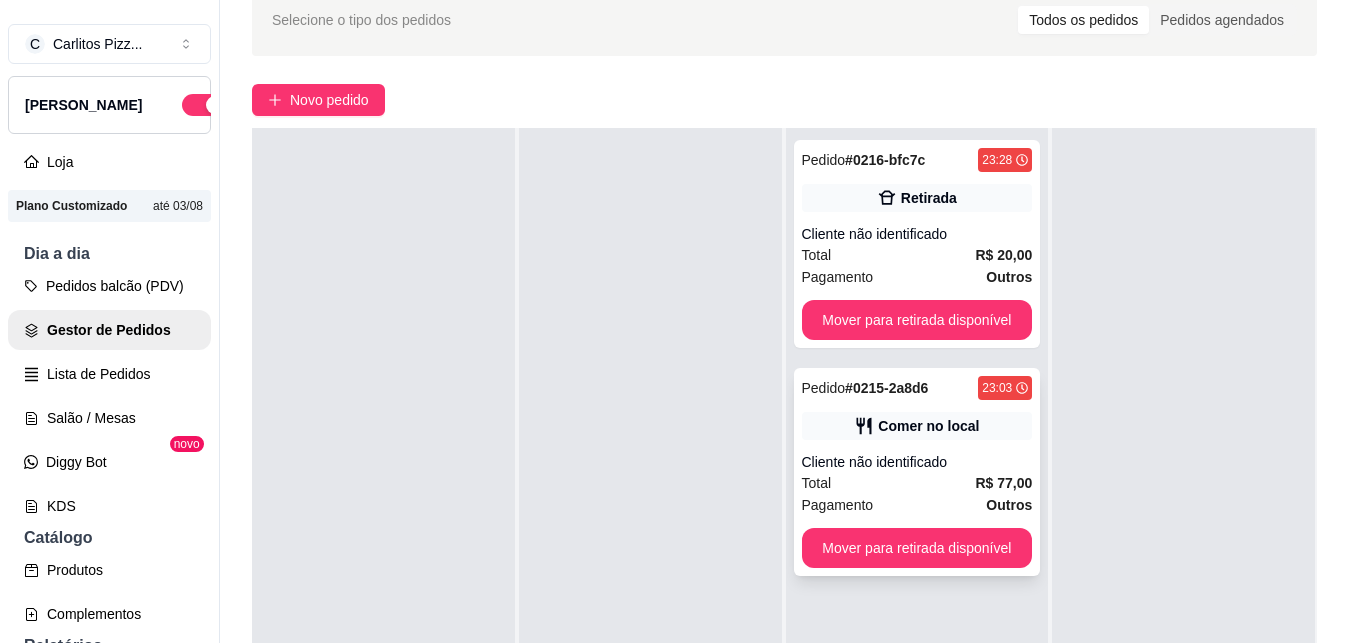 click on "Cliente não identificado" at bounding box center [917, 462] 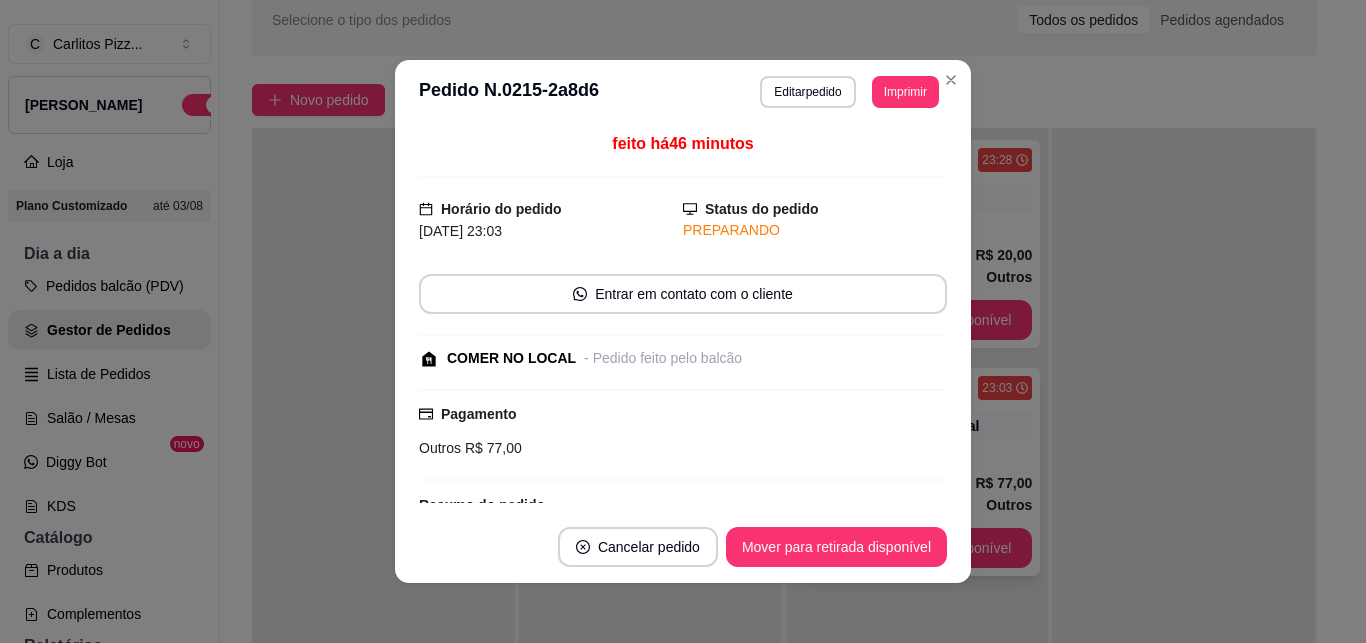 click on "Imprimir" at bounding box center (905, 92) 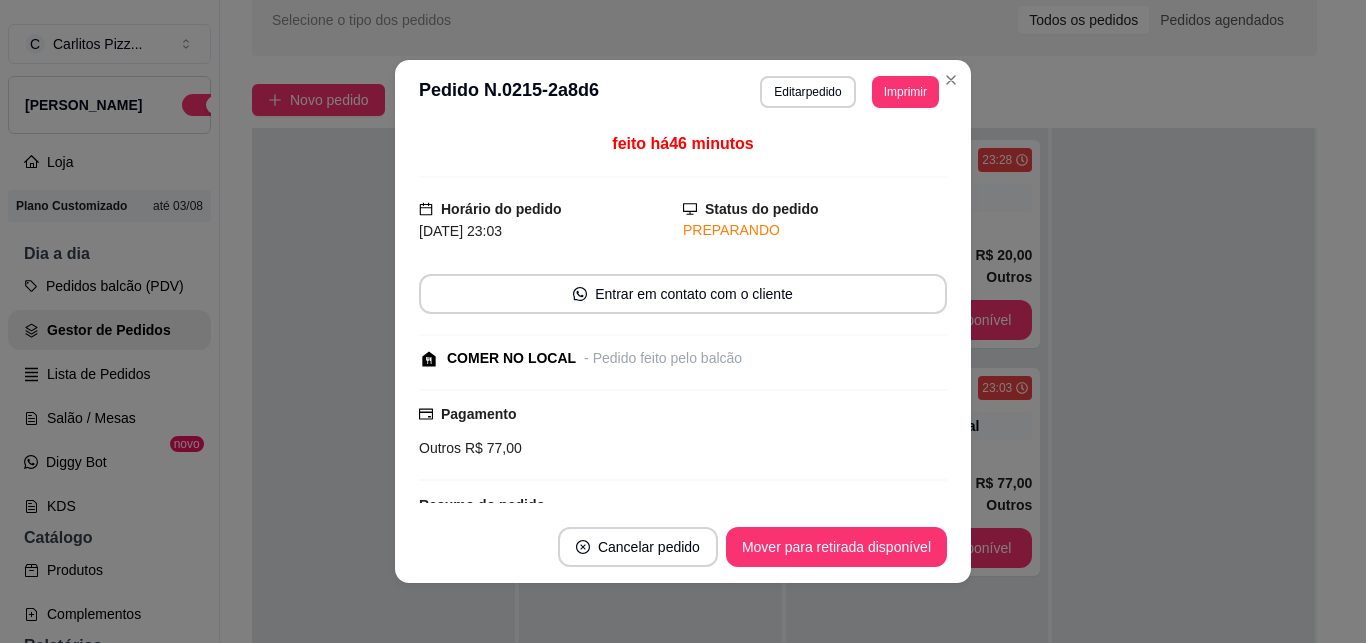click on "Imprimir" at bounding box center [905, 92] 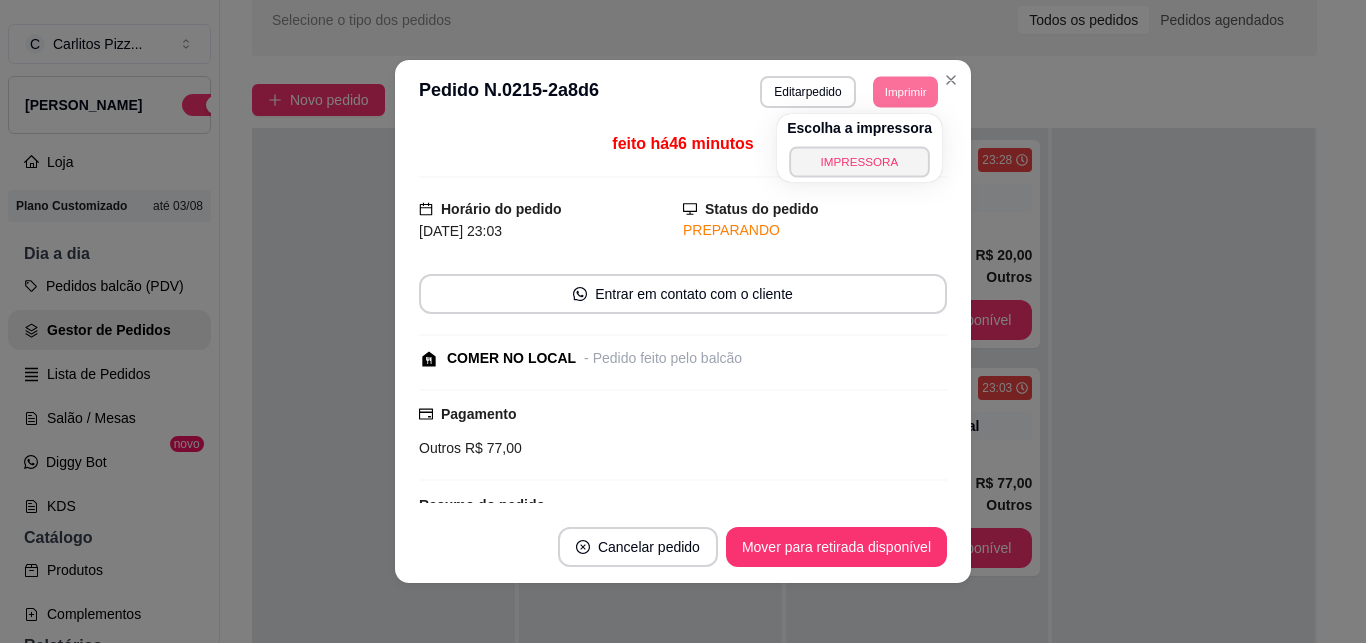click on "IMPRESSORA" at bounding box center [859, 161] 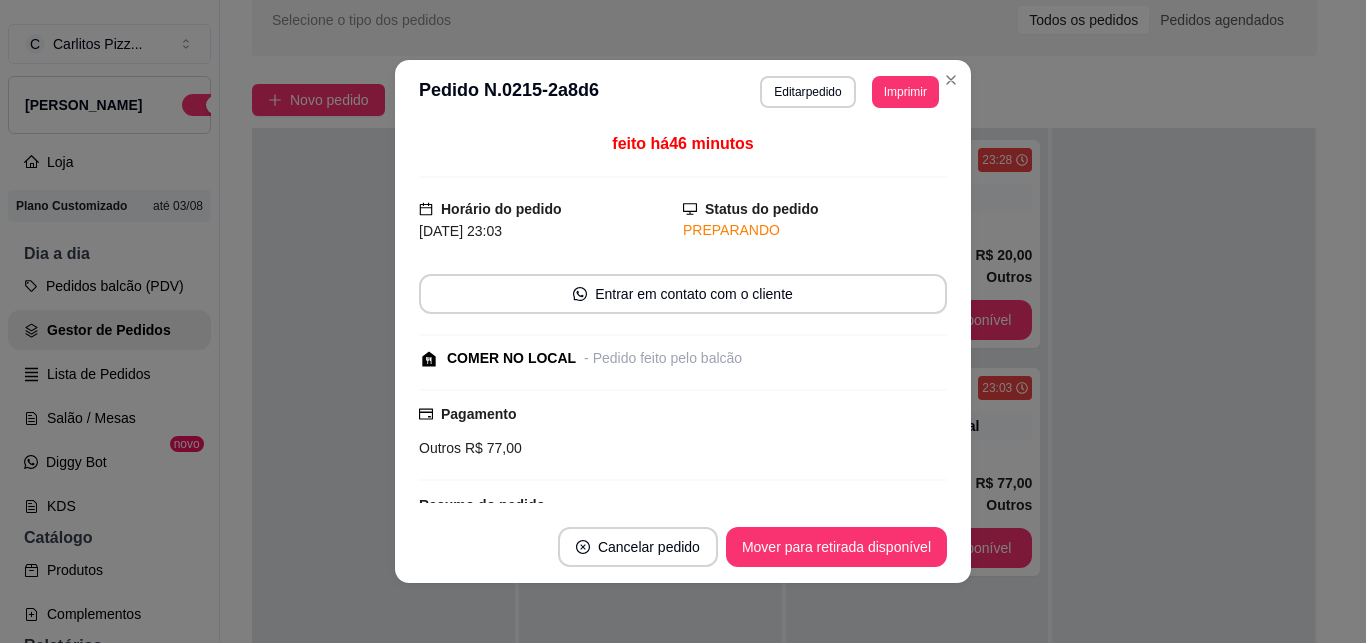 click at bounding box center [1183, 449] 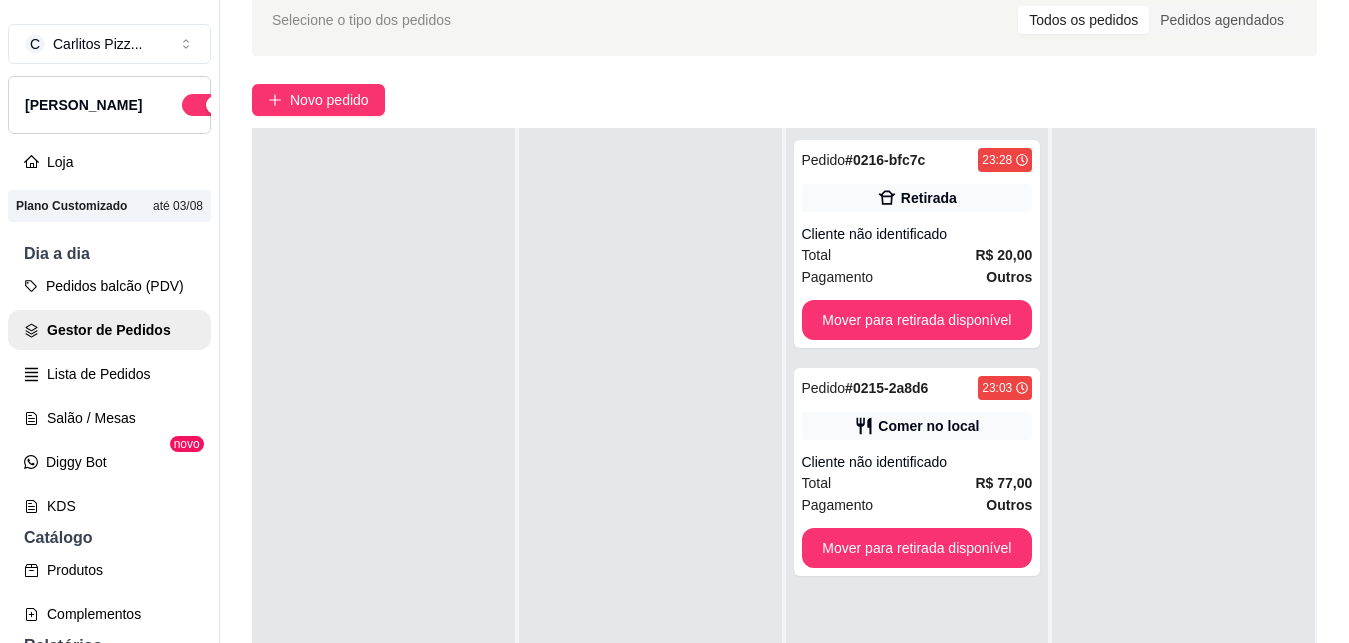 click on "Mover para retirada disponível" at bounding box center [917, 320] 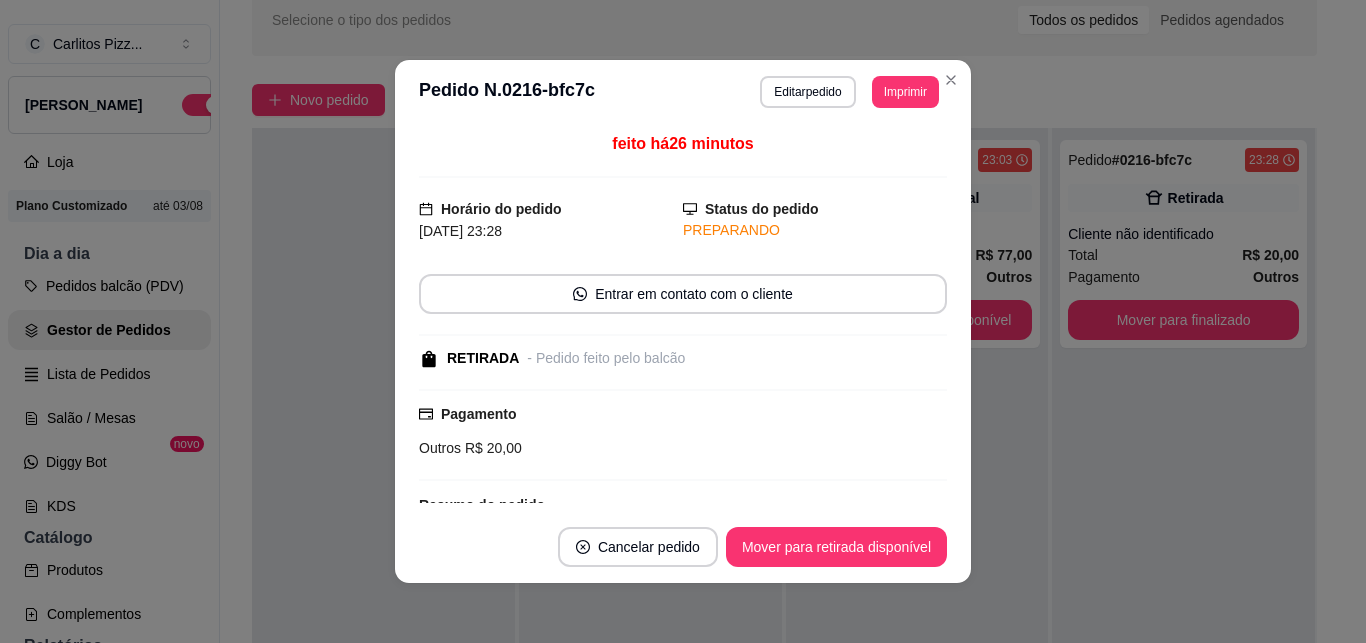 click on "Pedido  # 0216-bfc7c 23:28 Retirada Cliente não identificado Total R$ 20,00 Pagamento Outros Mover para finalizado" at bounding box center [1183, 449] 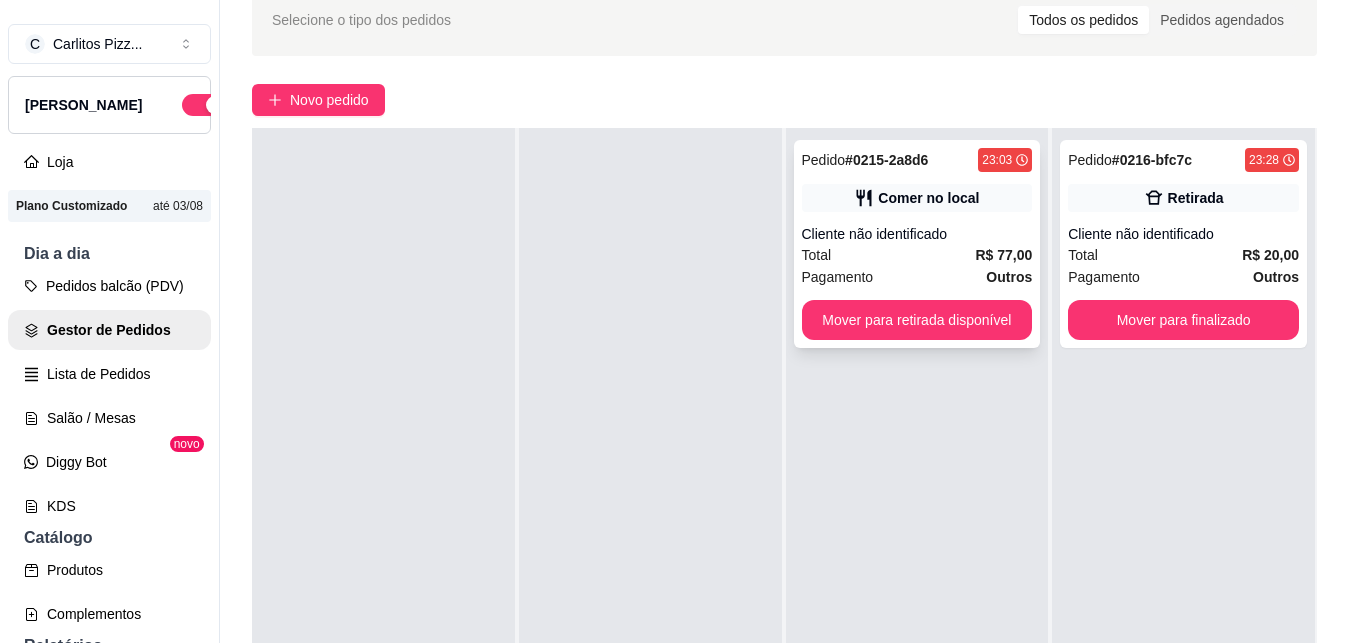 click on "Mover para retirada disponível" at bounding box center (917, 320) 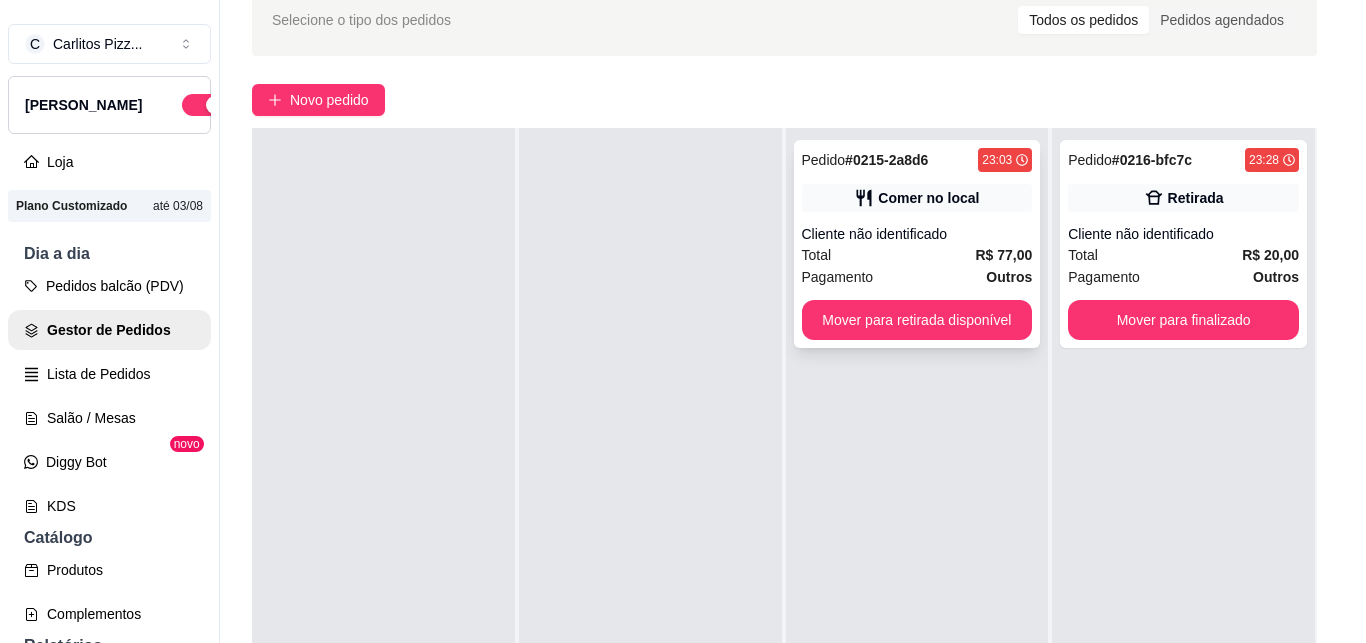 click on "Pedido  # 0216-bfc7c 23:28 Retirada Cliente não identificado Total R$ 20,00 Pagamento Outros Mover para finalizado" at bounding box center [1183, 449] 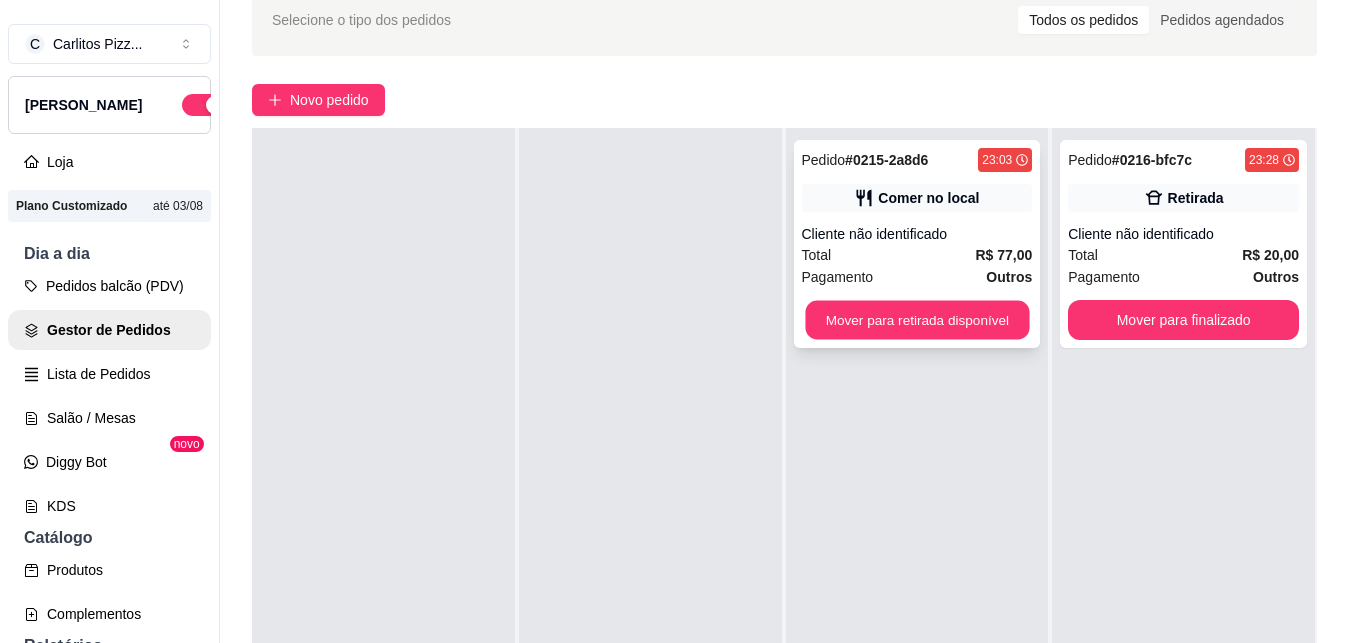 click on "Mover para retirada disponível" at bounding box center (917, 320) 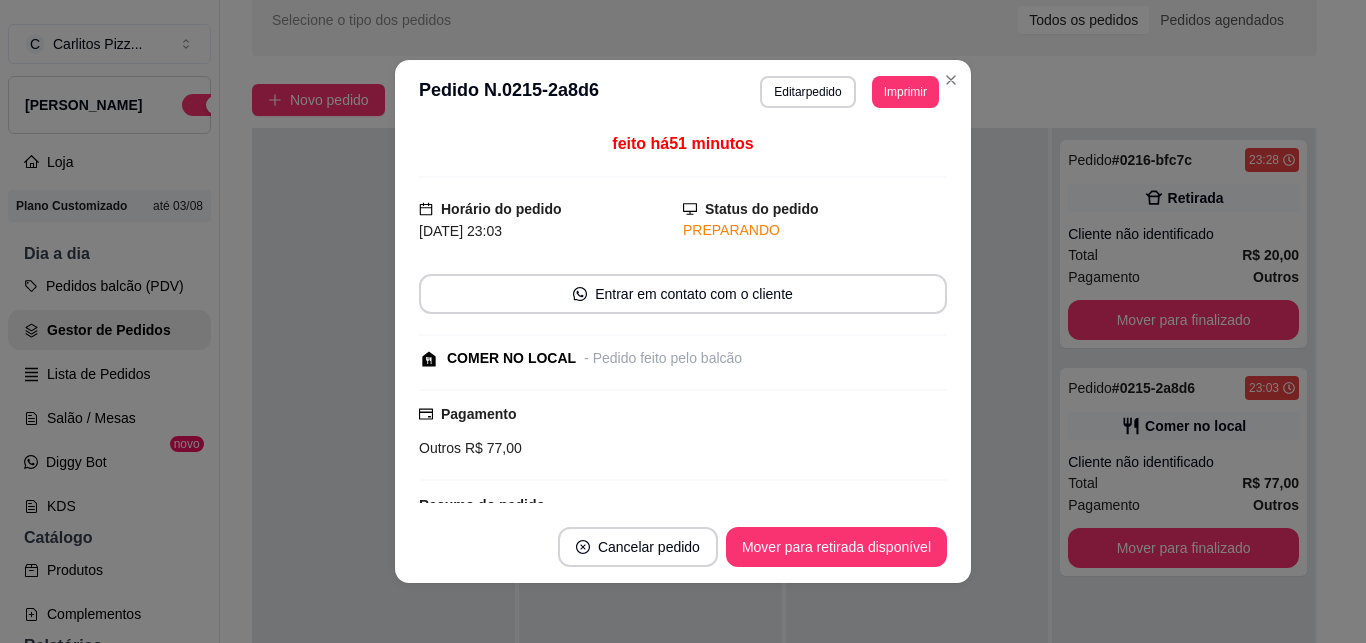 click at bounding box center [917, 449] 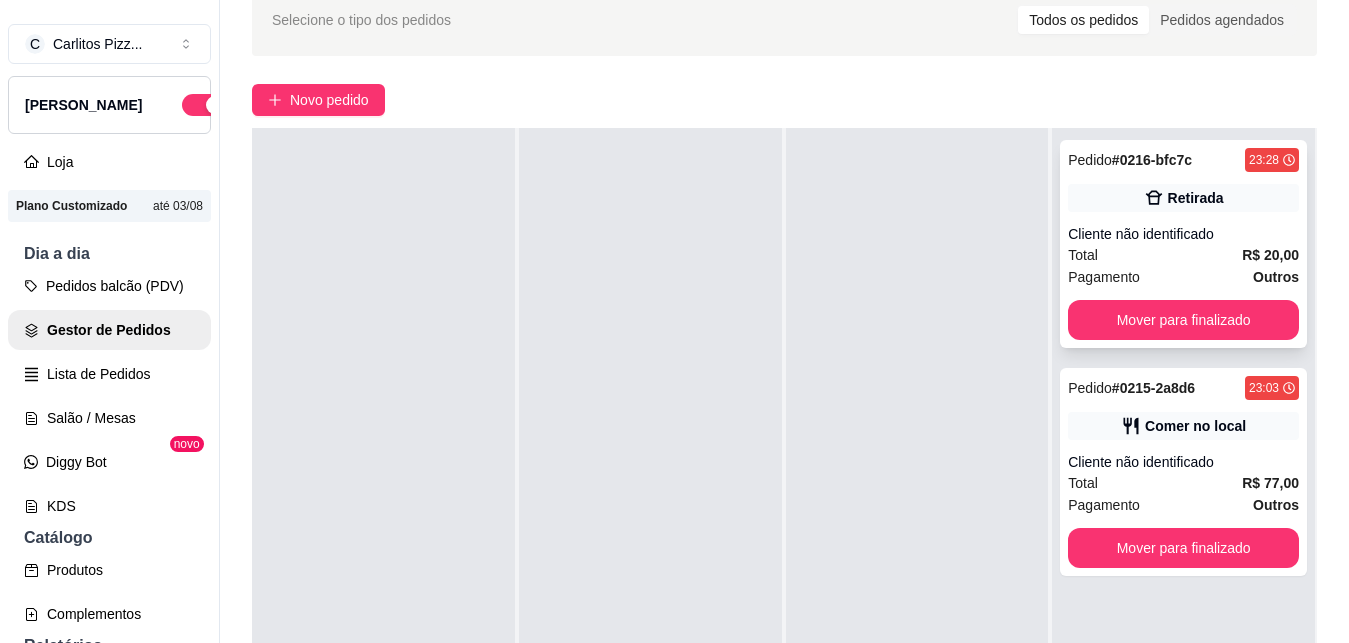 click on "Pedido  # 0216-bfc7c 23:28 Retirada Cliente não identificado Total R$ 20,00 Pagamento Outros Mover para finalizado" at bounding box center (1183, 244) 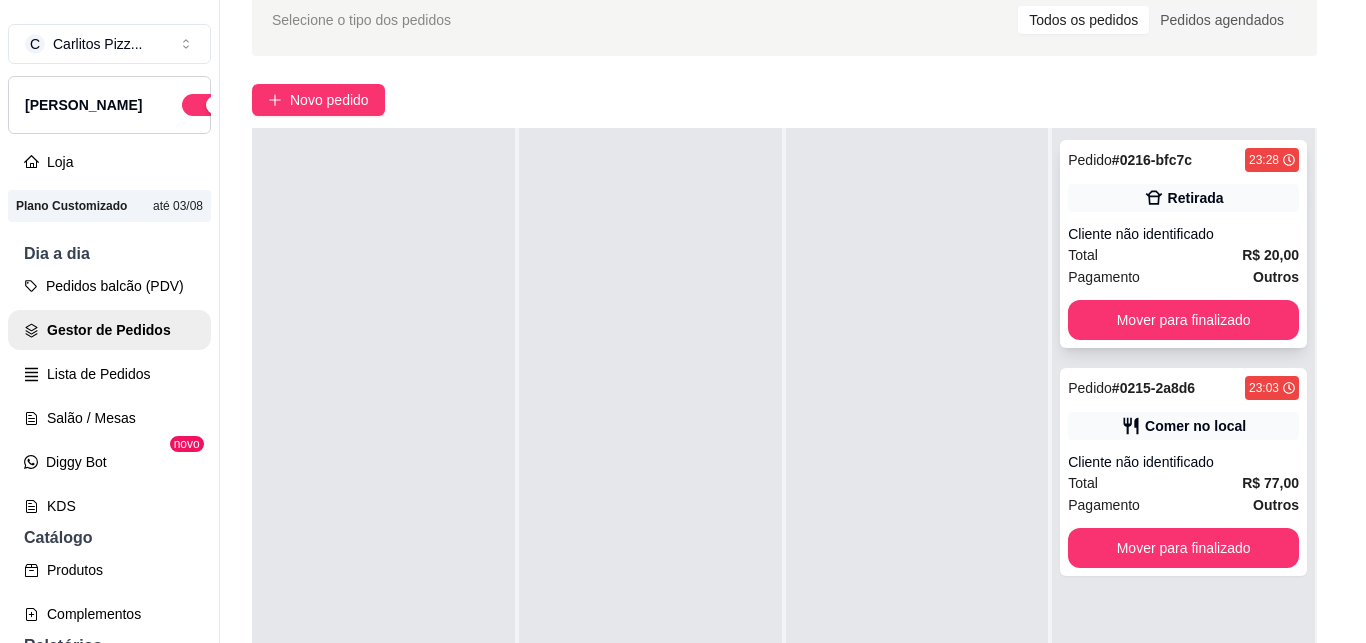 click on "Mover para finalizado" at bounding box center [1183, 320] 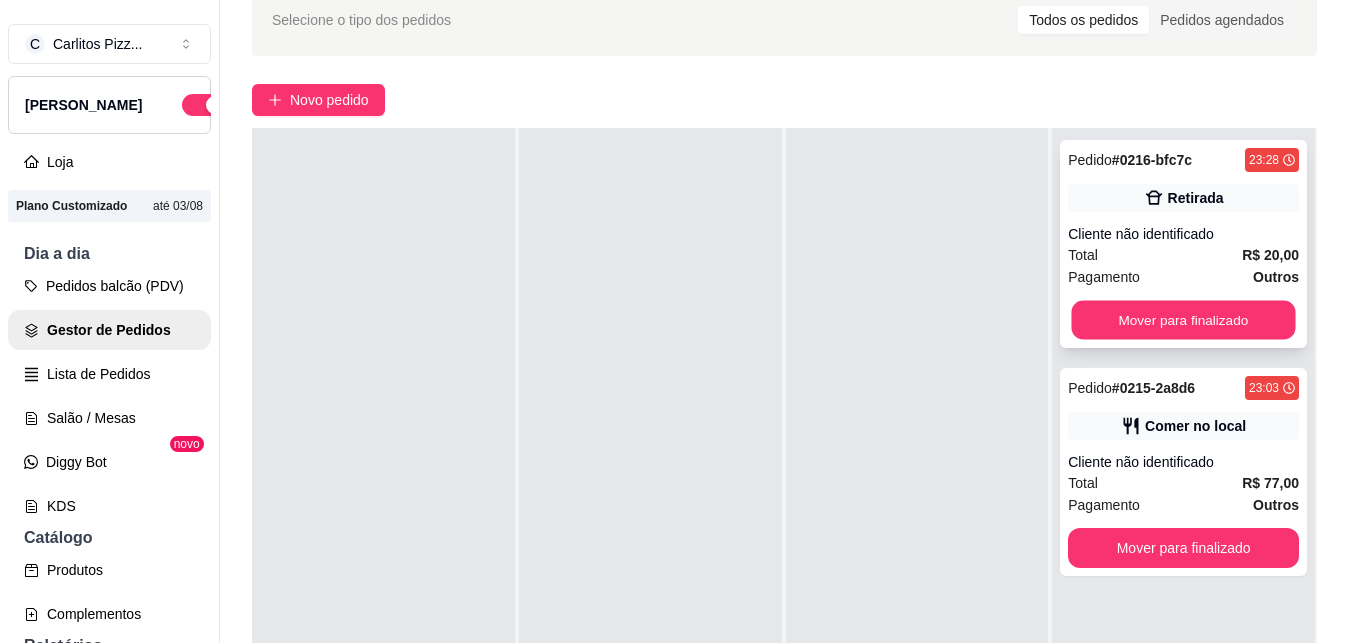 click on "Mover para finalizado" at bounding box center [1183, 320] 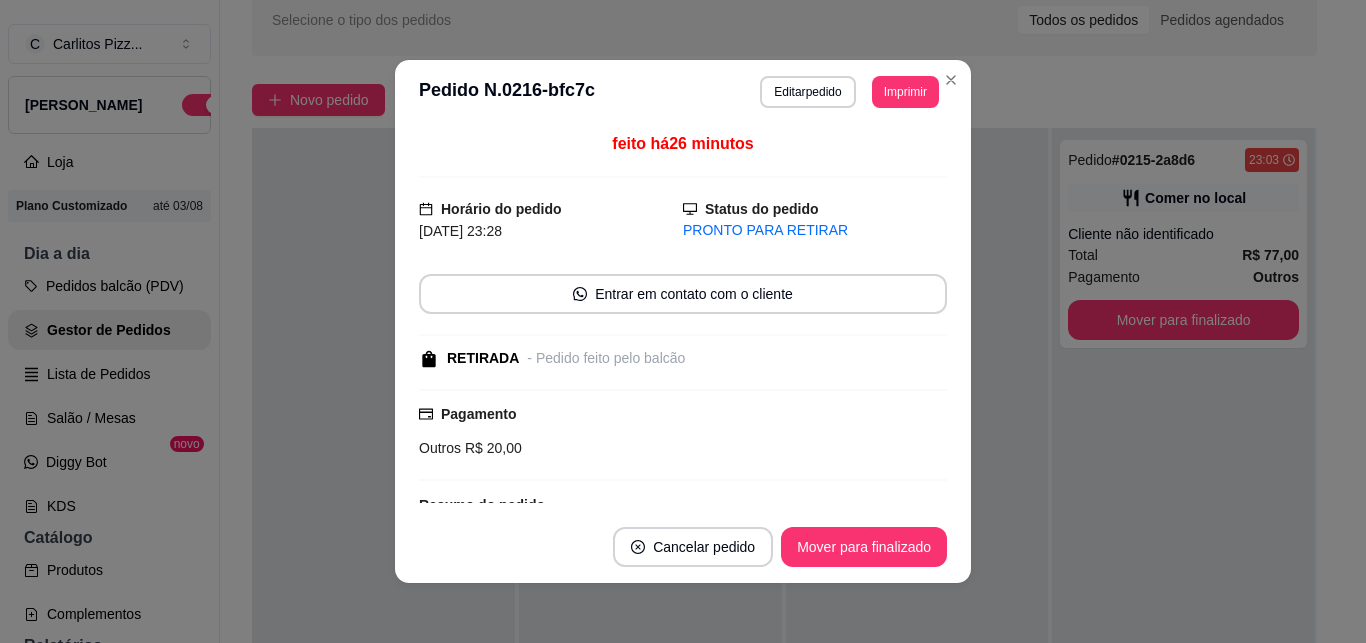 click on "Mover para finalizado" at bounding box center [1183, 320] 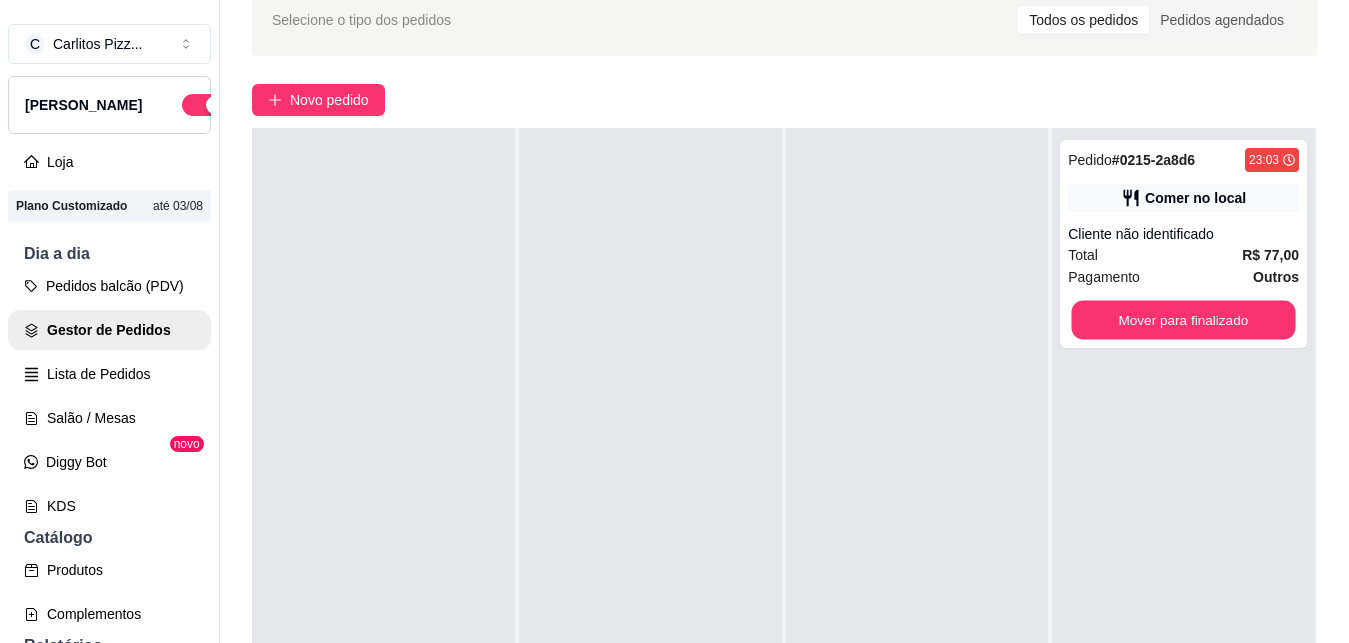 click on "Mover para finalizado" at bounding box center (1183, 320) 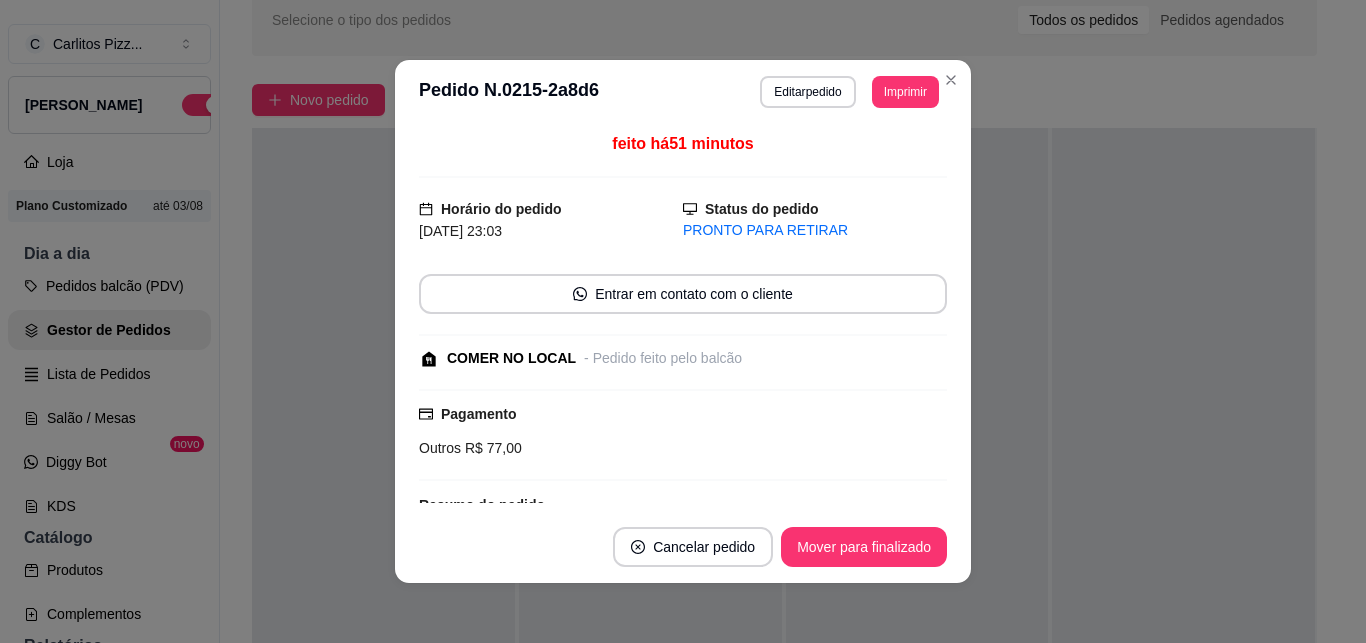click at bounding box center (1183, 449) 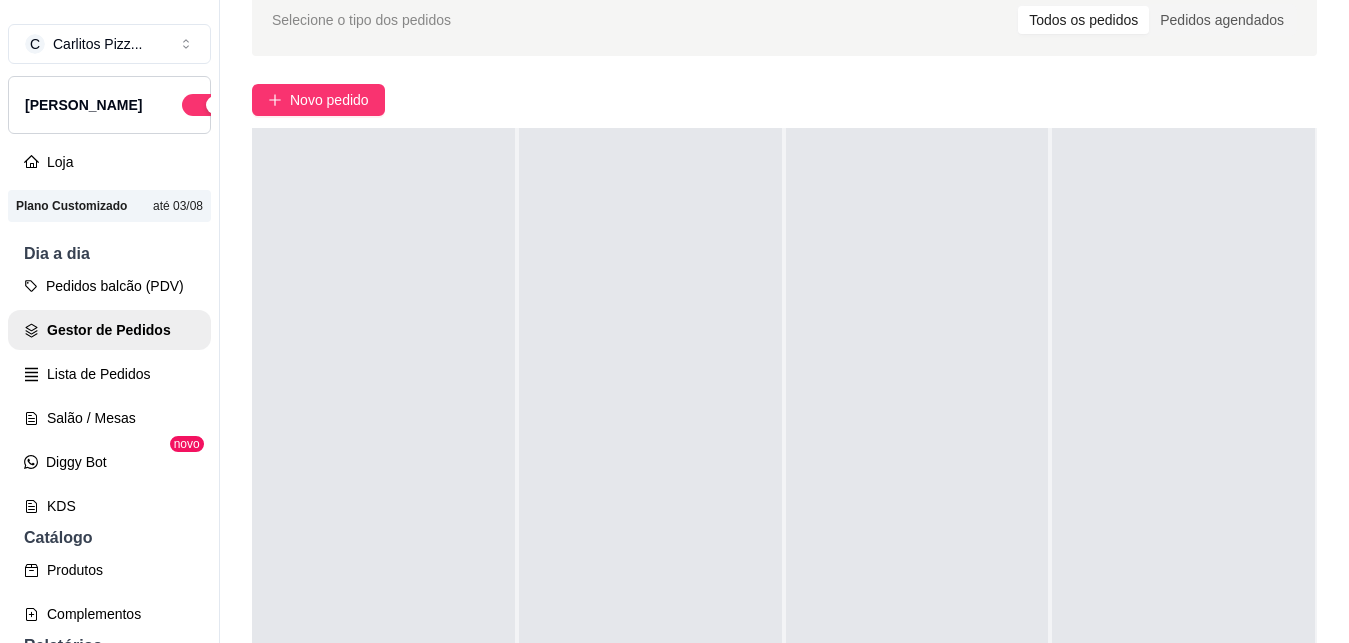 click on "Pedidos balcão (PDV)" at bounding box center (109, 286) 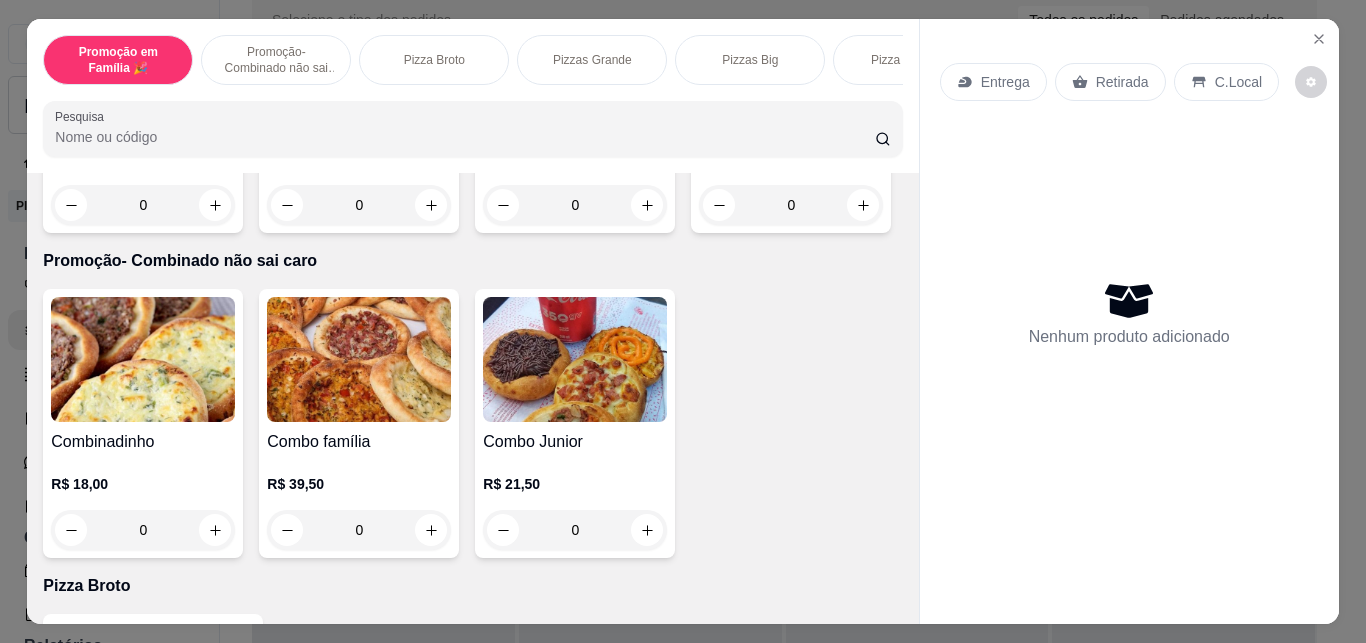 scroll, scrollTop: 1148, scrollLeft: 0, axis: vertical 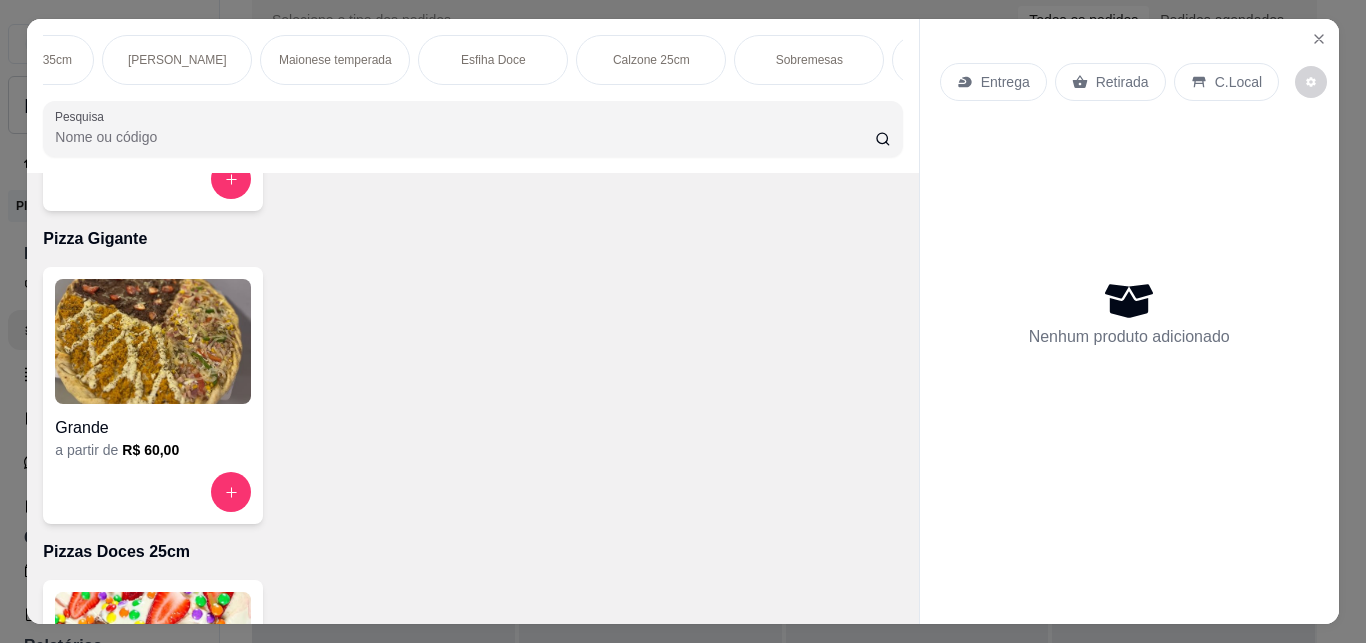 click on "Esfiha Doce" at bounding box center (493, 60) 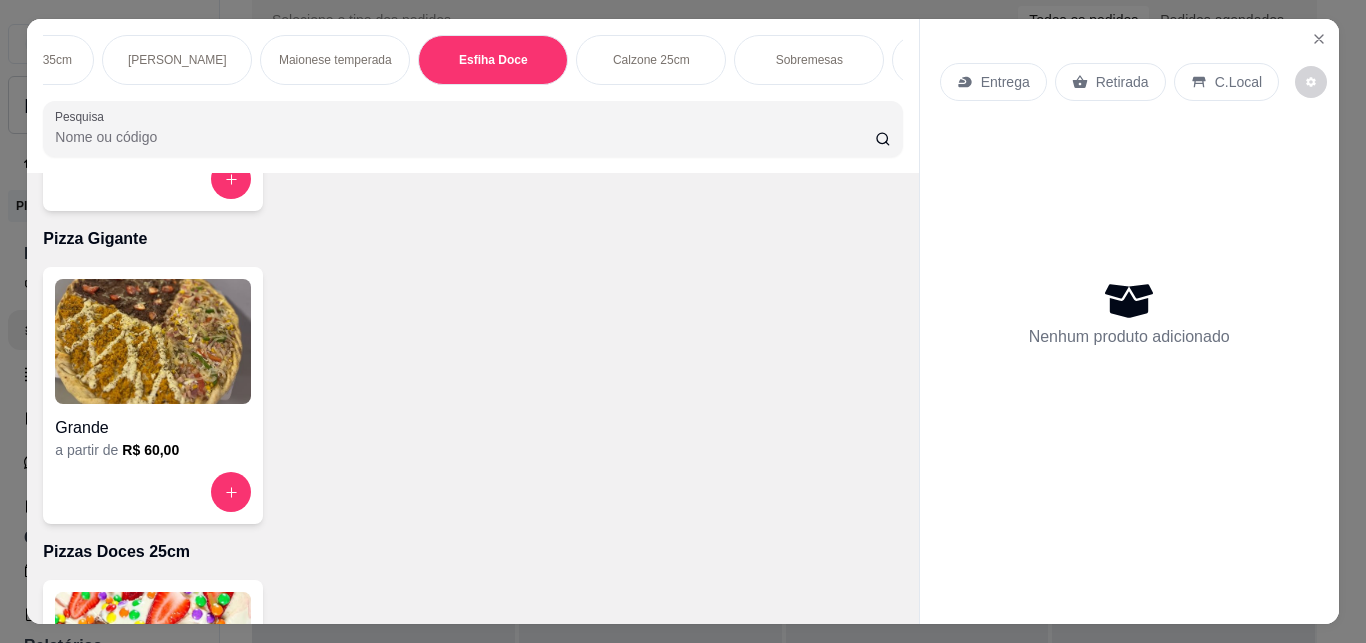 scroll, scrollTop: 4480, scrollLeft: 0, axis: vertical 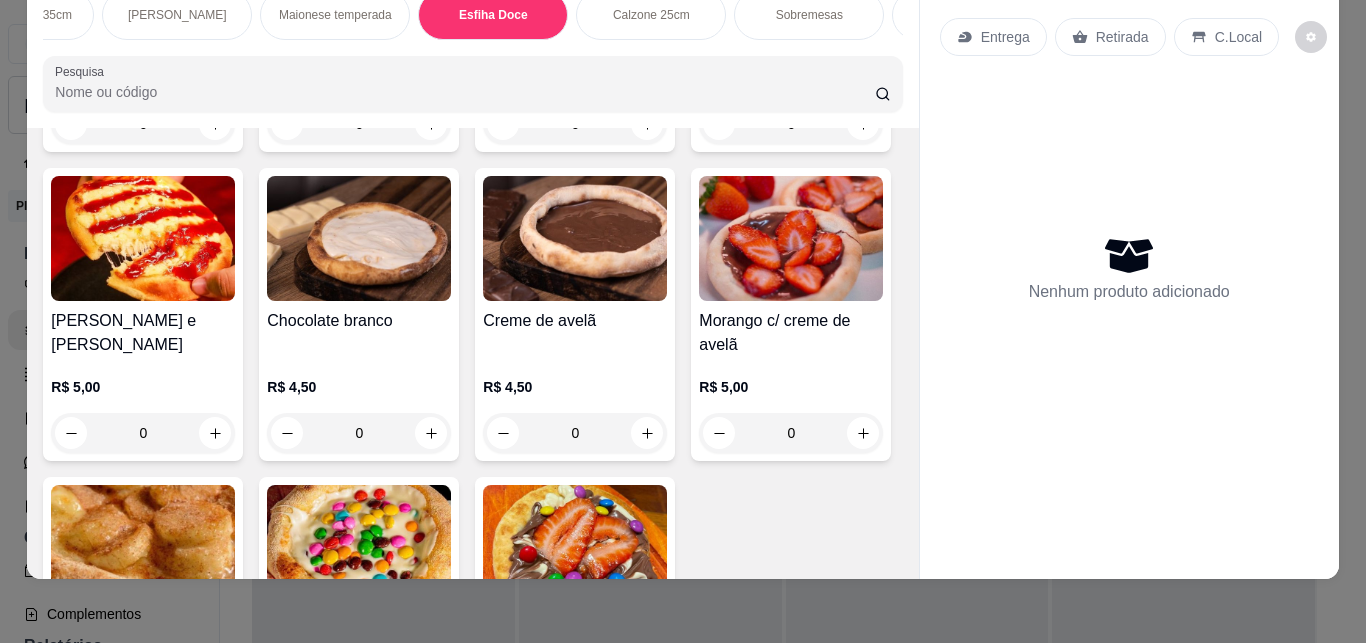 click on "Promoção em Família 🎉 Promoção- Combinado não sai caro  Pizza Broto Pizzas Grande Pizzas Big Pizza Gigante  Pizzas Doces 25cm Pizzas Doces 35cm Esfiha Salgada Maionese temperada  Esfiha Doce Calzone 25cm Sobremesas  Bebidas Drinks  Vitaminas  Sucos  Pesquisa" at bounding box center (472, 51) 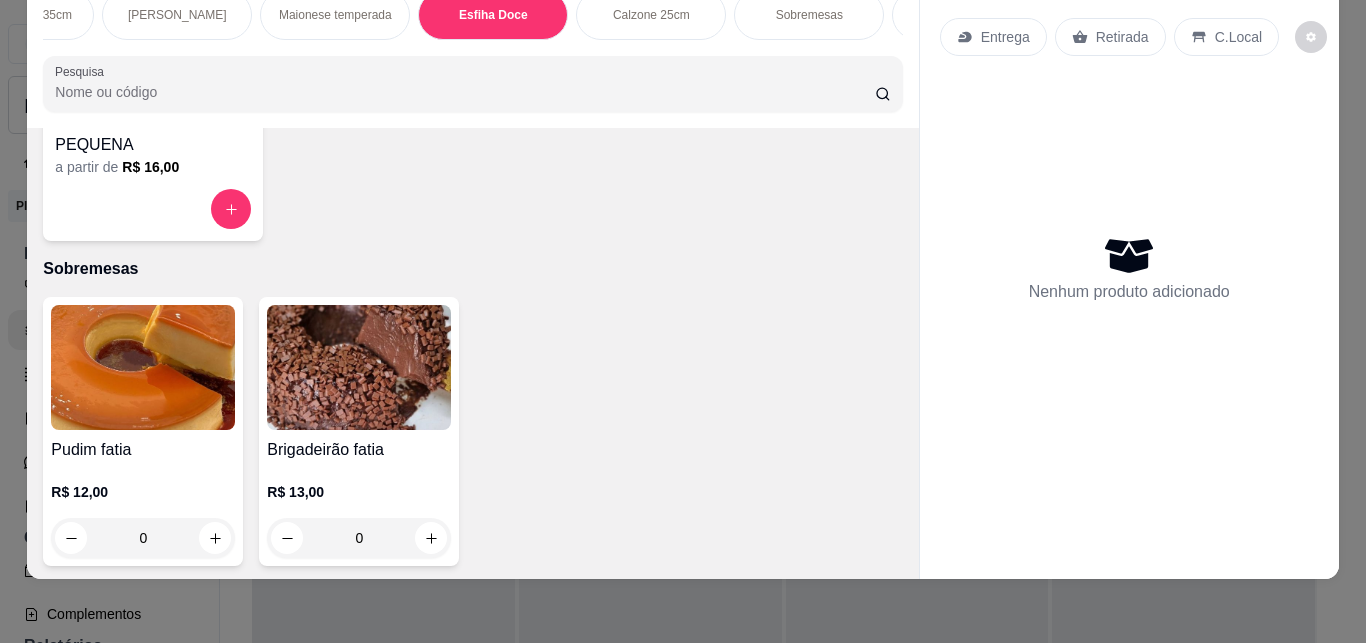 scroll, scrollTop: 5326, scrollLeft: 0, axis: vertical 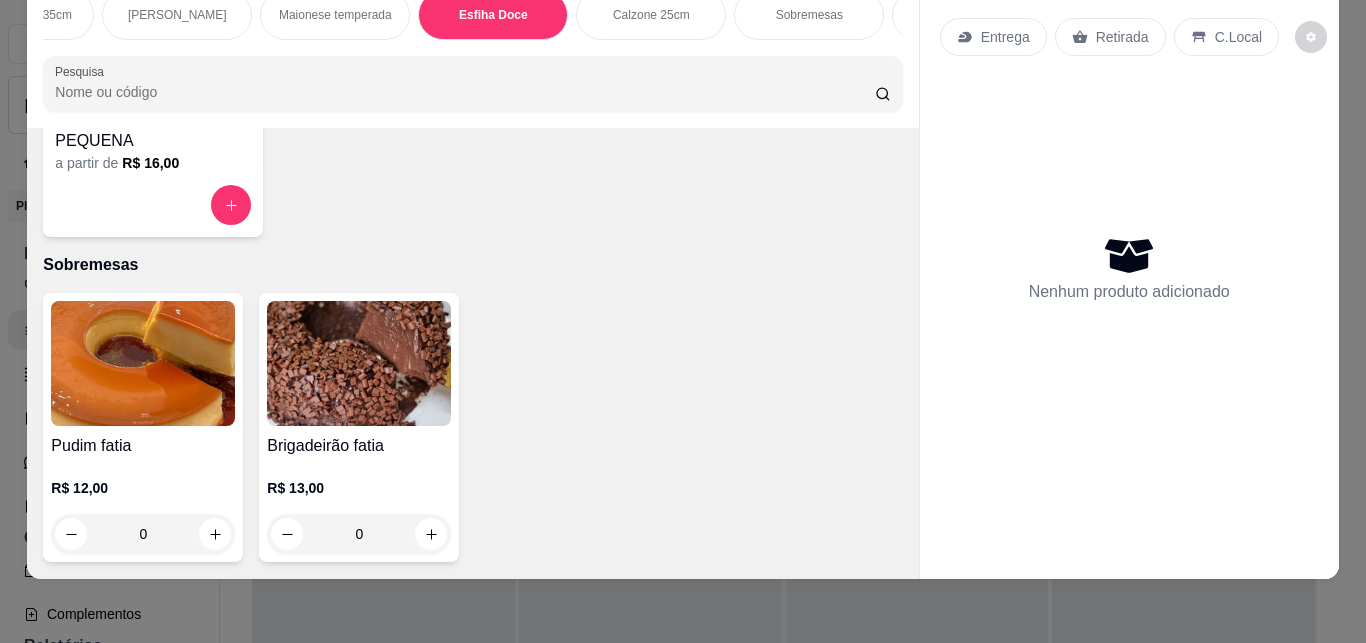 click on "Banana [US_STATE]    R$ 5,00 0 Morango Nevado   R$ 5,00 0 Oreo   R$ 5,00 0 Sensação    R$ 5,00 0 Disquete c/ chocolate ao leite   R$ 5,00 0 Chocolate ao leite    R$ 4,50 0 Tortuguita   R$ 6,00 0 Ouro Branco    R$ 7,00 0 Romeu e Julieta    R$ 5,00 0 Chocolate branco   R$ 4,50 0 Creme de avelã    R$ 4,50 0 Morango c/ creme de avelã    R$ 5,00 0 Banana c/canela   R$ 5,00 0 Disquete c/ chocolate branco    R$ 5,00 0 Tentação    R$ 5,50 0" at bounding box center [472, -674] 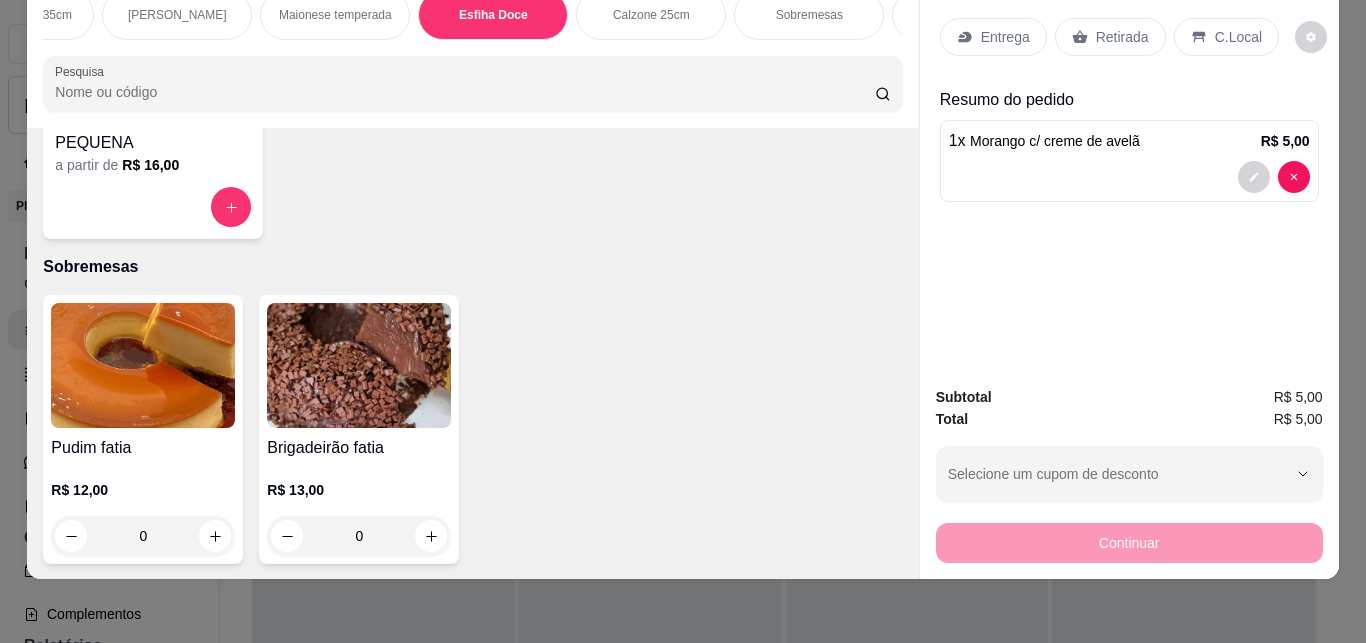 type on "1" 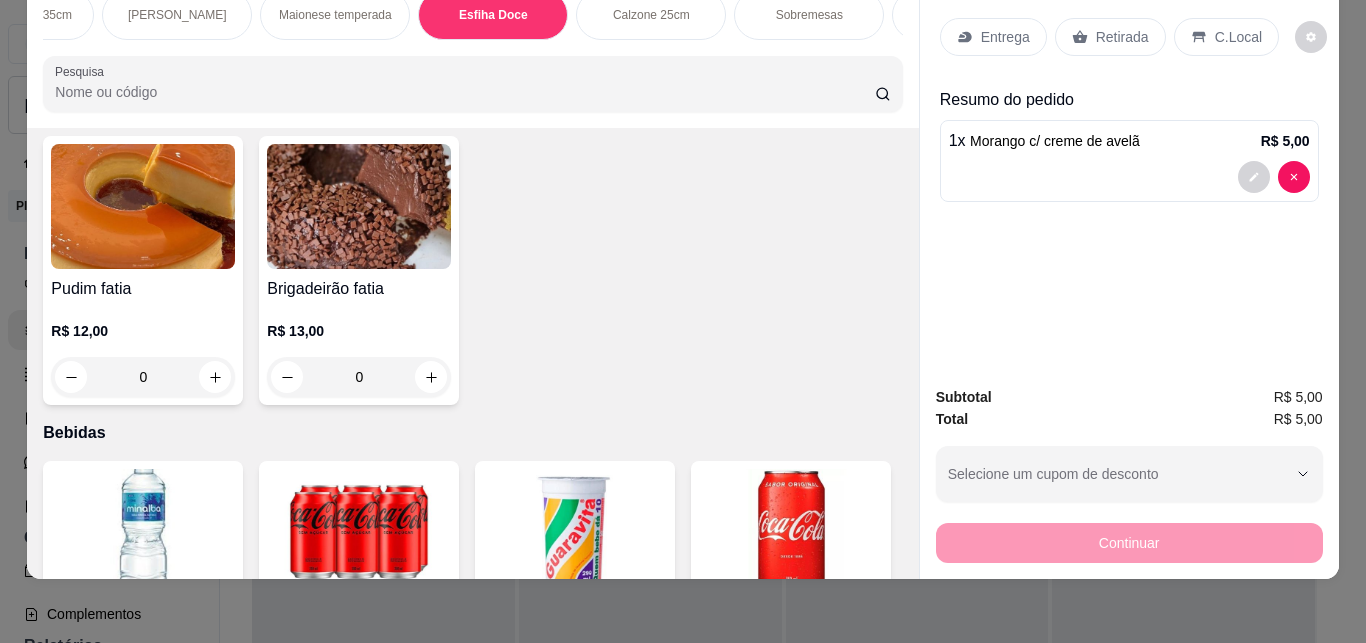 click 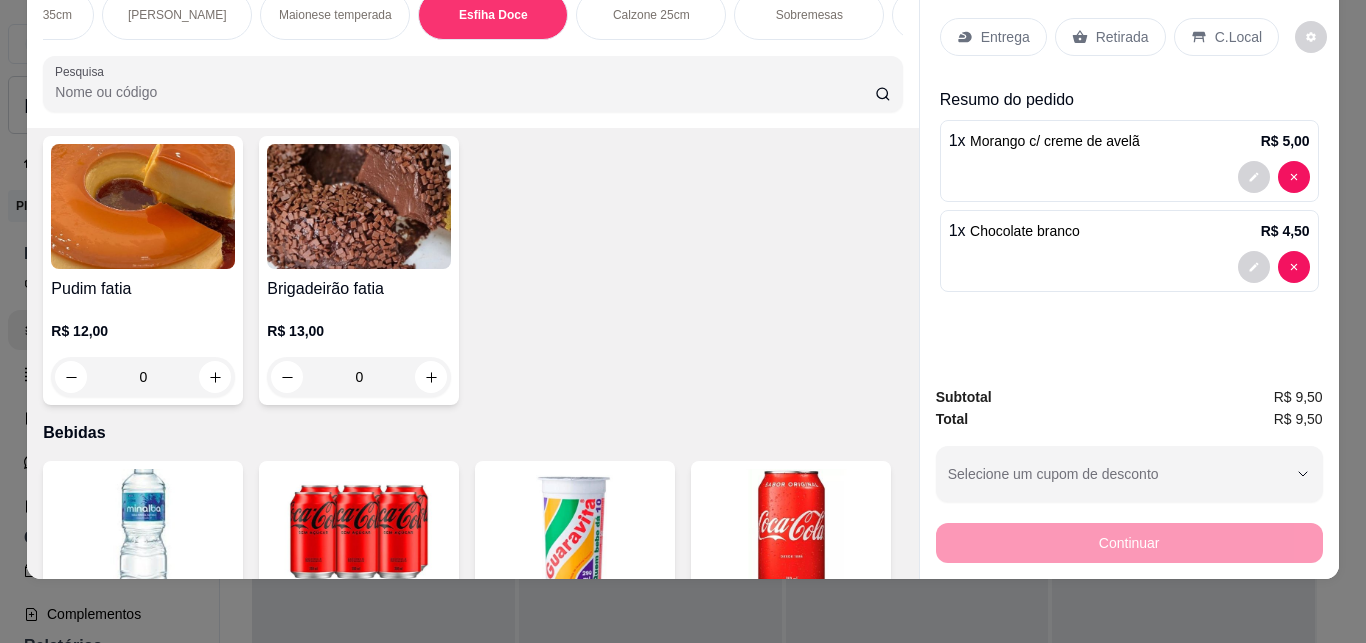 type on "1" 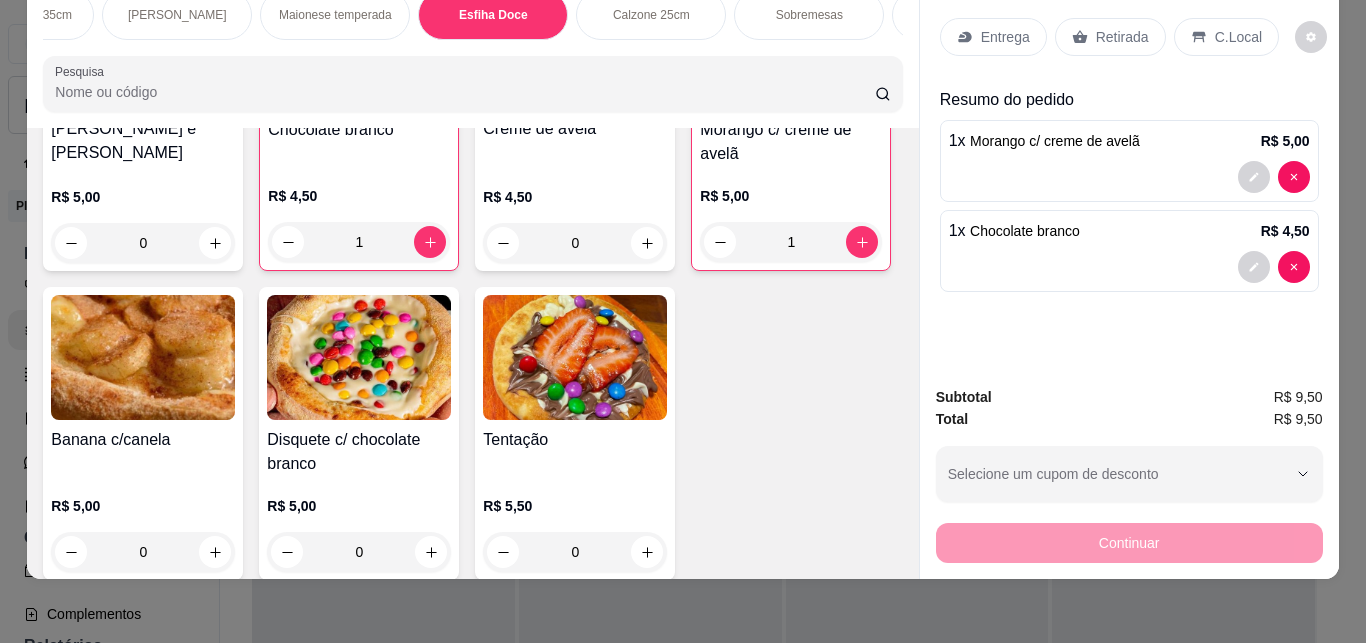 scroll, scrollTop: 4616, scrollLeft: 0, axis: vertical 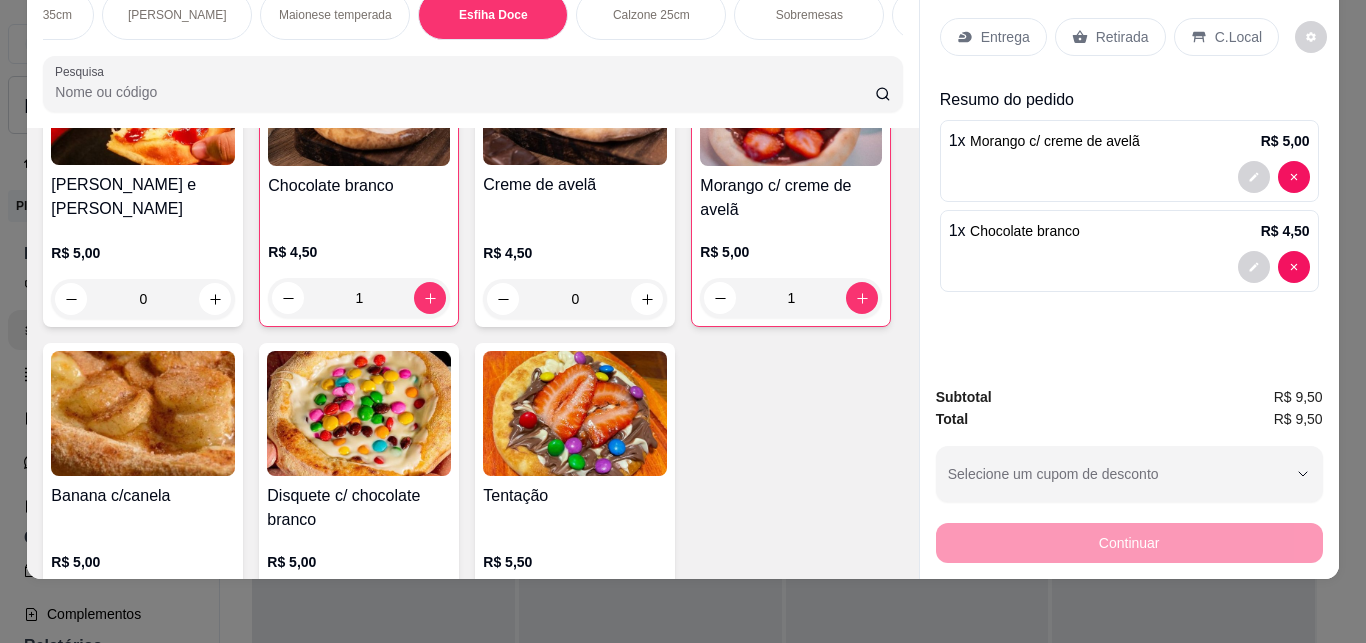click at bounding box center (431, -321) 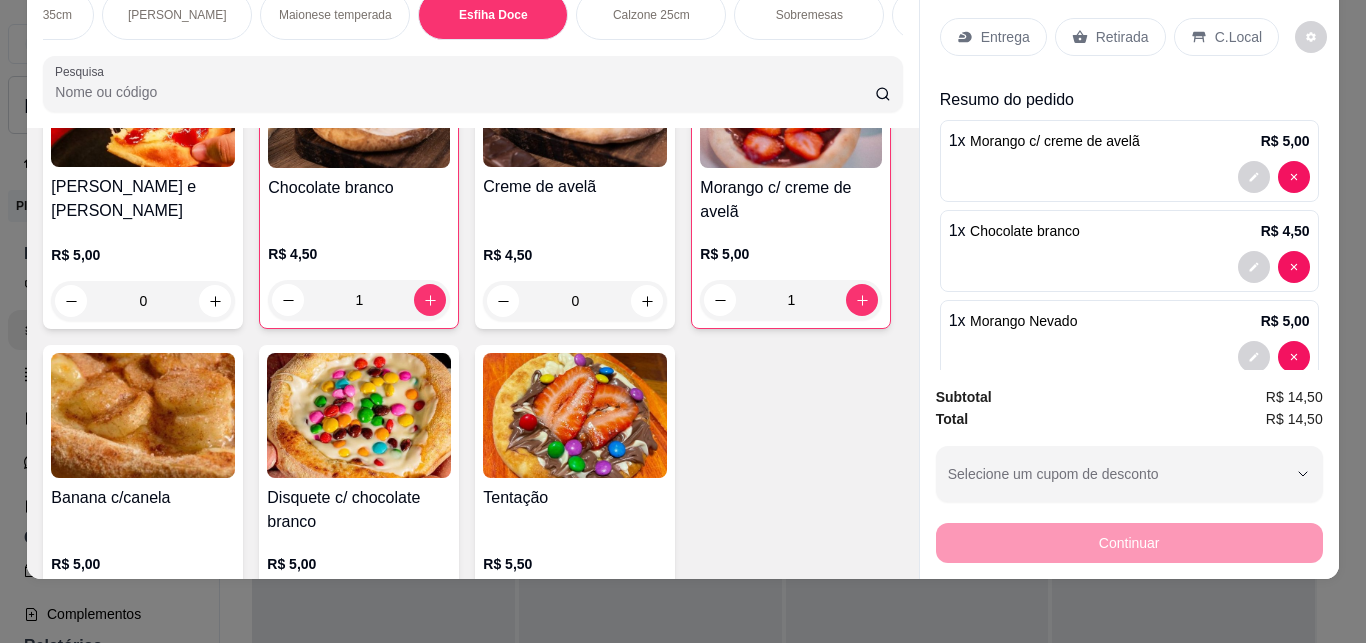 type on "1" 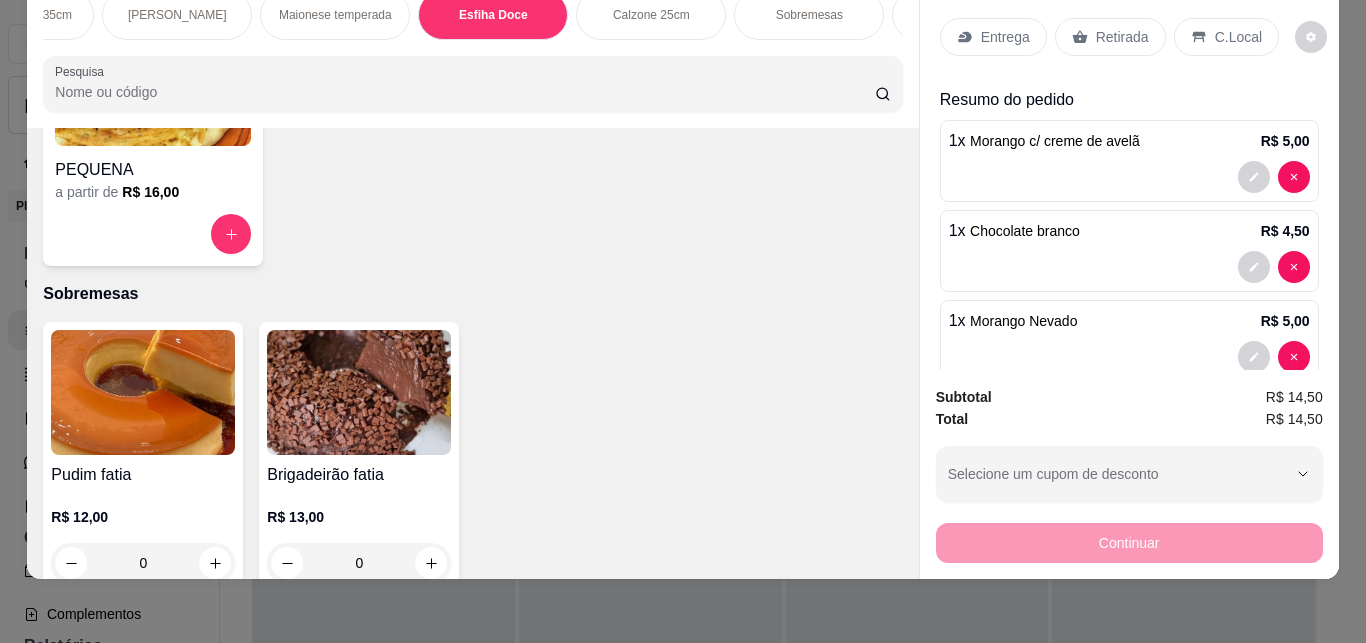 scroll, scrollTop: 5362, scrollLeft: 0, axis: vertical 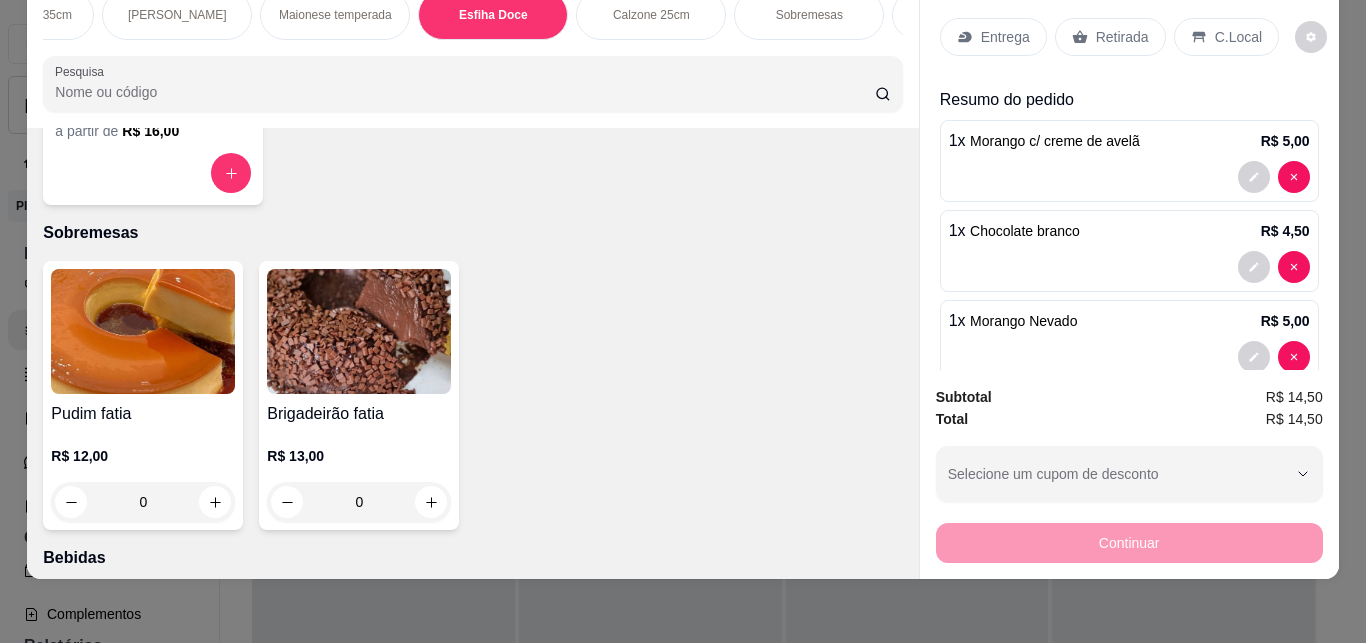 click 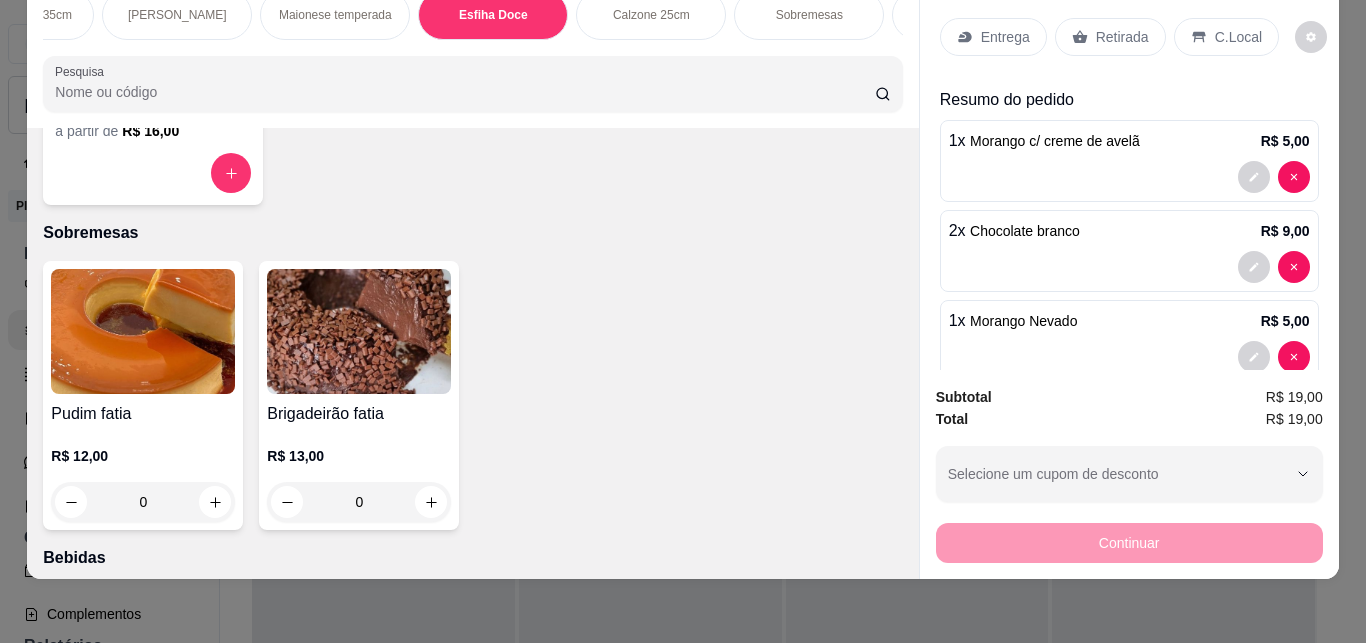 click 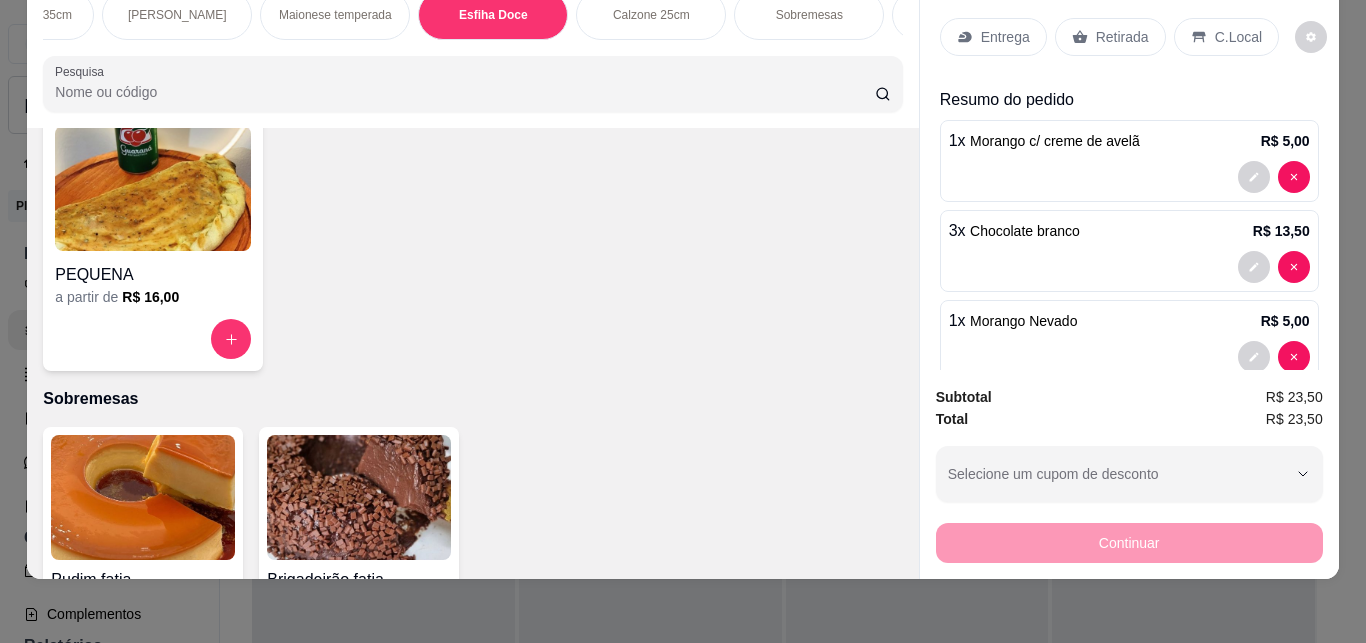 scroll, scrollTop: 5374, scrollLeft: 0, axis: vertical 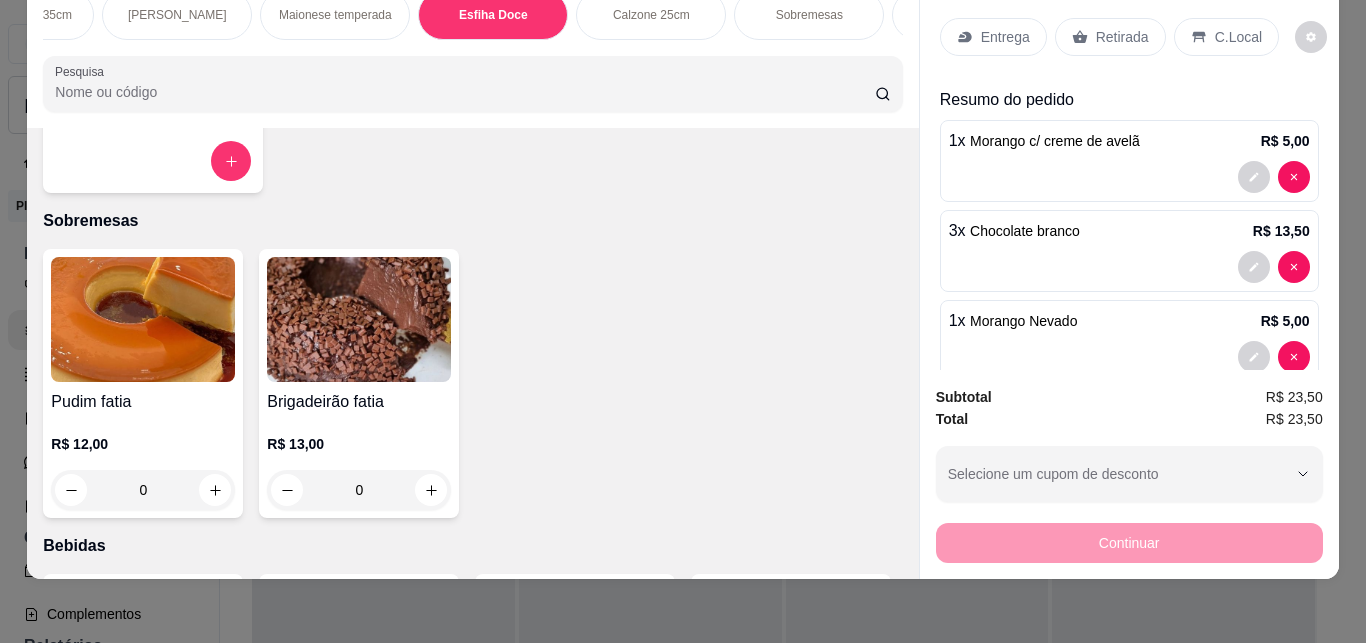 click 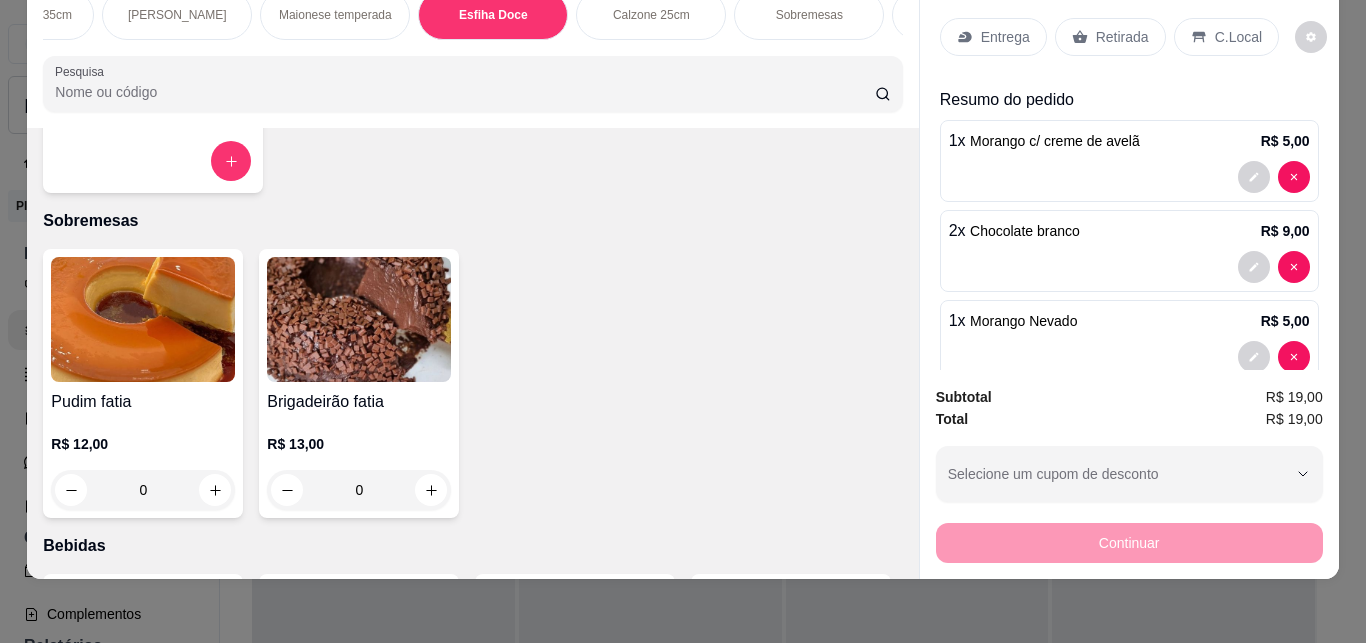type on "2" 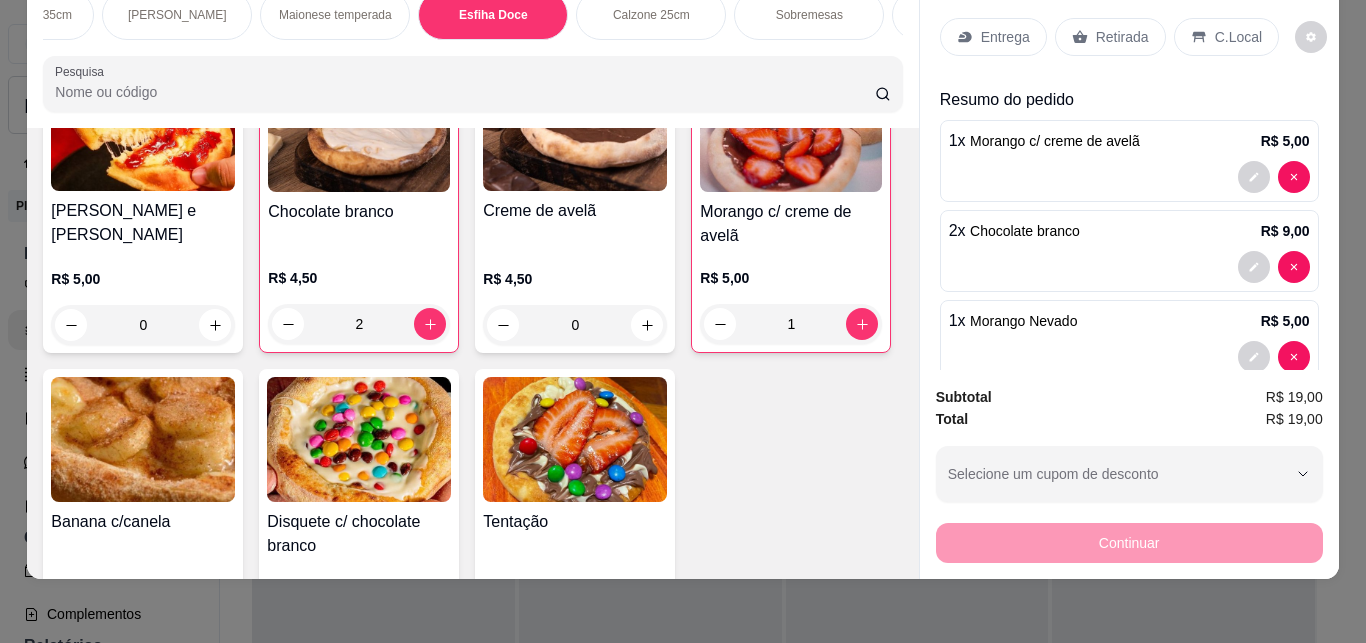 scroll, scrollTop: 4579, scrollLeft: 0, axis: vertical 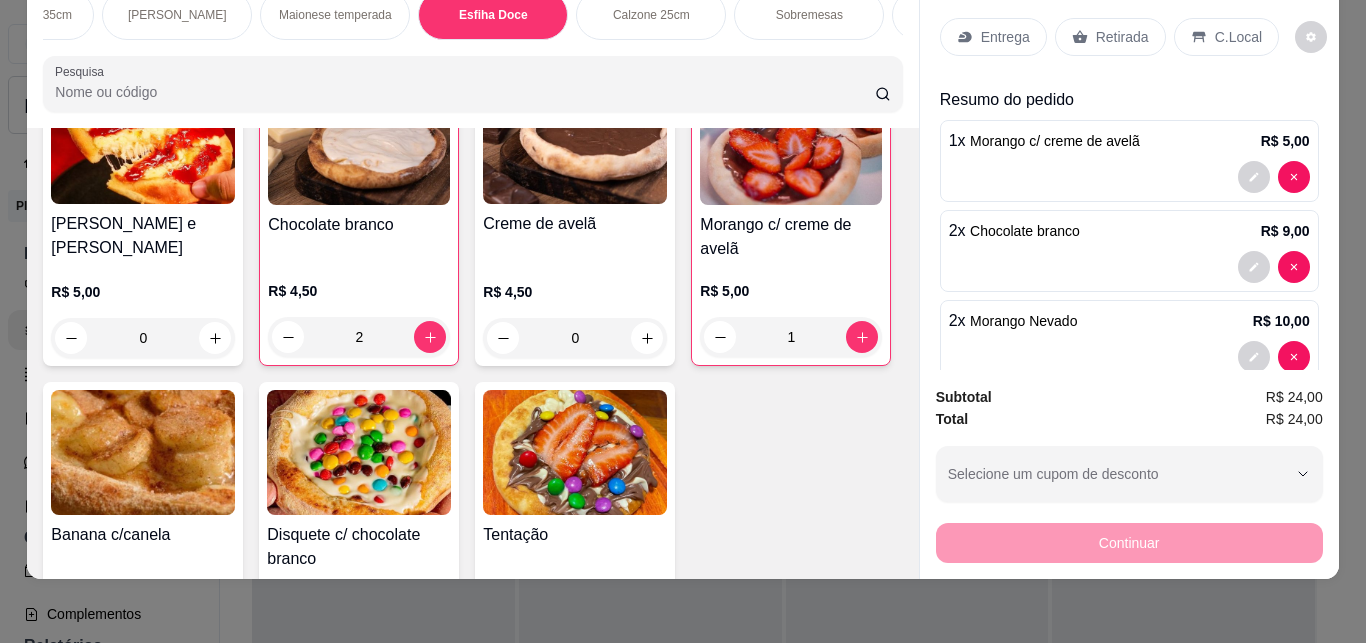 click 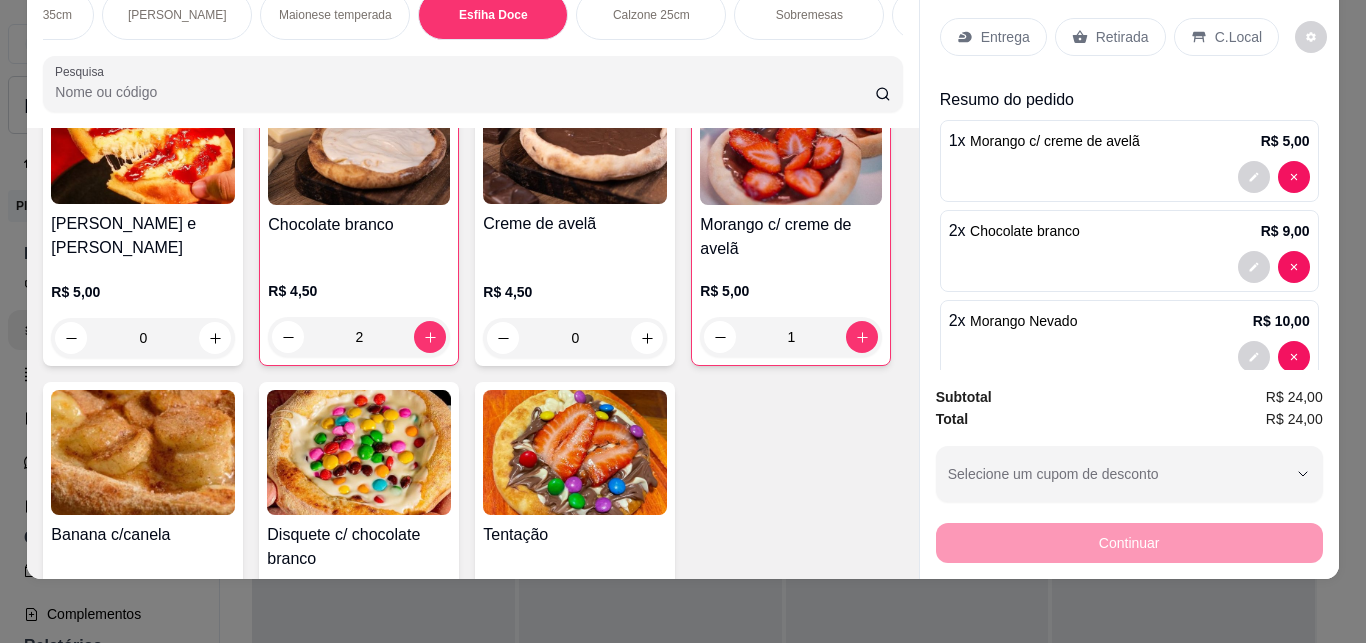 click on "Retirada" at bounding box center (1110, 37) 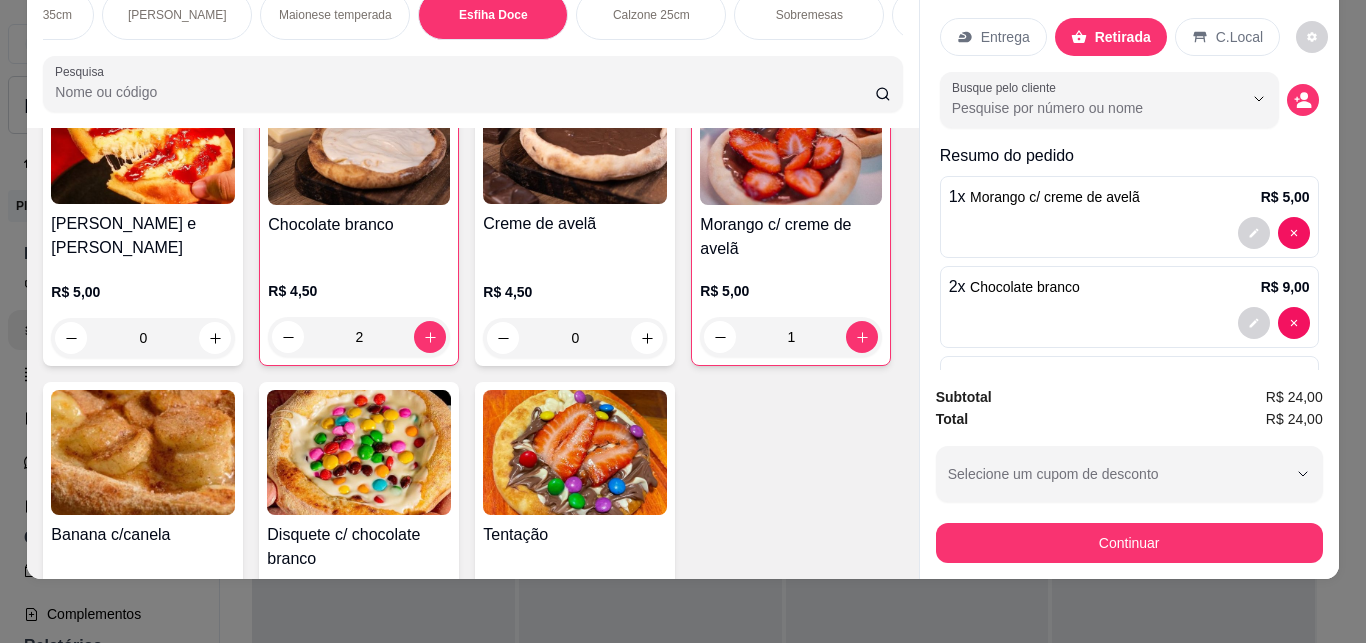 click on "Continuar" at bounding box center (1129, 540) 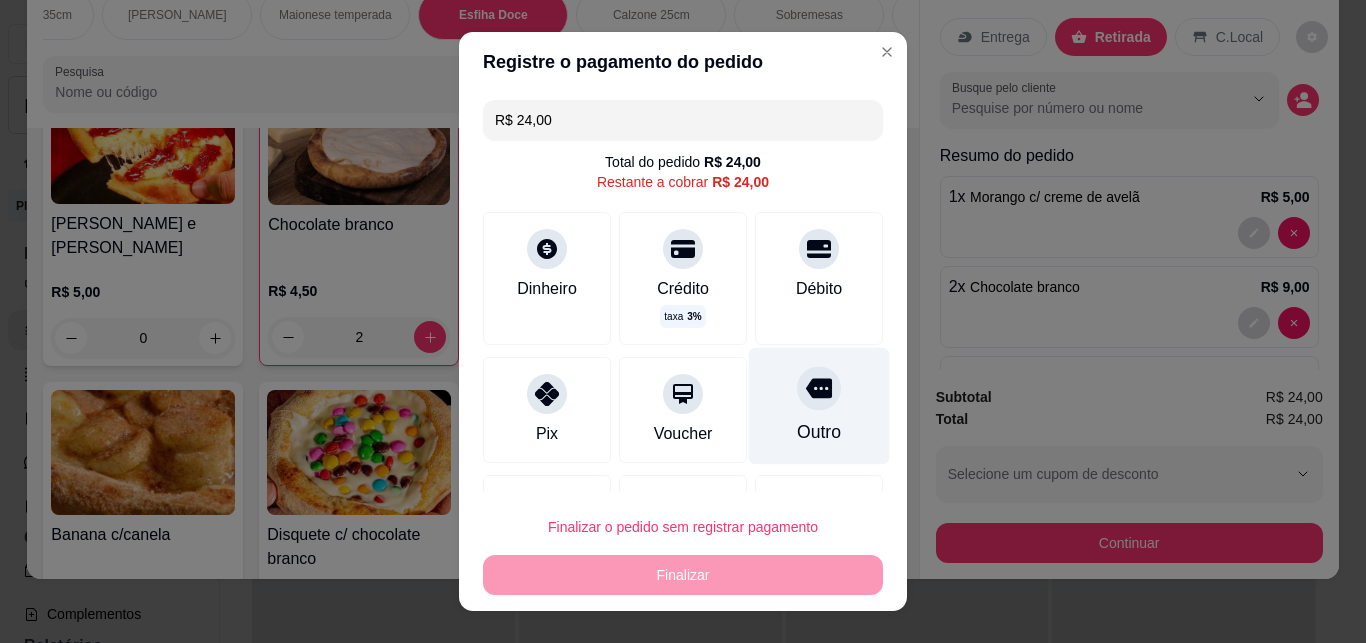 click on "Outro" at bounding box center (819, 406) 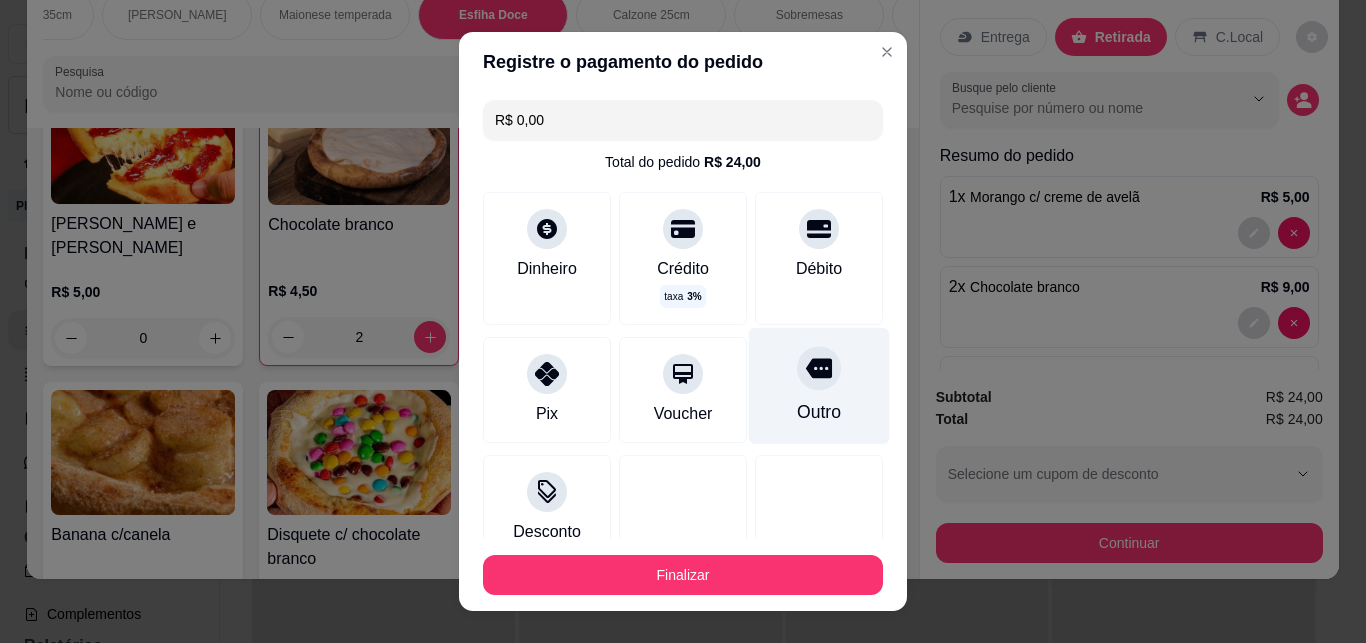 click on "Finalizar" at bounding box center (683, 575) 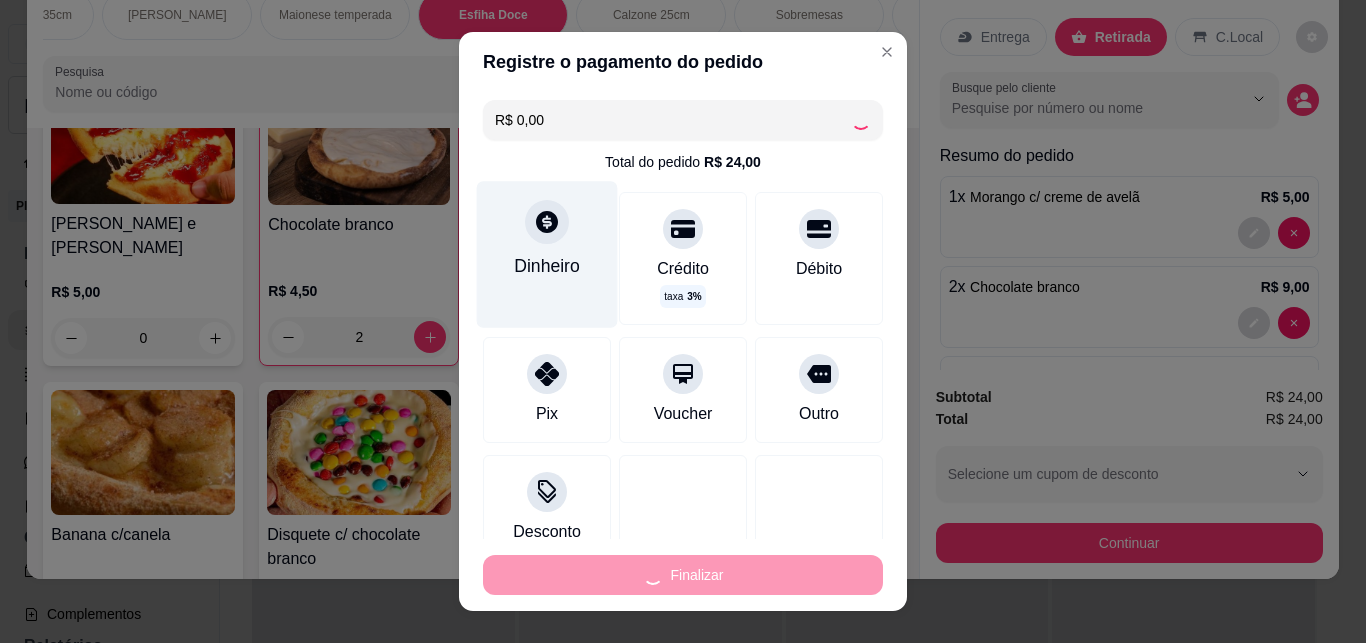 click on "Dinheiro" at bounding box center [547, 266] 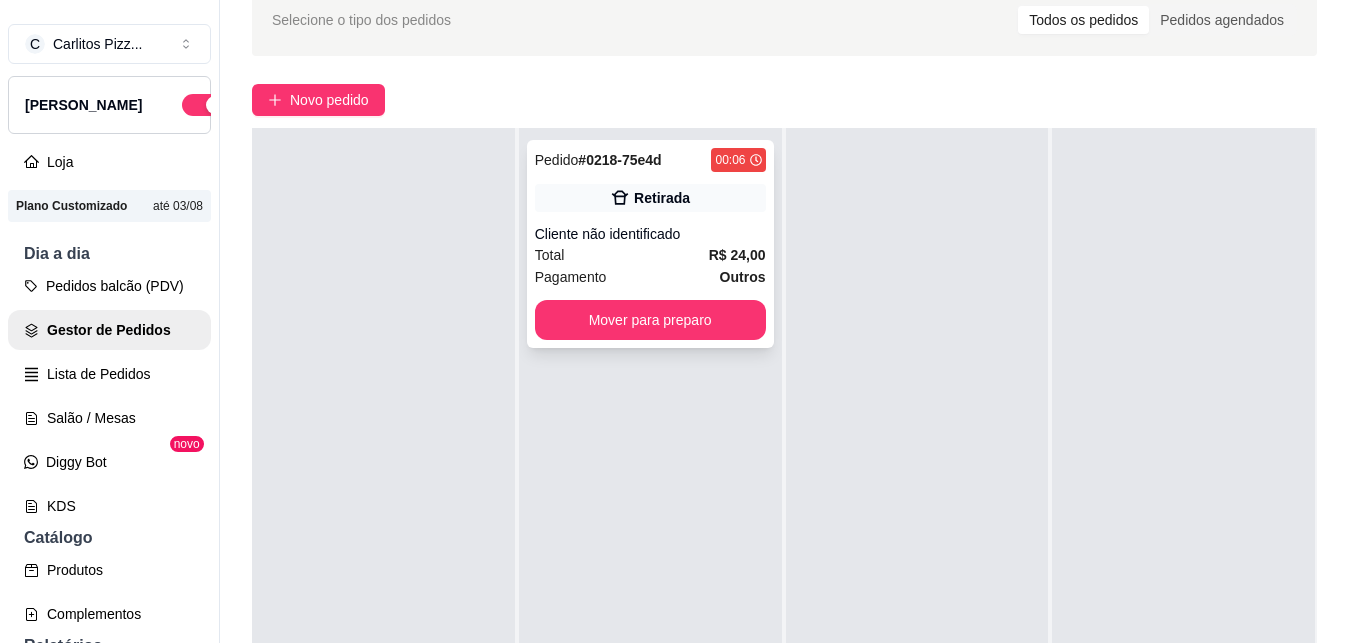 click on "Cliente não identificado" at bounding box center (650, 234) 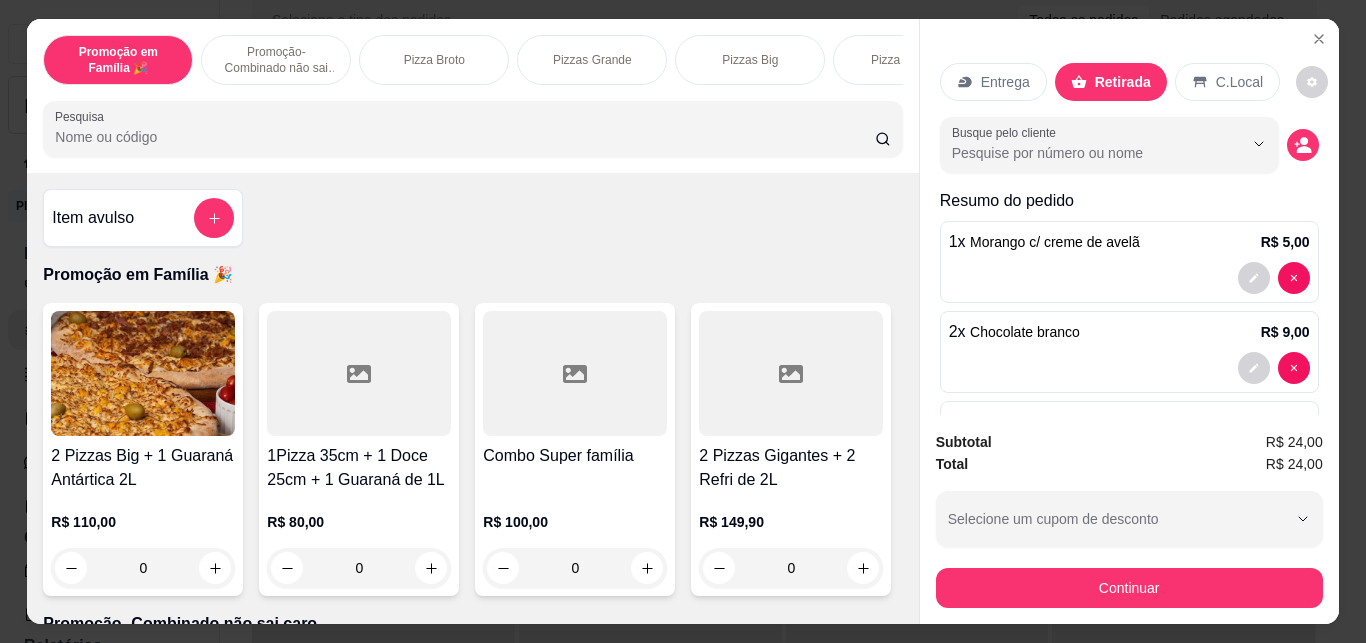 click 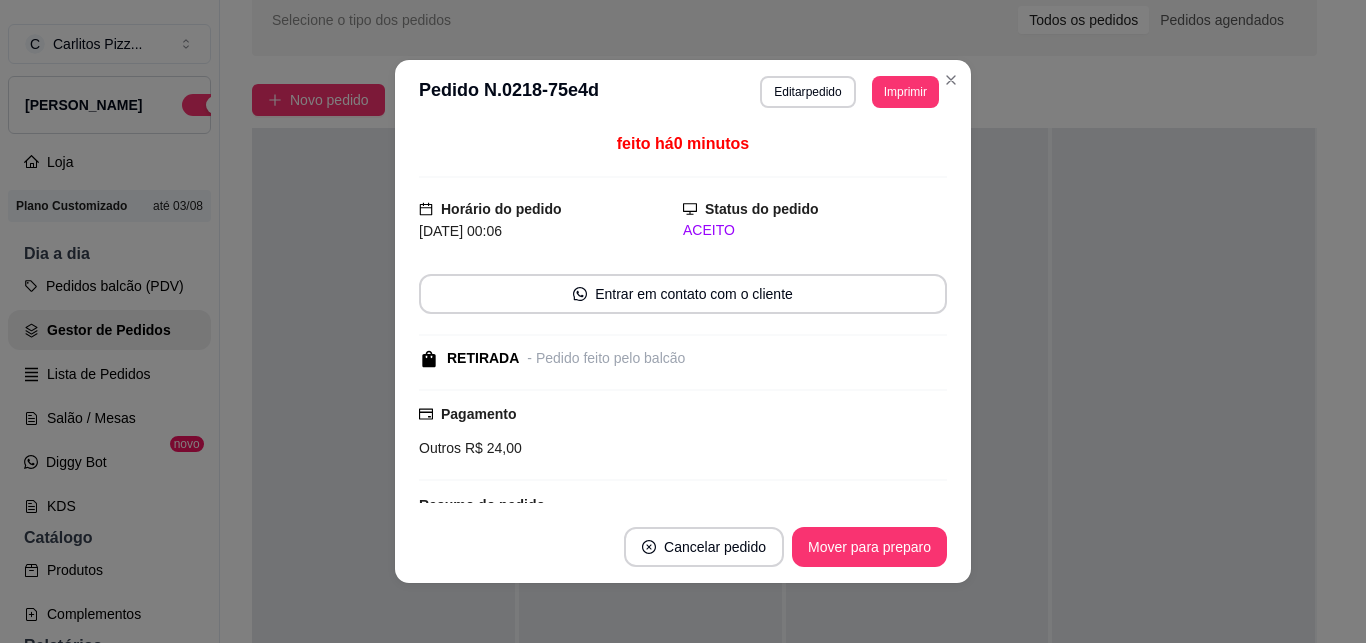 click on "C Carlitos Pizz ... Loja Aberta Loja Plano Customizado até 03/08   Dia a dia Pedidos balcão (PDV) Gestor de Pedidos Lista de Pedidos Salão / Mesas Diggy Bot novo KDS Catálogo Produtos Complementos Relatórios Relatórios de vendas Relatório de clientes Relatório de fidelidade novo Gerenciar Entregadores novo Nota Fiscal (NFC-e) Controle de caixa Controle de fiado Cupons Clientes Estoque Configurações Diggy Planos Precisa de ajuda? Sair" at bounding box center [110, 337] 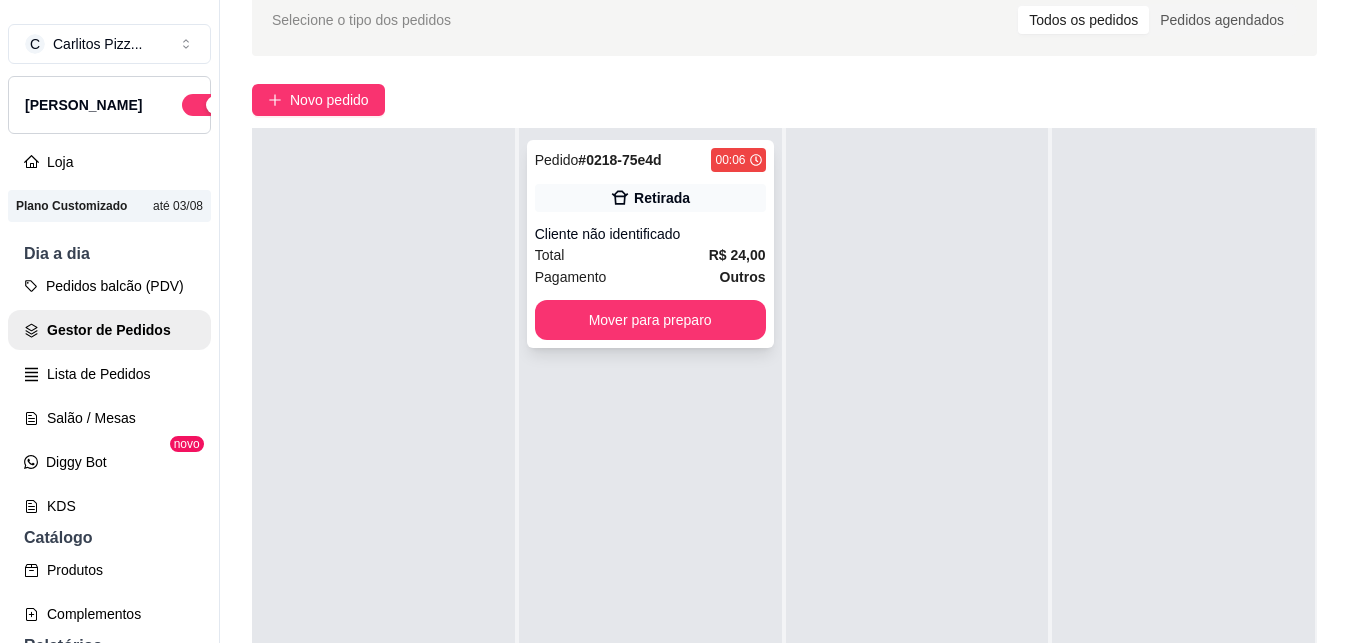 click on "Pedidos balcão (PDV)" at bounding box center [109, 286] 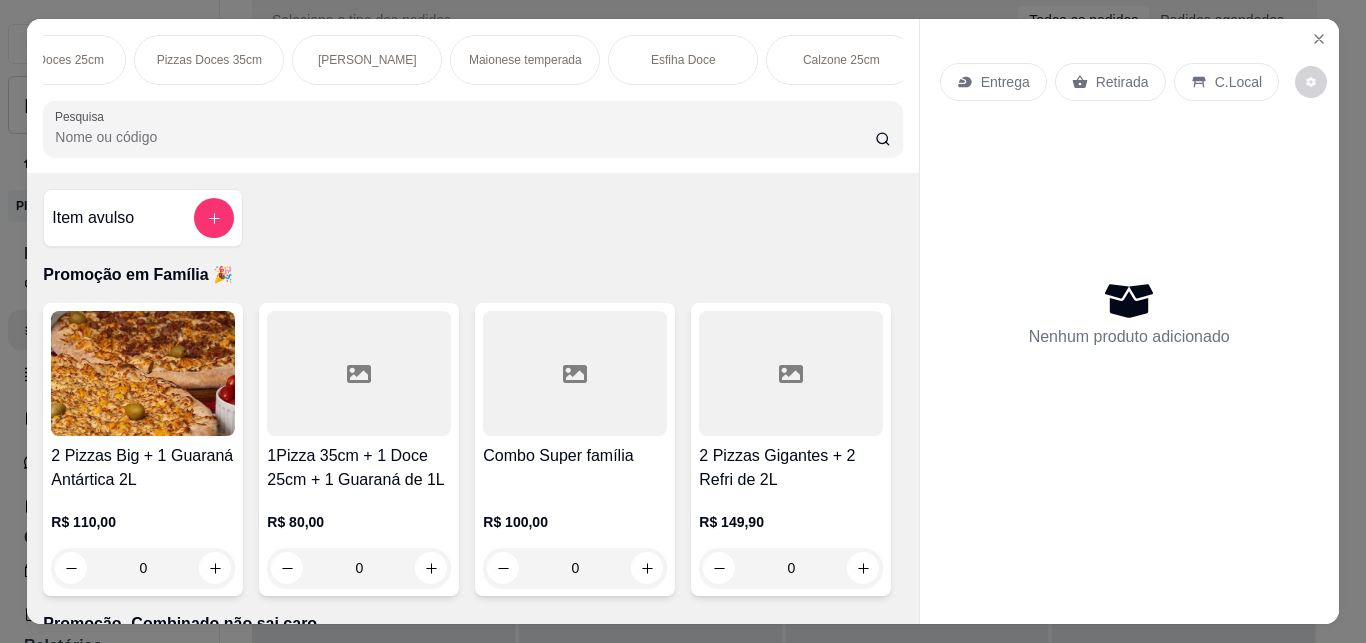 scroll, scrollTop: 0, scrollLeft: 1072, axis: horizontal 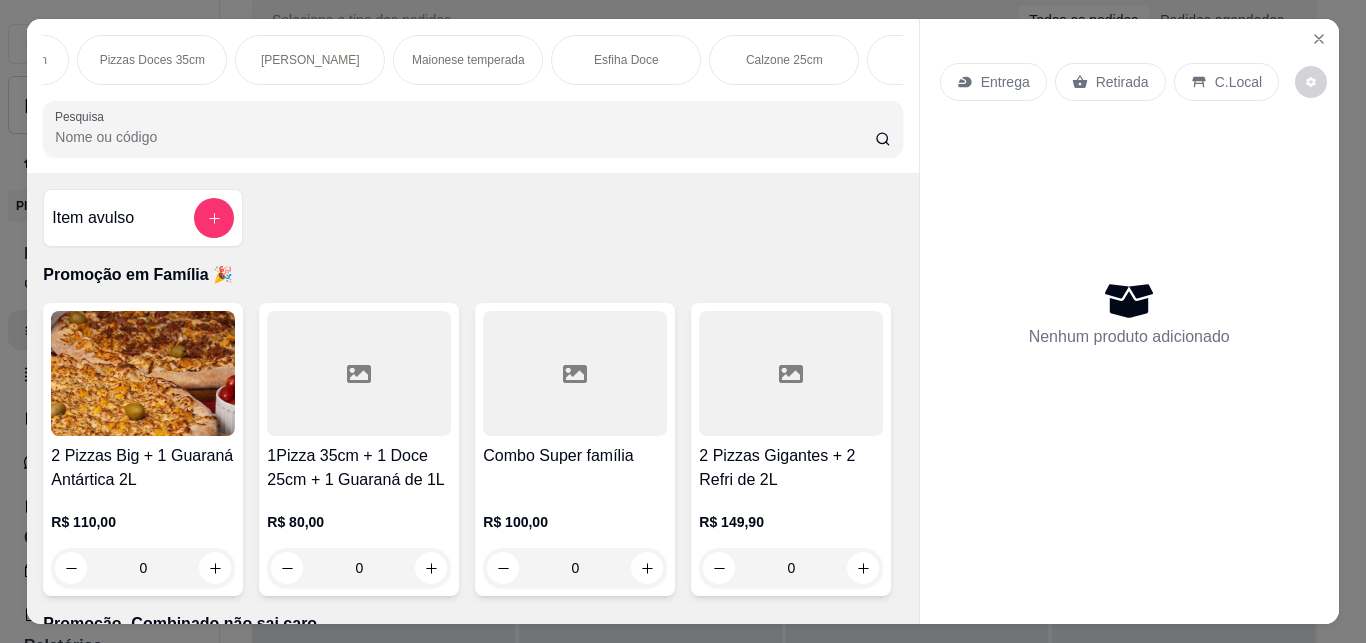 click on "Esfiha Doce" at bounding box center [626, 60] 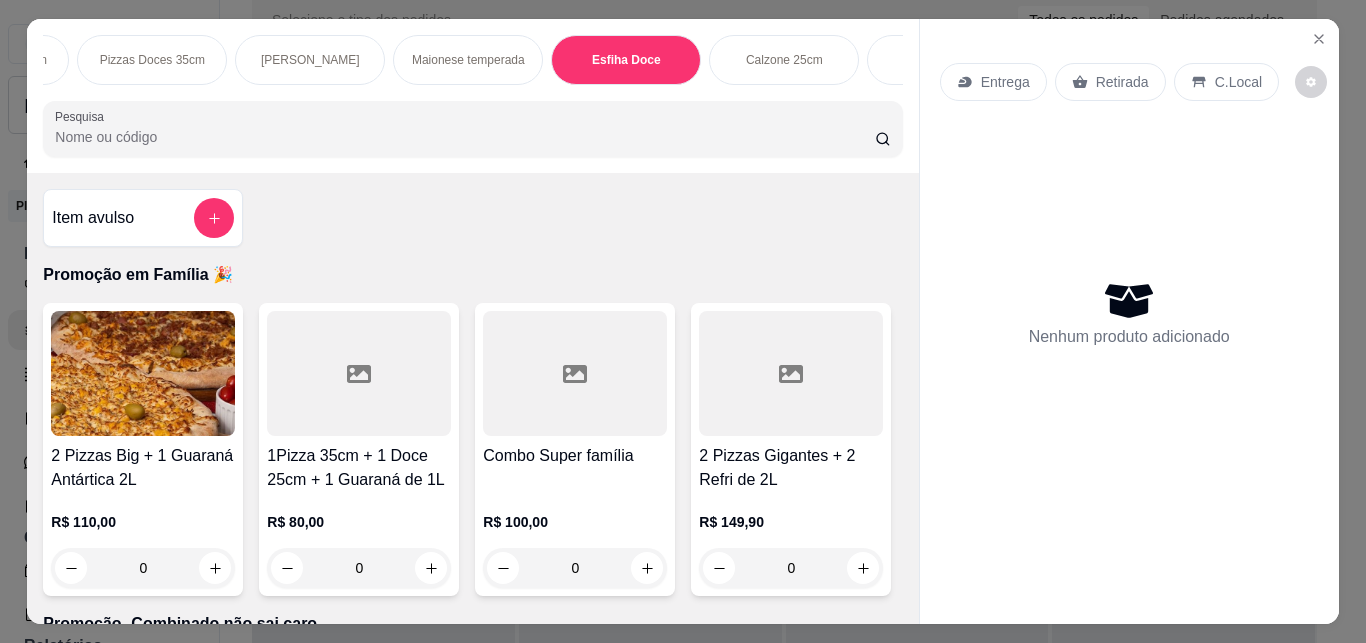 scroll, scrollTop: 4480, scrollLeft: 0, axis: vertical 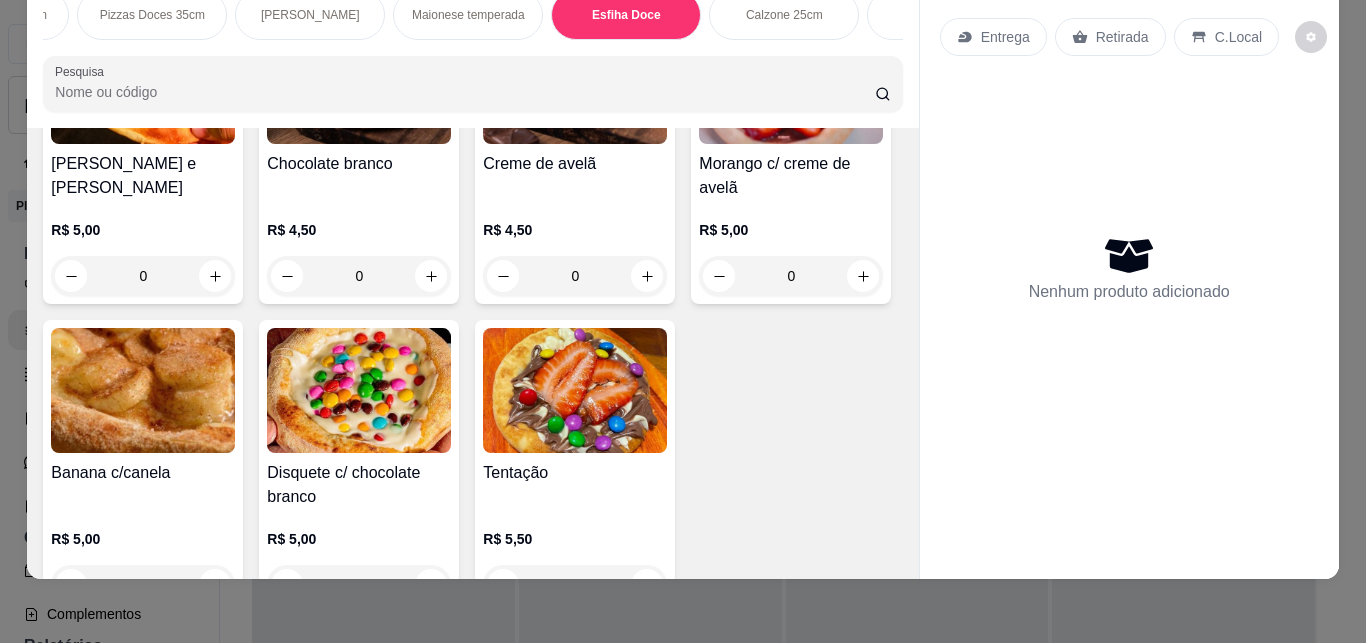 click on "0" at bounding box center (359, -342) 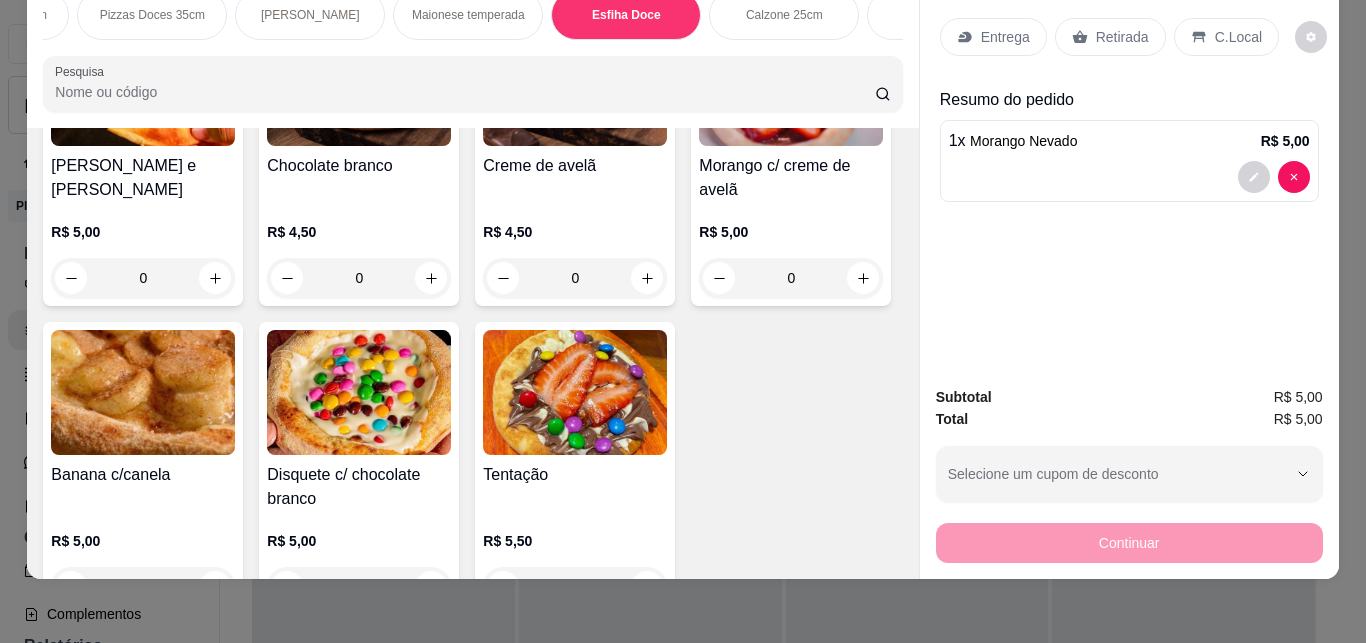 type on "1" 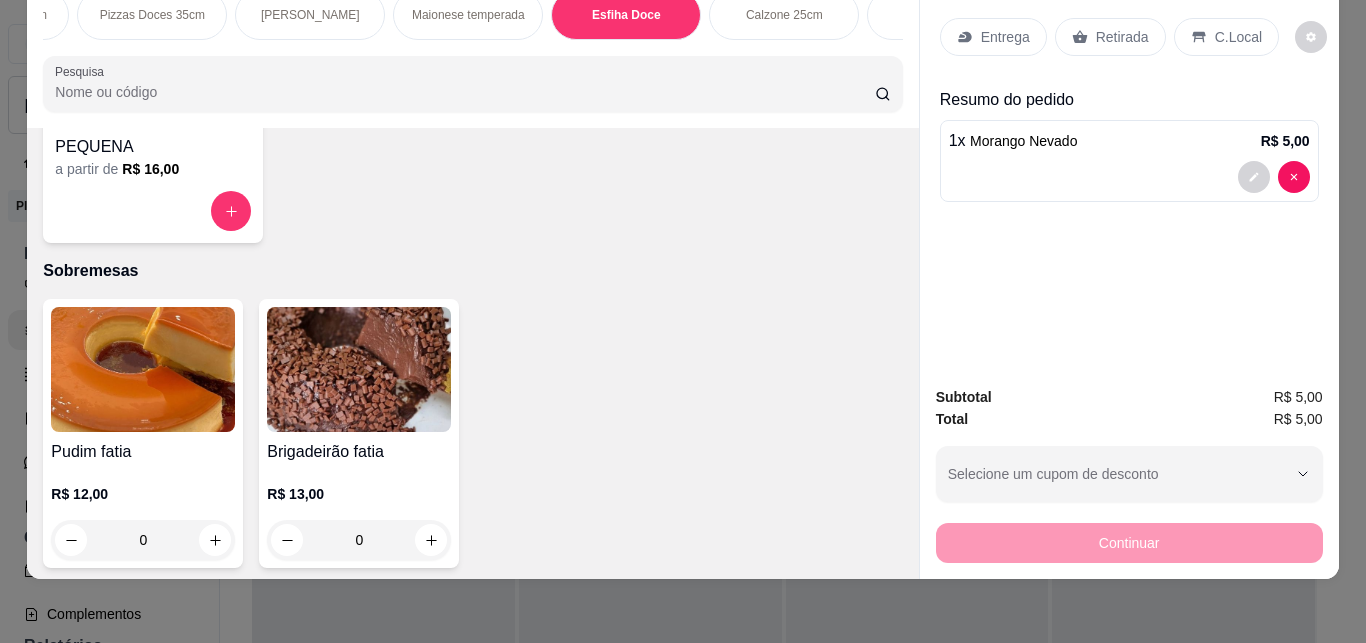 scroll, scrollTop: 5323, scrollLeft: 0, axis: vertical 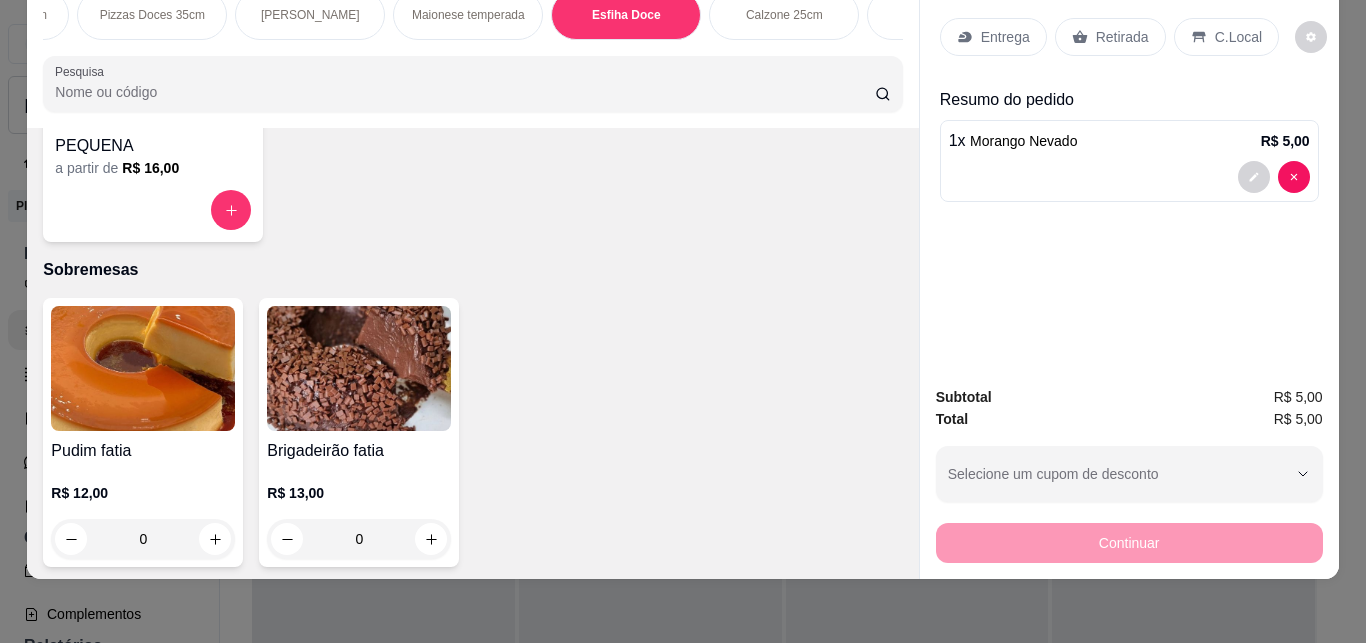 click at bounding box center [431, -408] 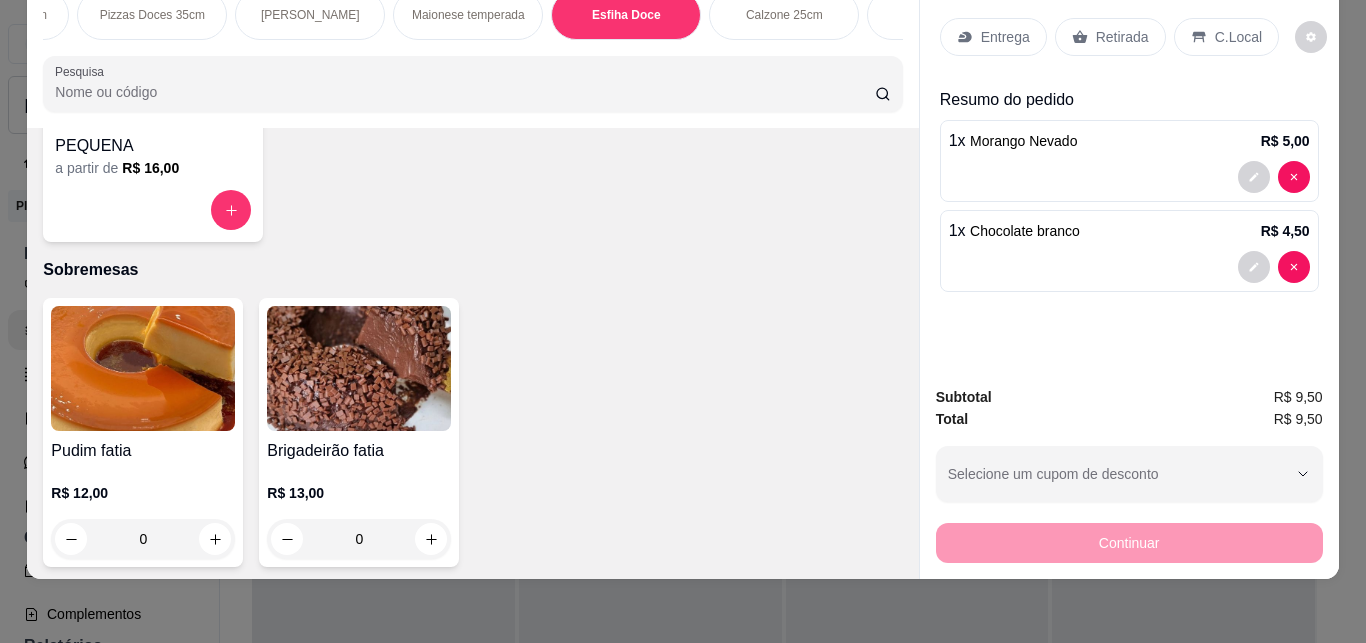 click at bounding box center [863, -408] 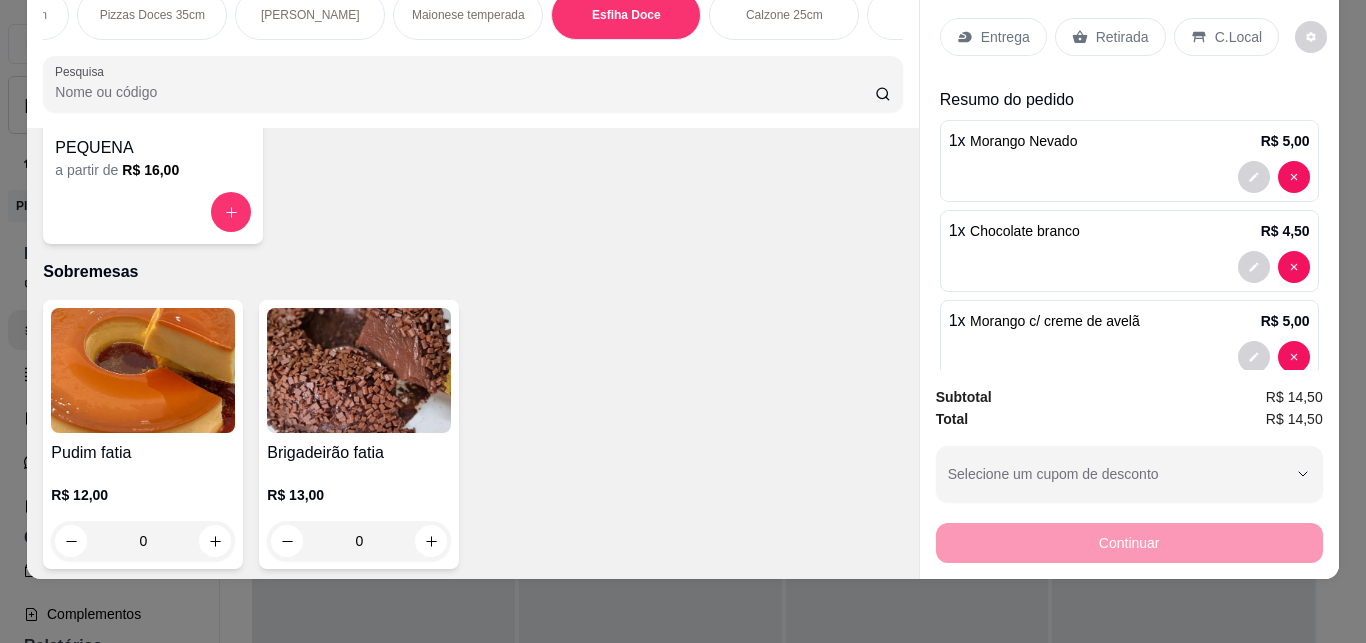 type on "1" 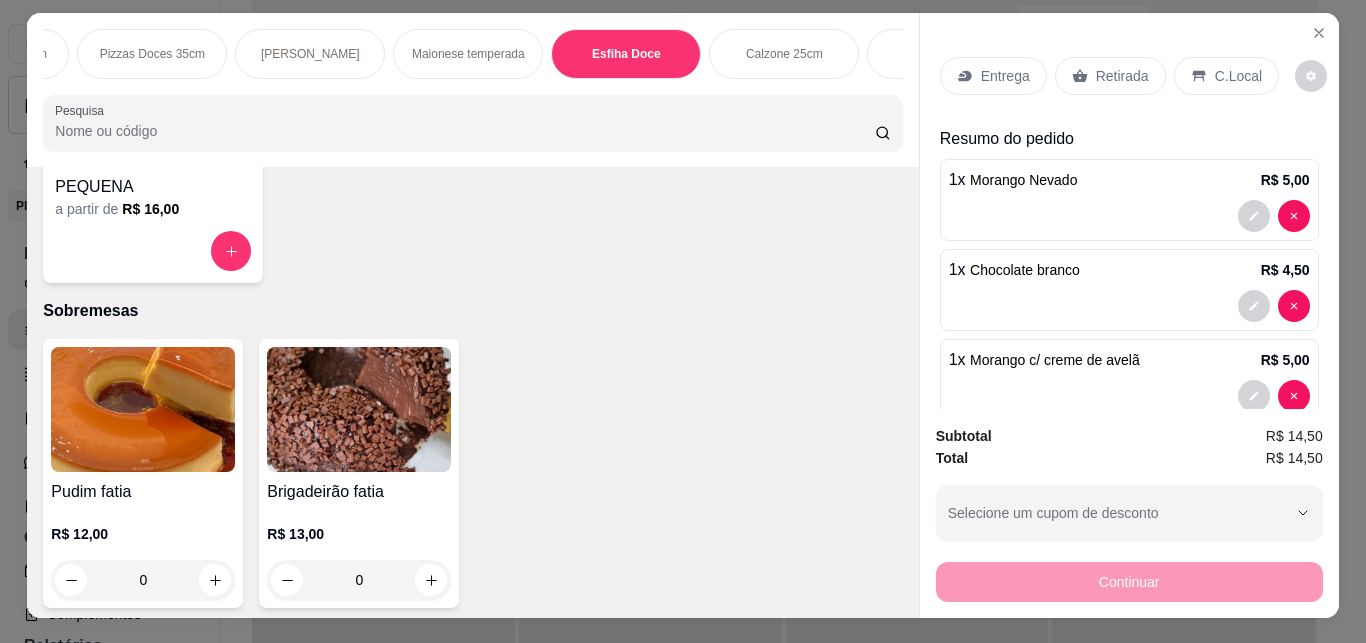 scroll, scrollTop: 7, scrollLeft: 0, axis: vertical 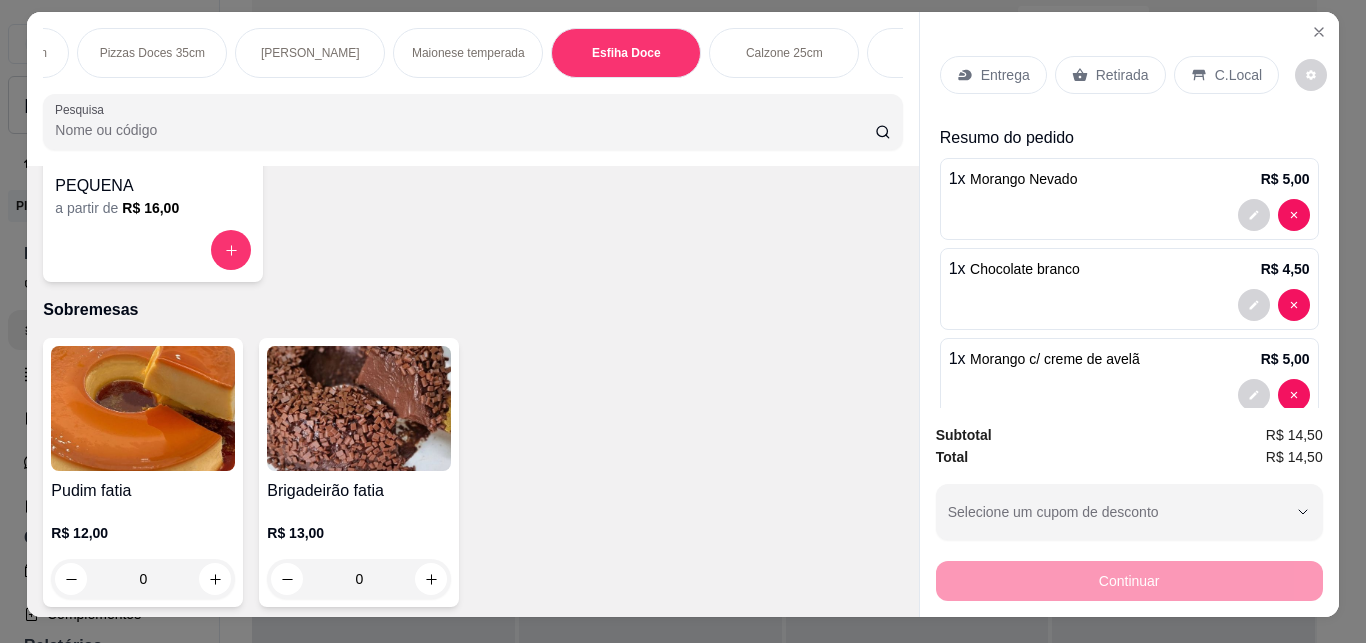 click 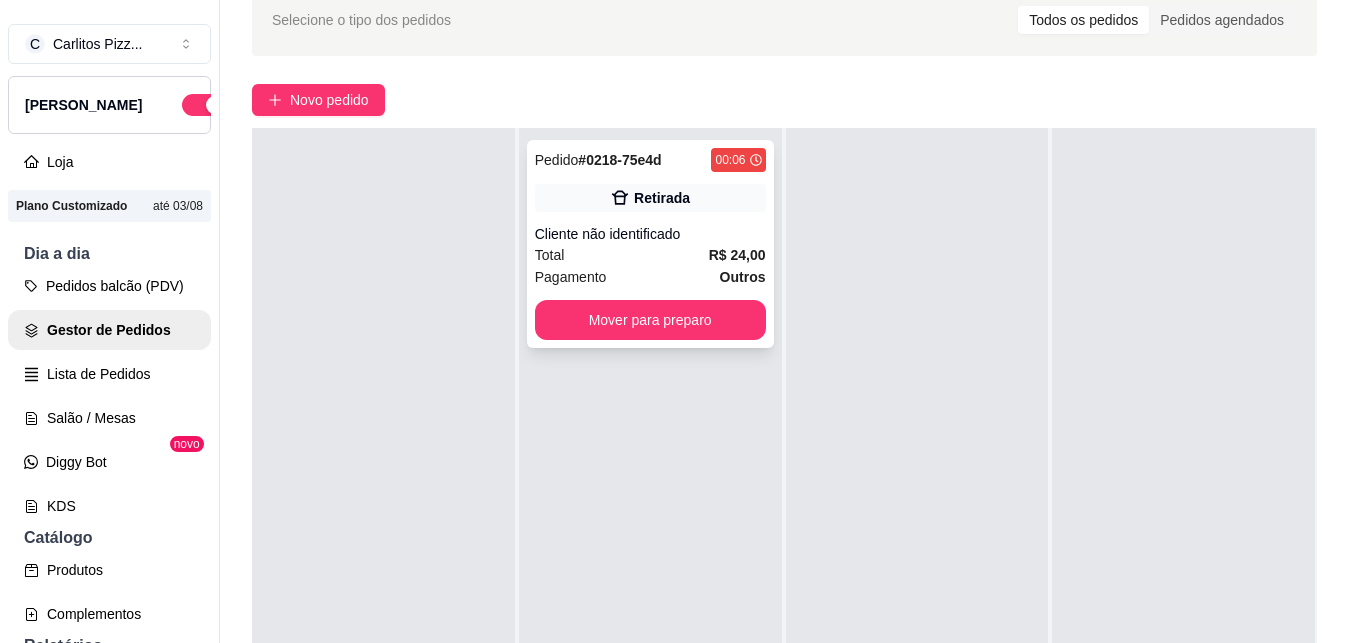 click on "Cliente não identificado" at bounding box center (650, 234) 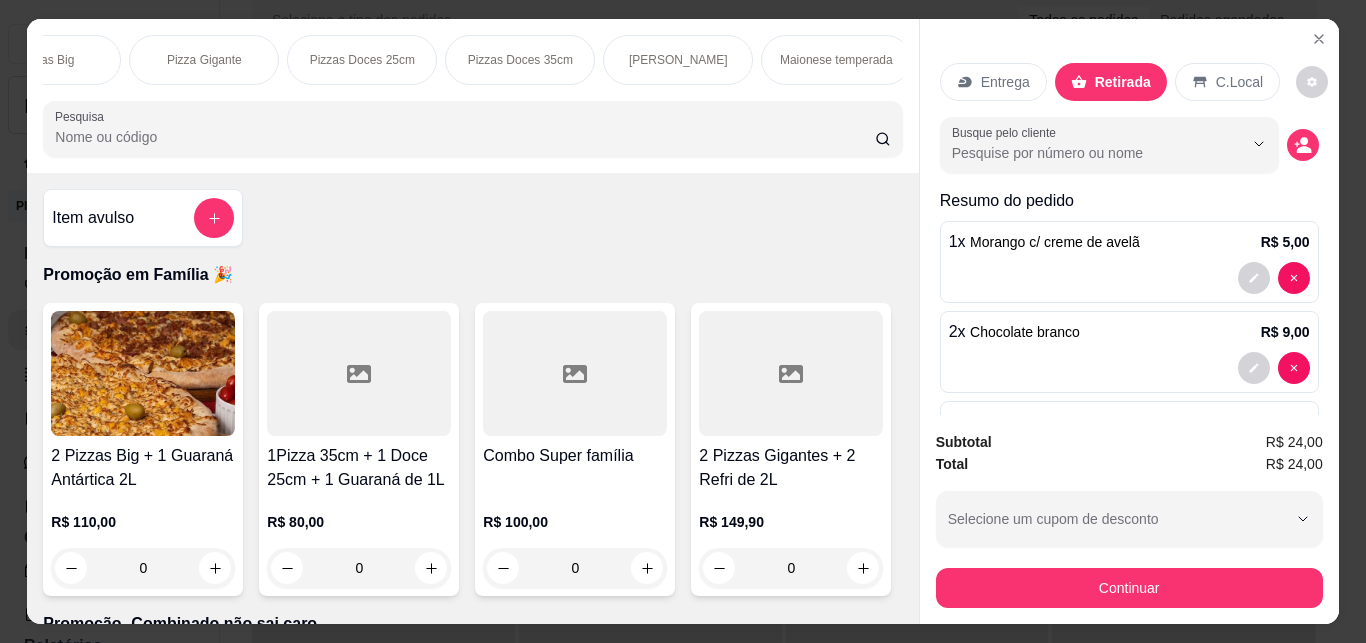 scroll, scrollTop: 0, scrollLeft: 702, axis: horizontal 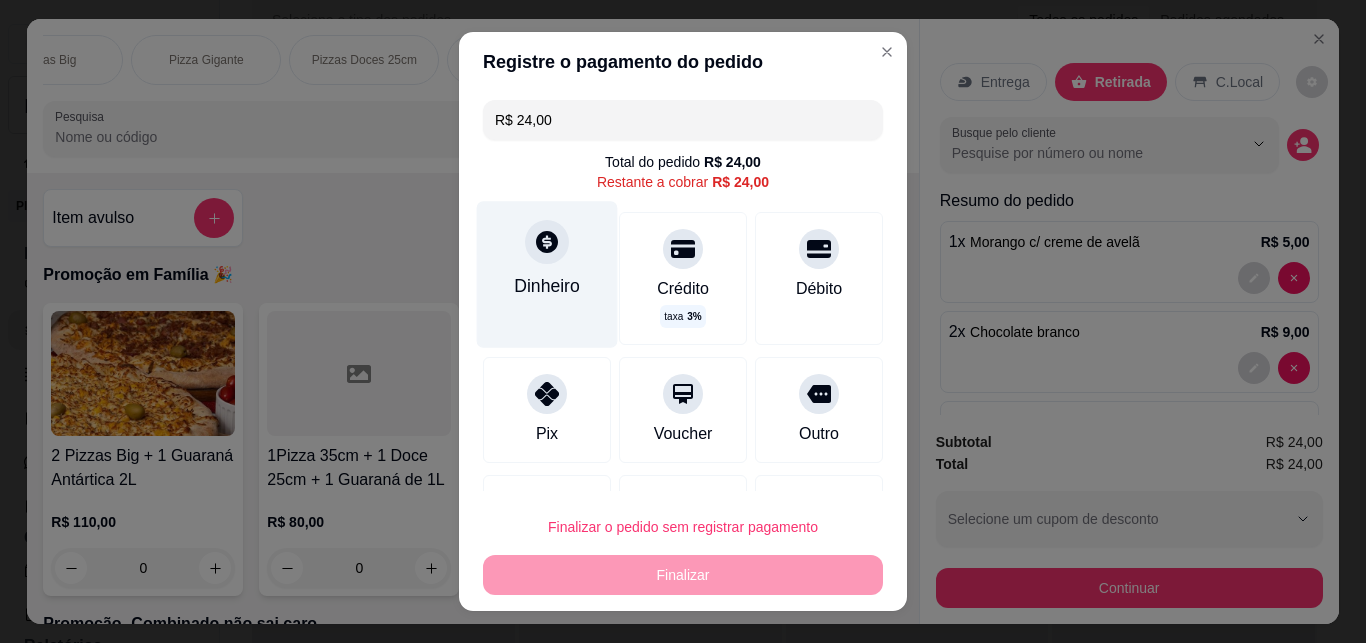 click on "Dinheiro" at bounding box center [547, 275] 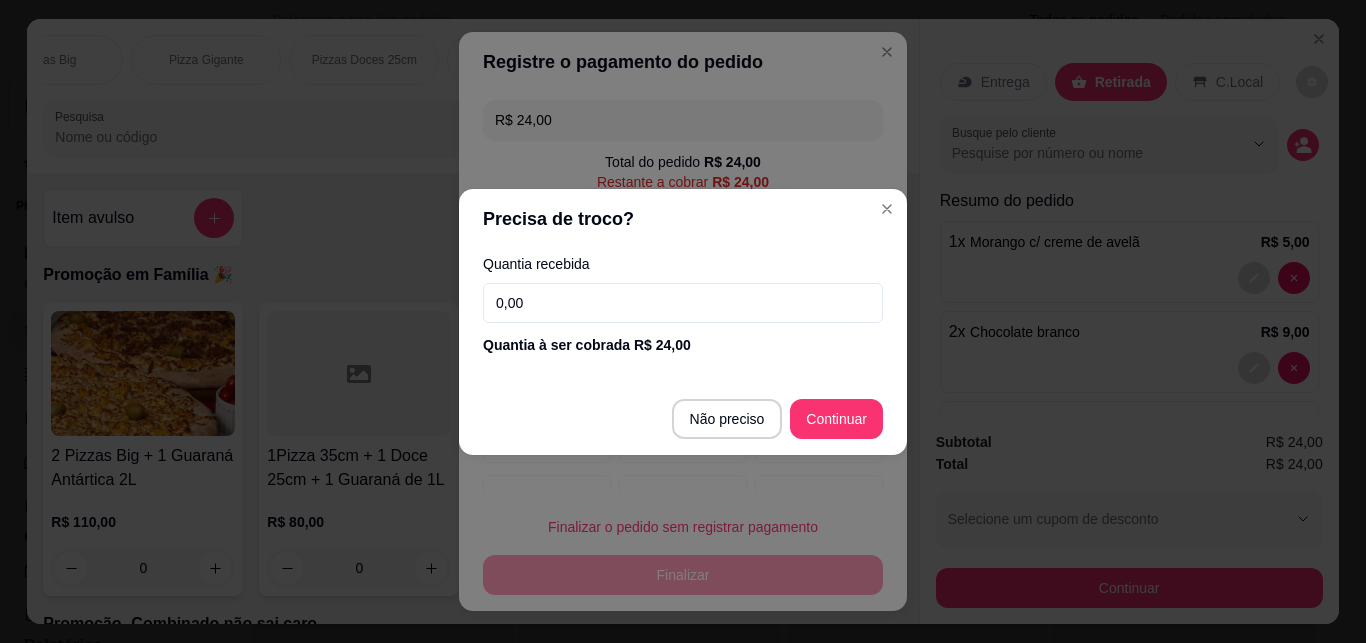click on "0,00" at bounding box center [683, 303] 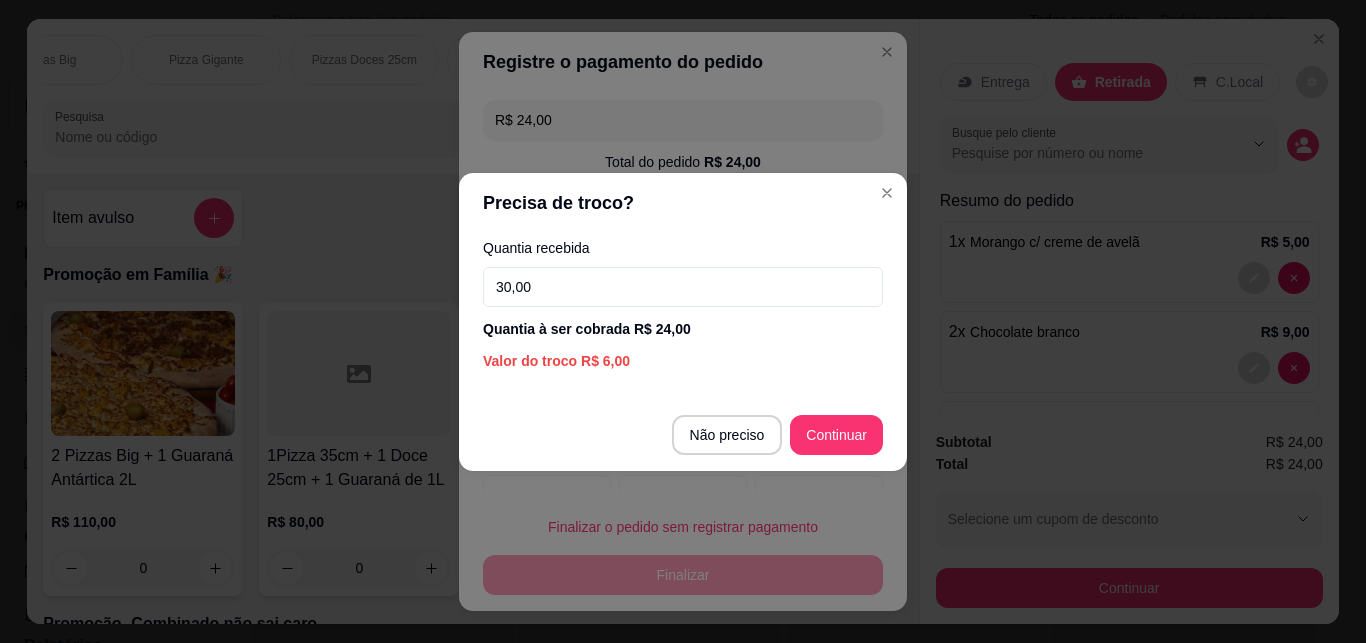 type on "300,06" 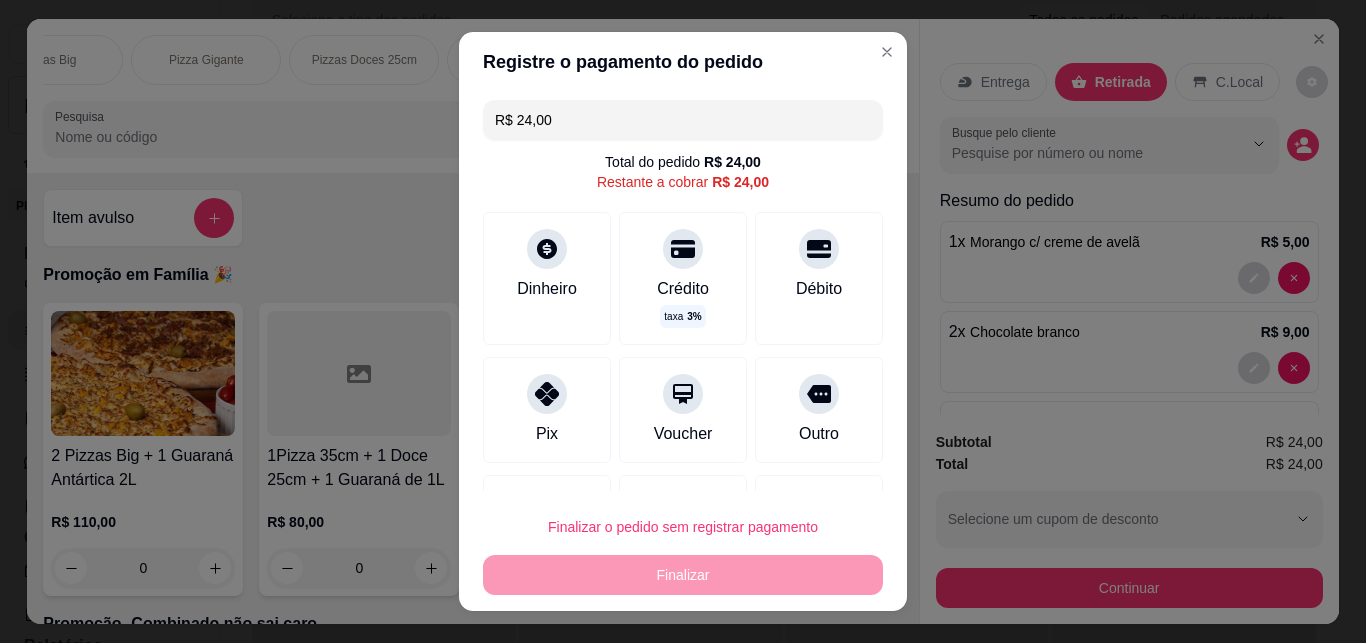 click on "1 x   Morango c/ creme de avelã  R$ 5,00" at bounding box center (1129, 262) 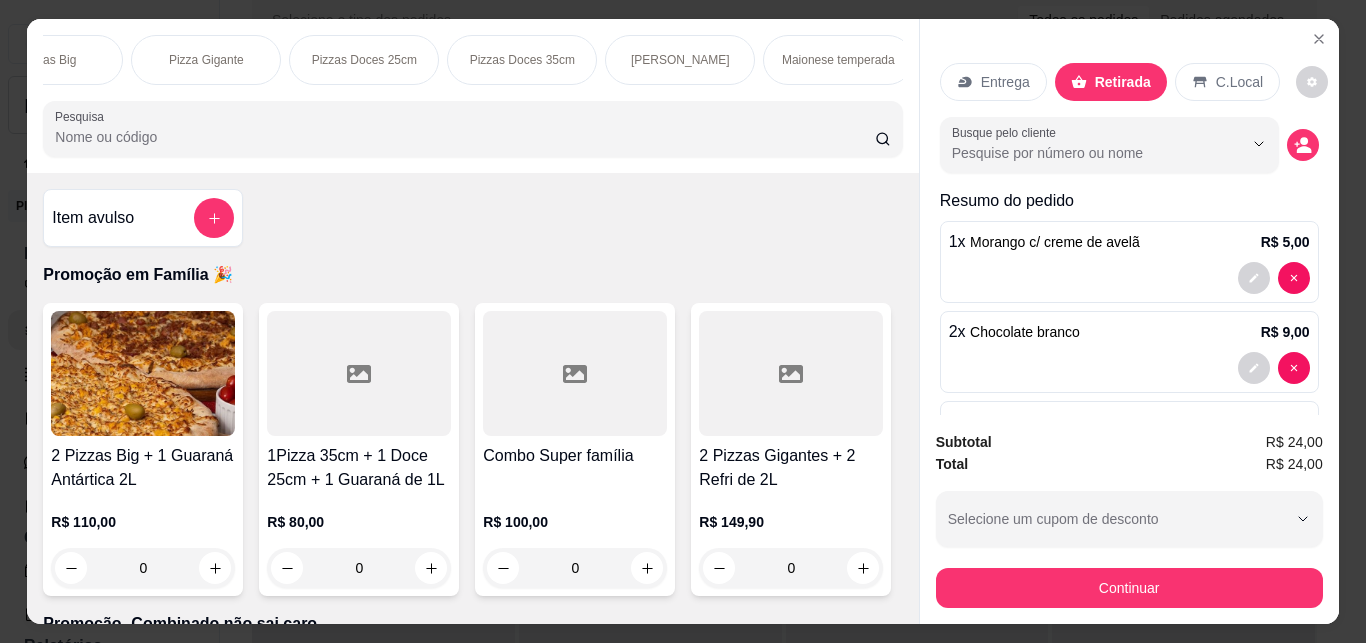 click on "Entrega Retirada C.Local" at bounding box center [1129, 82] 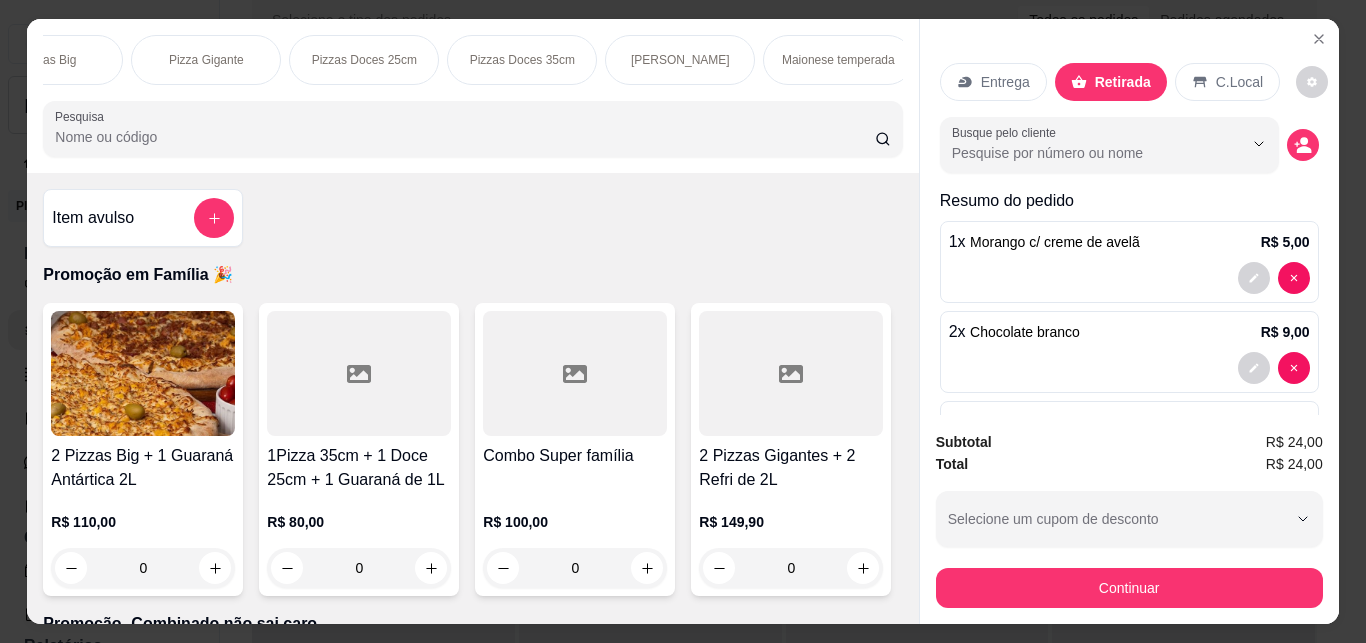 click 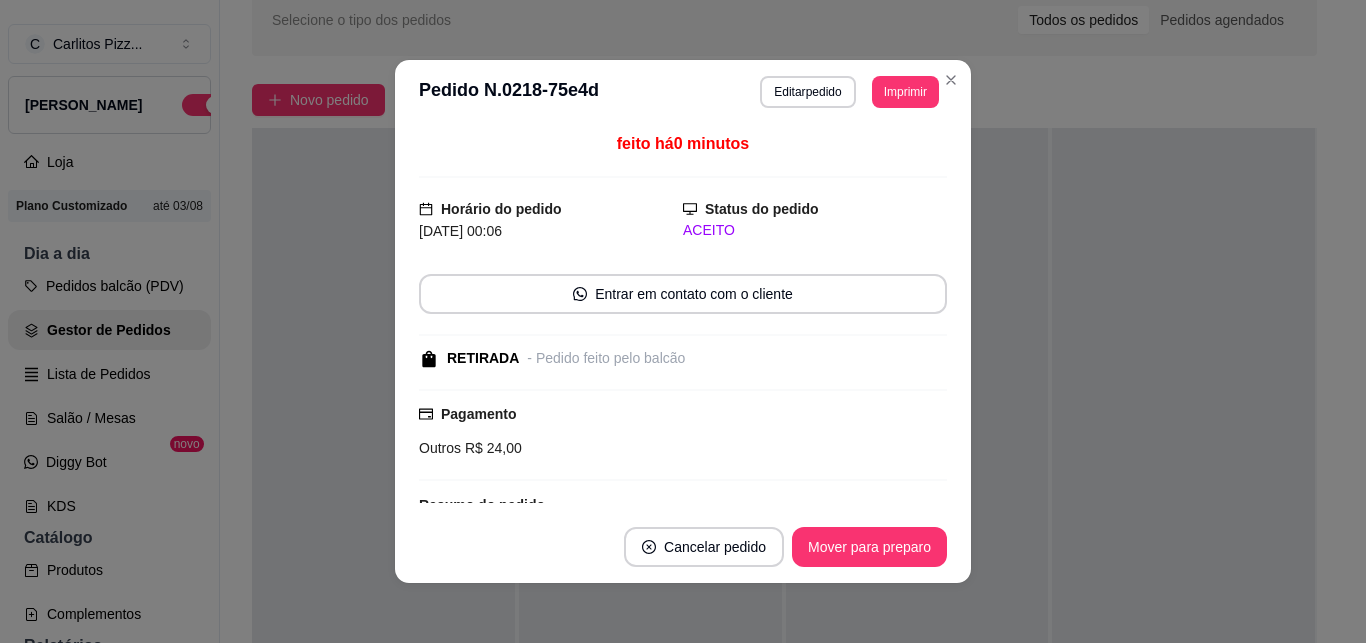 click at bounding box center (1183, 449) 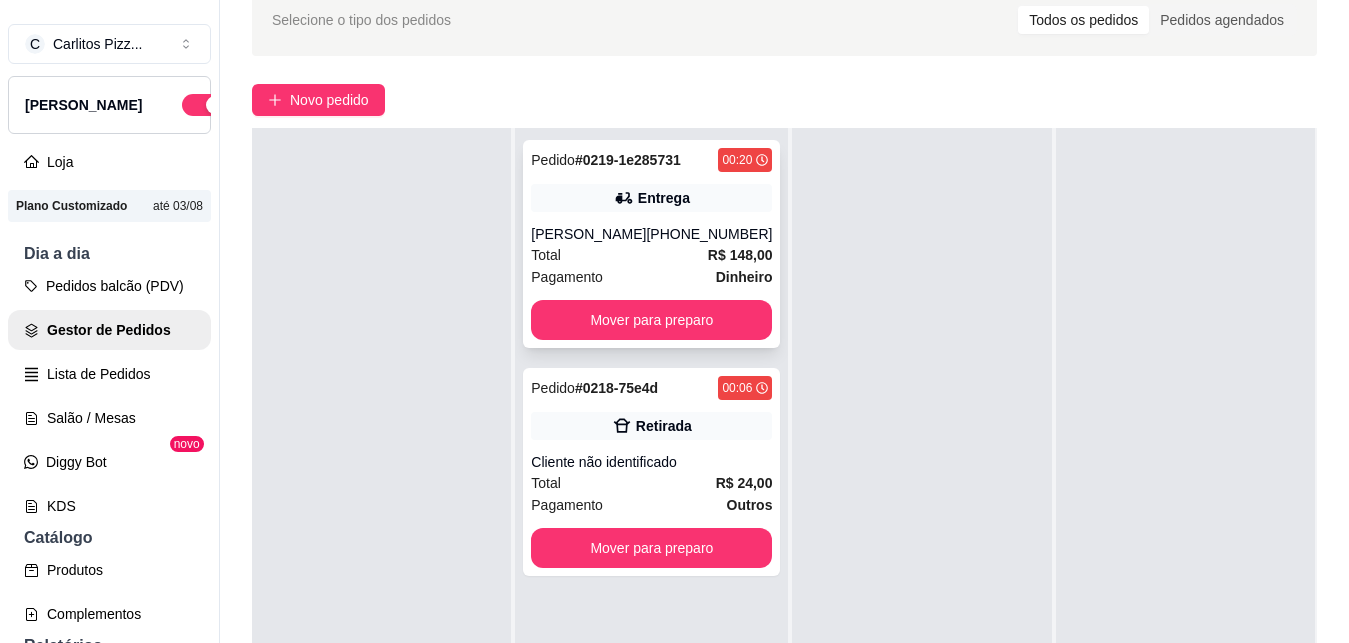 click on "Pagamento Dinheiro" at bounding box center [651, 277] 